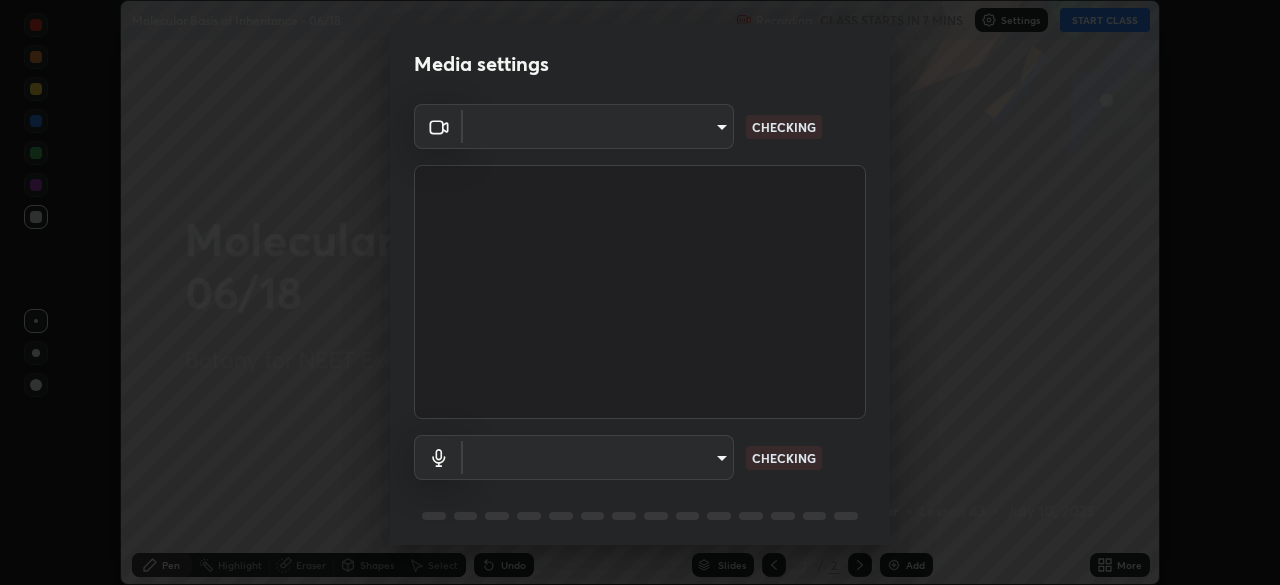 scroll, scrollTop: 0, scrollLeft: 0, axis: both 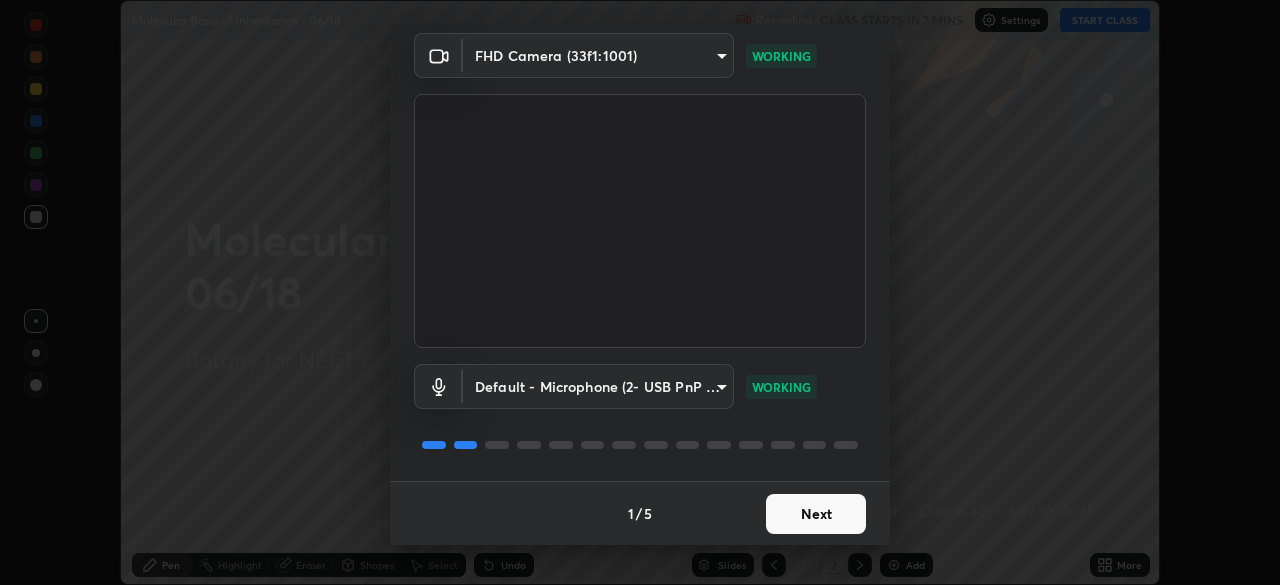 click on "Next" at bounding box center [816, 514] 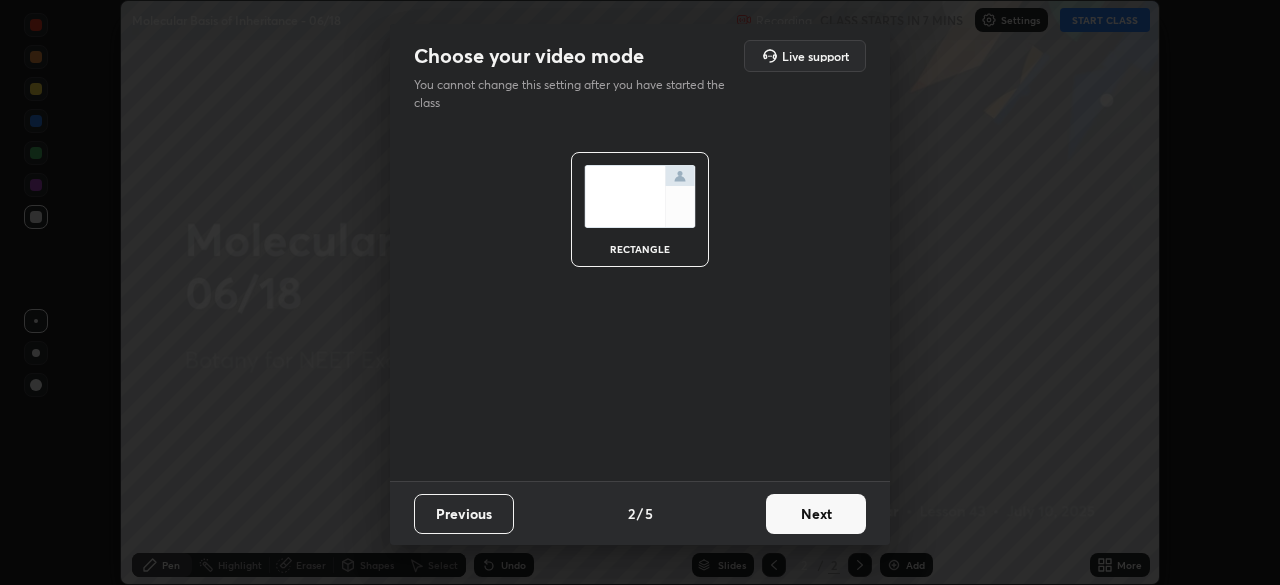 scroll, scrollTop: 0, scrollLeft: 0, axis: both 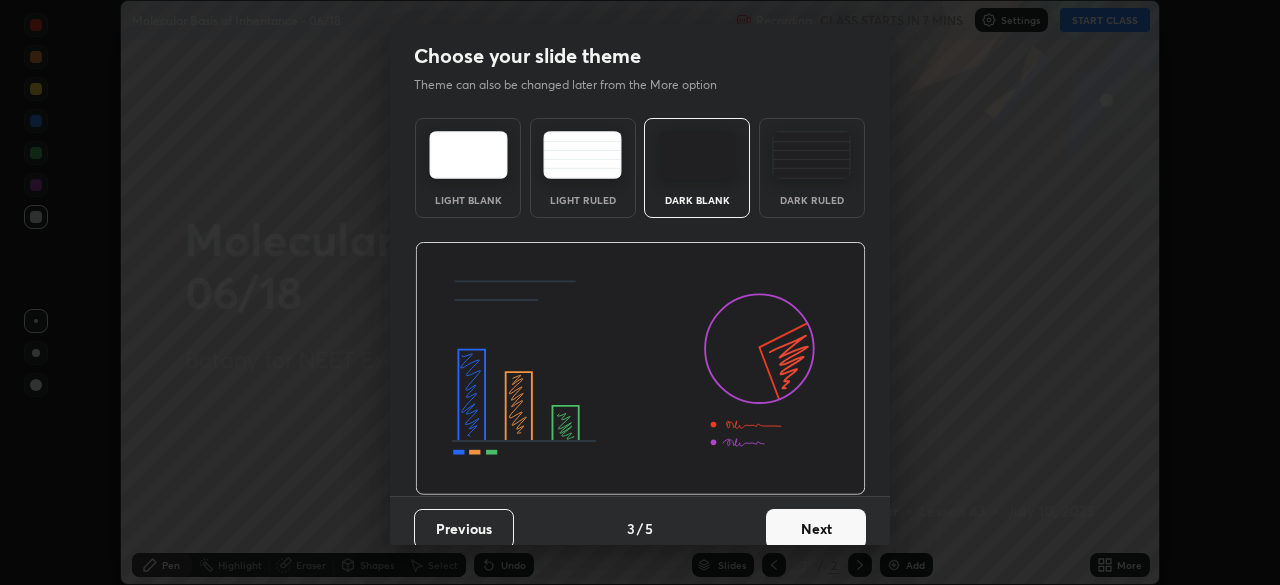 click on "Next" at bounding box center [816, 529] 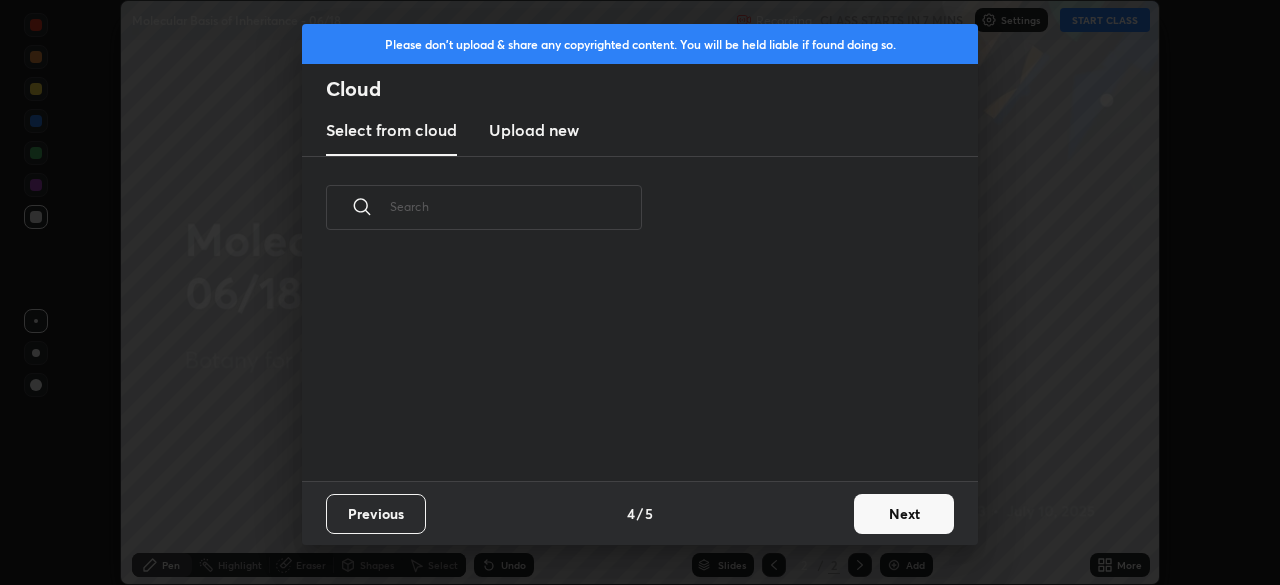 click on "Next" at bounding box center (904, 514) 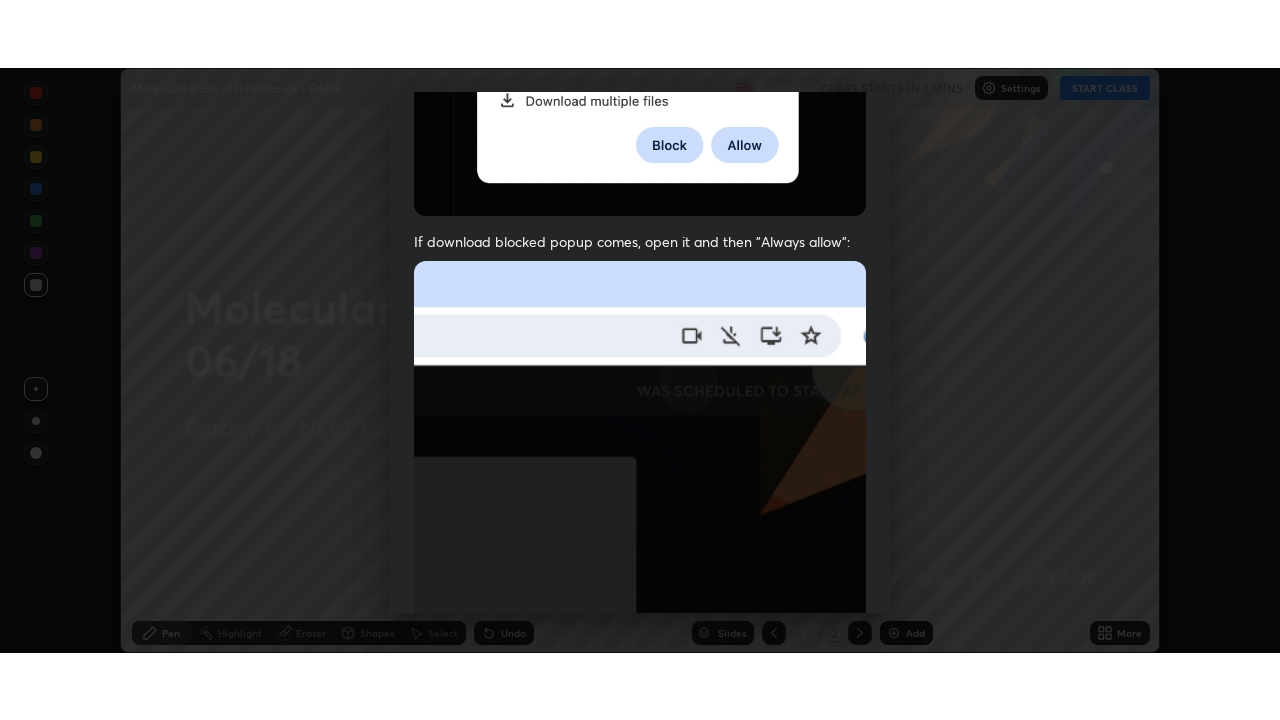 scroll, scrollTop: 479, scrollLeft: 0, axis: vertical 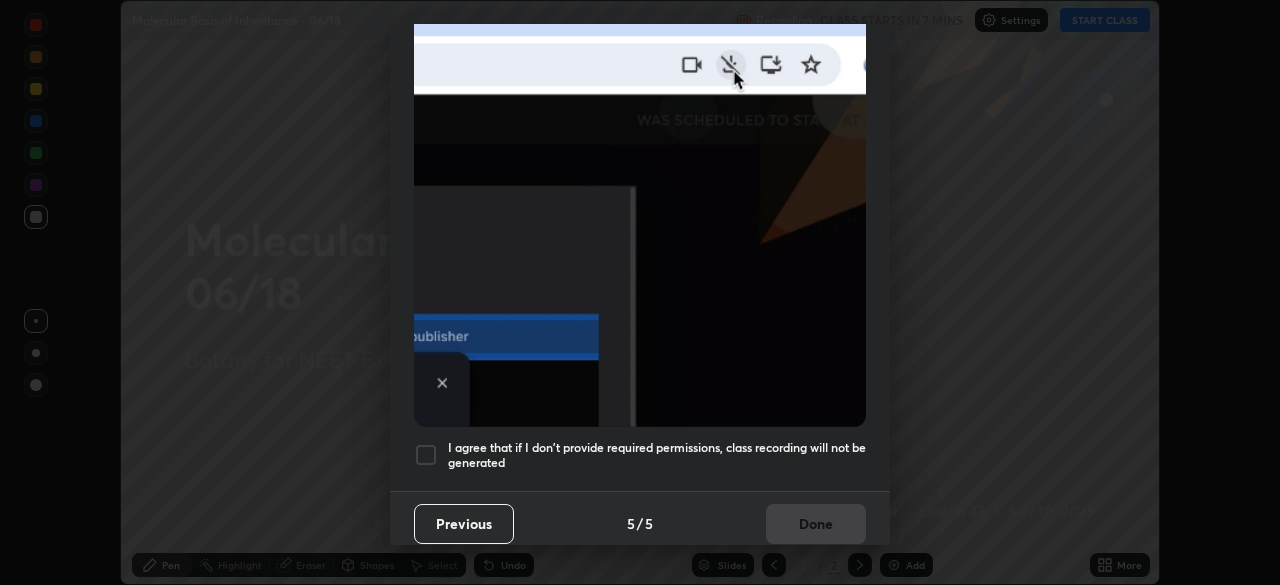 click at bounding box center [426, 455] 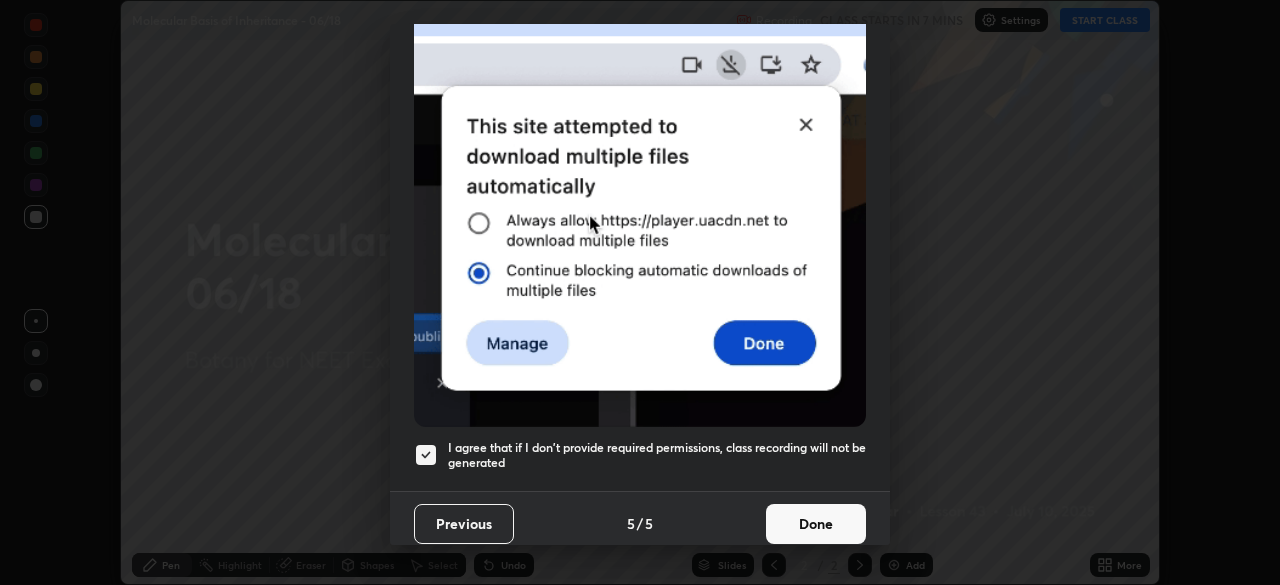 click on "Done" at bounding box center [816, 524] 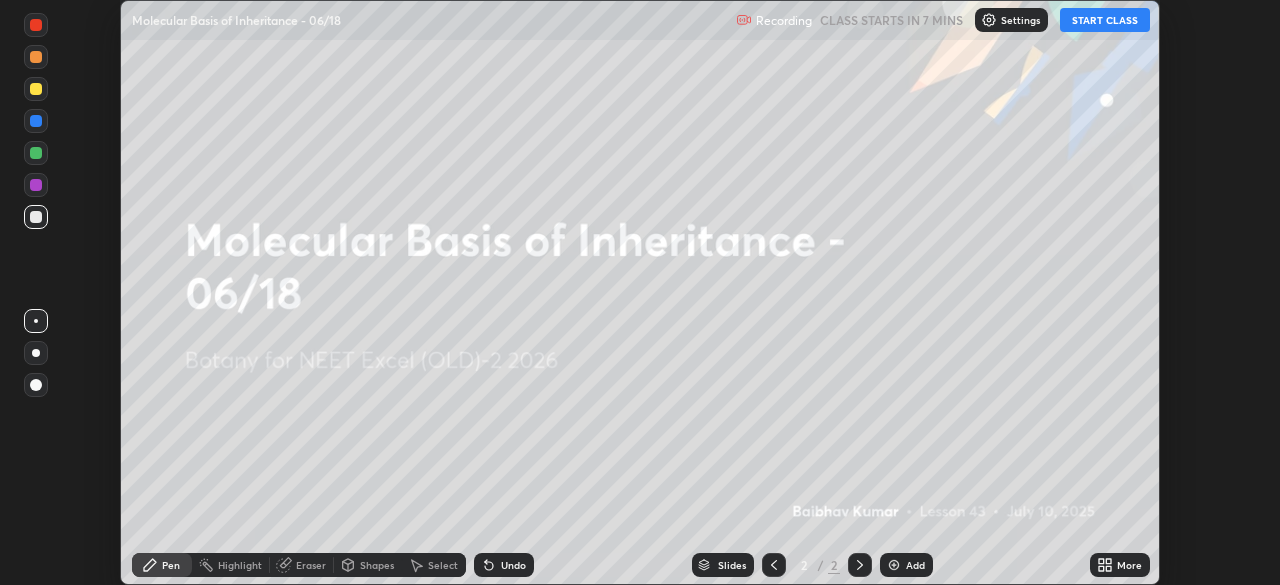 click 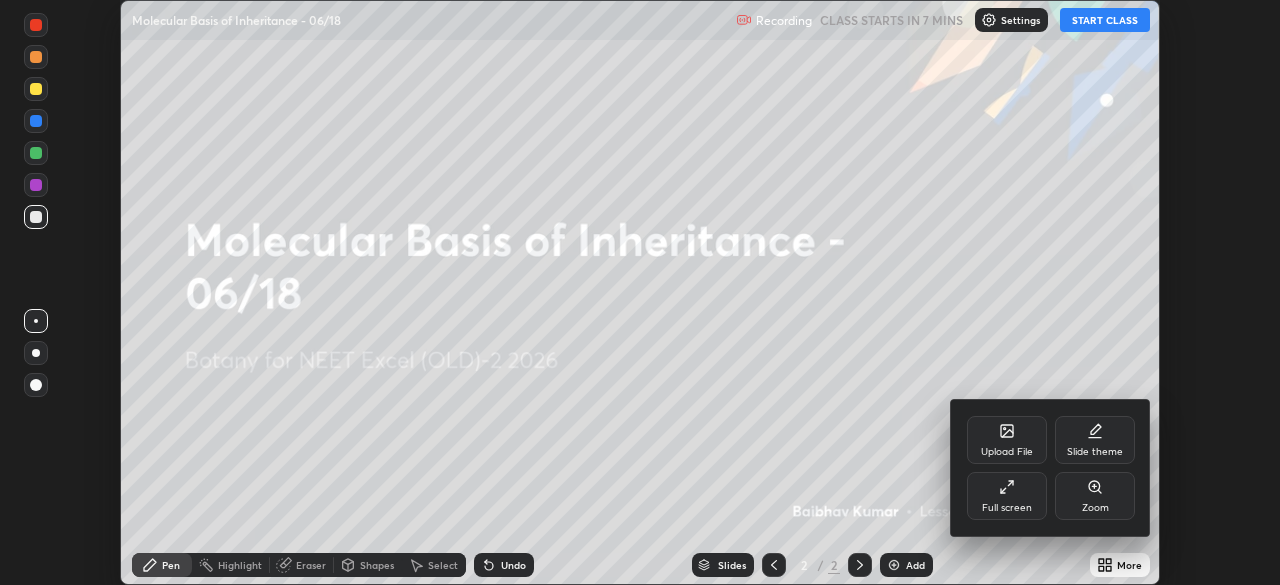 click on "Full screen" at bounding box center (1007, 508) 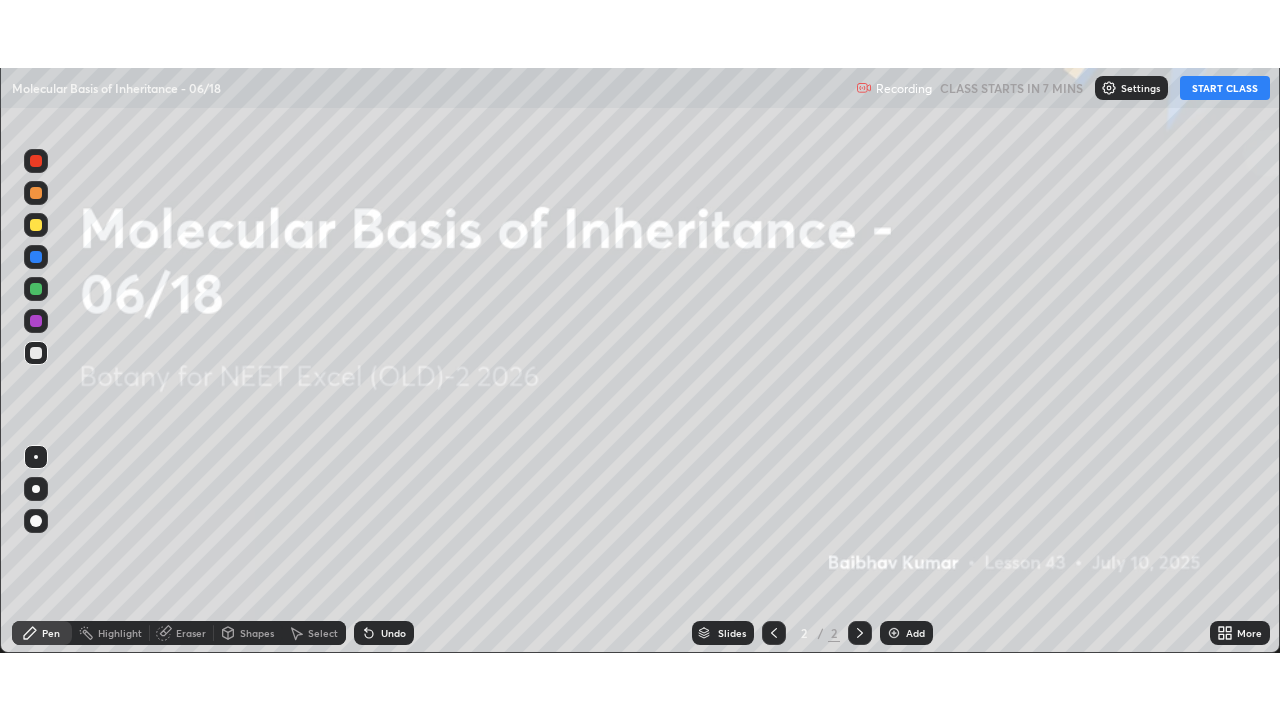 scroll, scrollTop: 99280, scrollLeft: 98720, axis: both 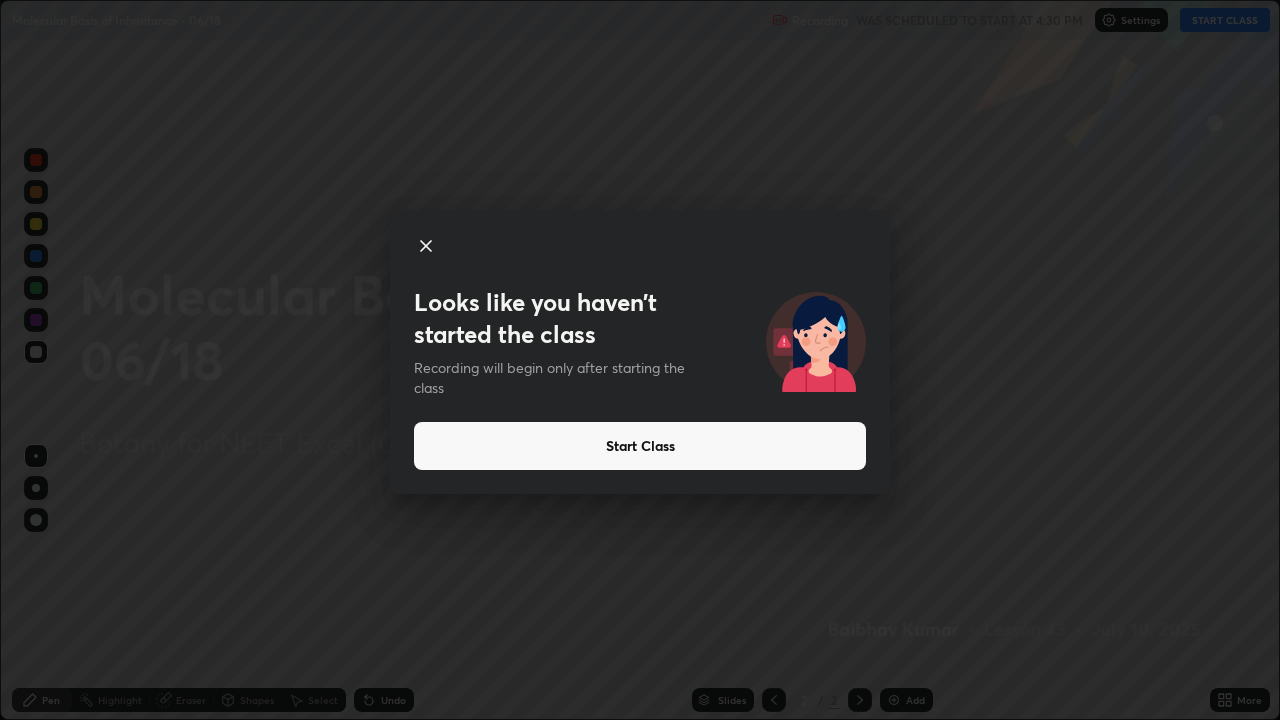 click on "Start Class" at bounding box center [640, 446] 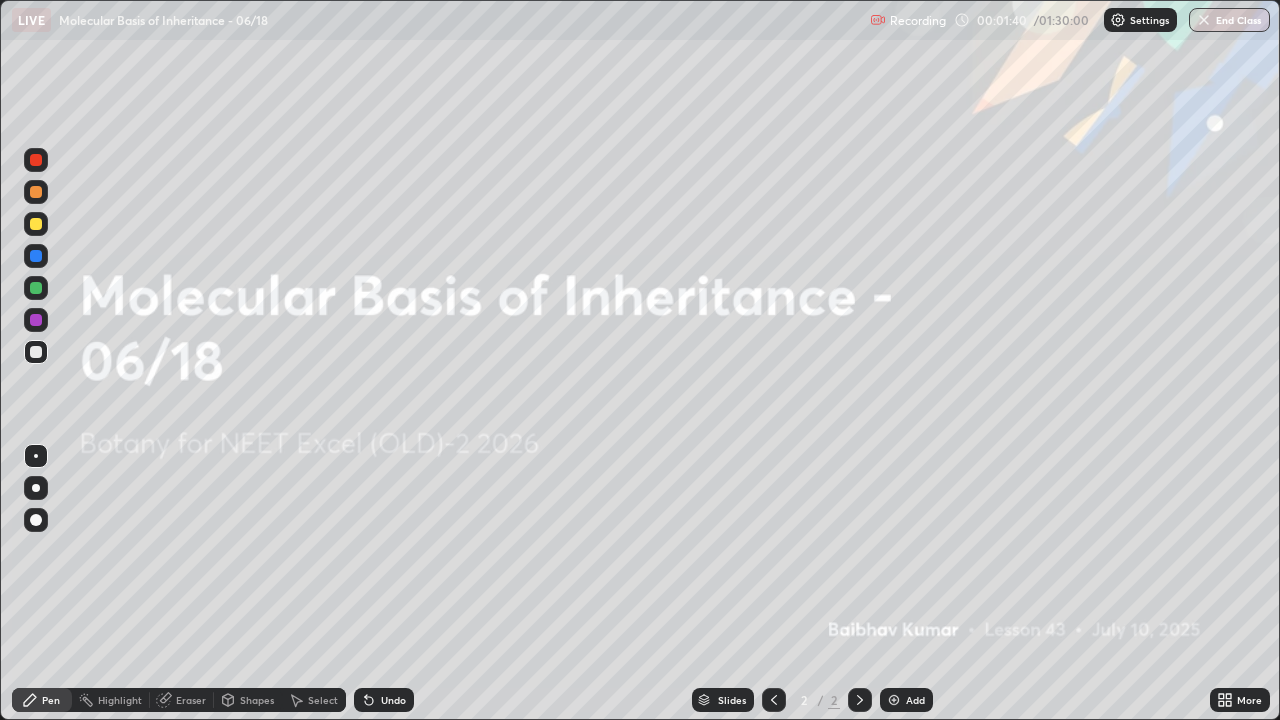 click 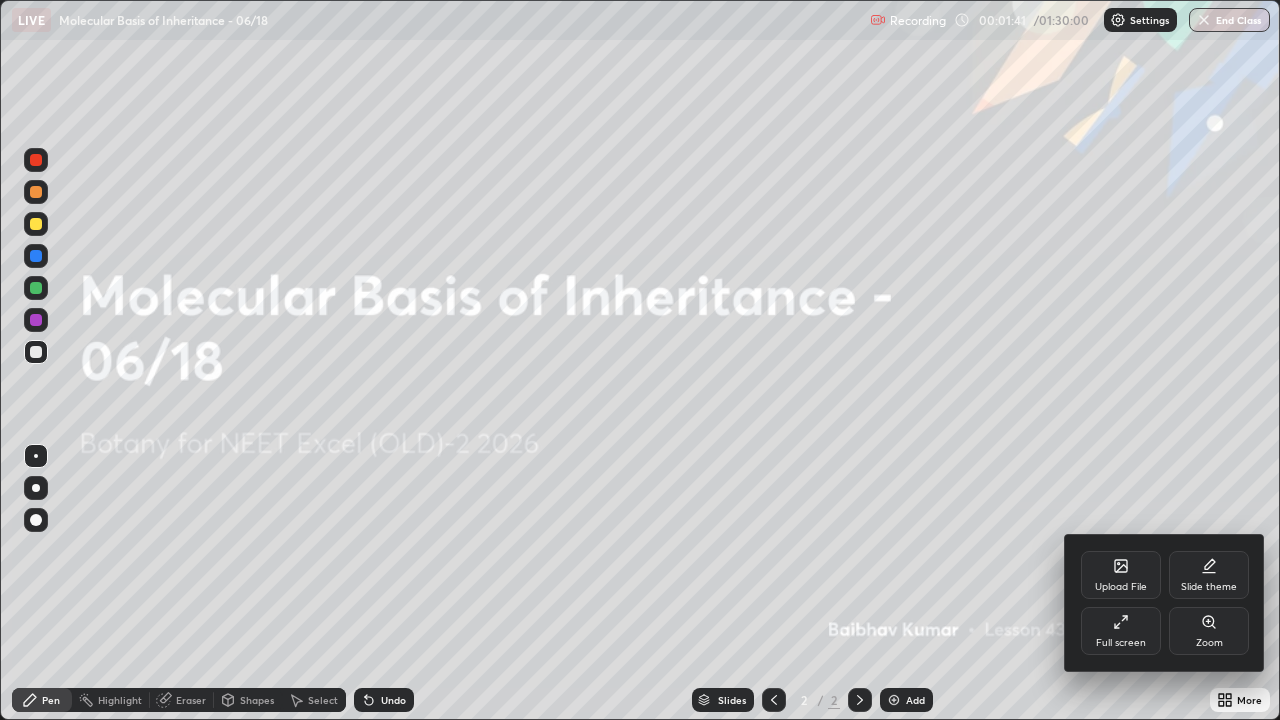 click on "Upload File" at bounding box center (1121, 575) 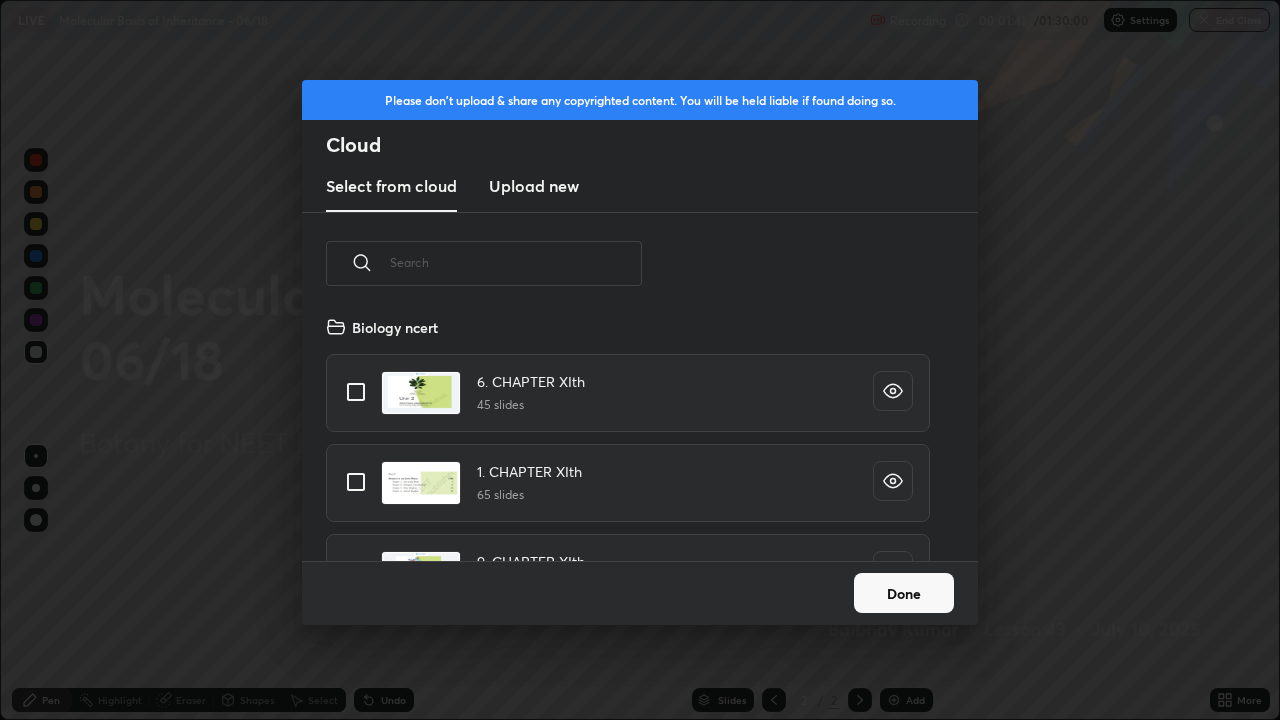 scroll, scrollTop: 0, scrollLeft: 1, axis: horizontal 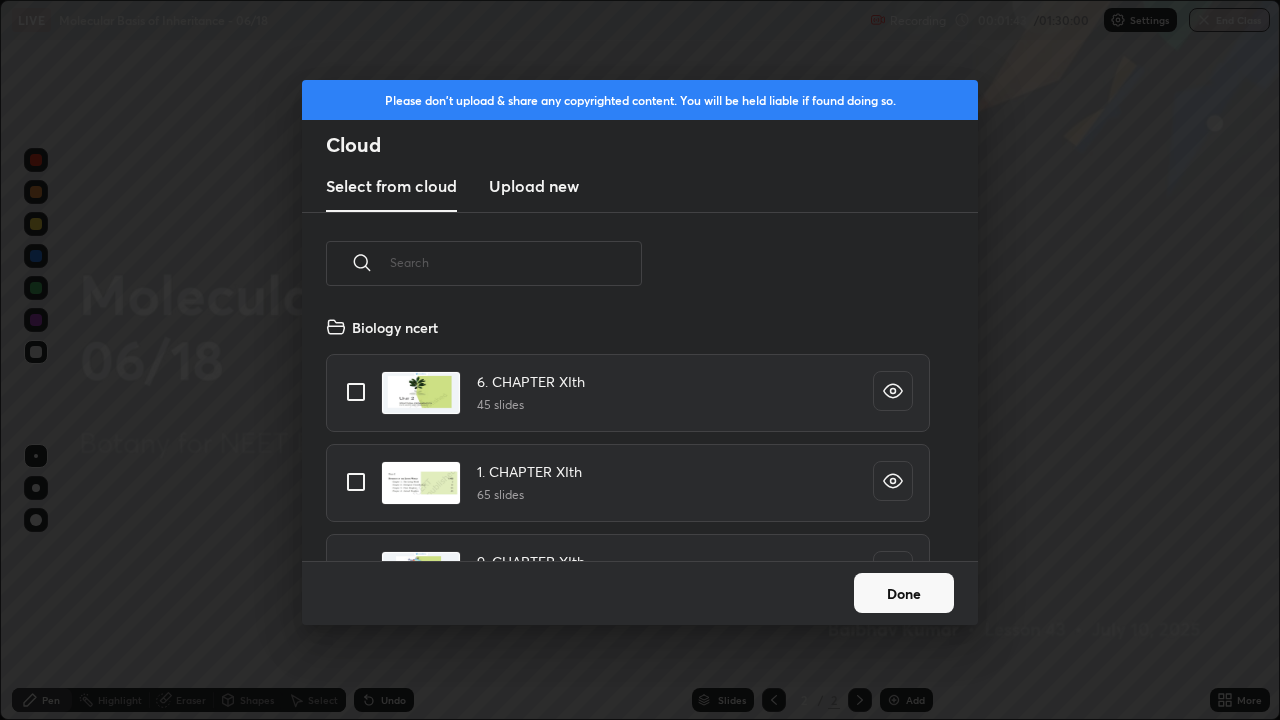 click at bounding box center (516, 262) 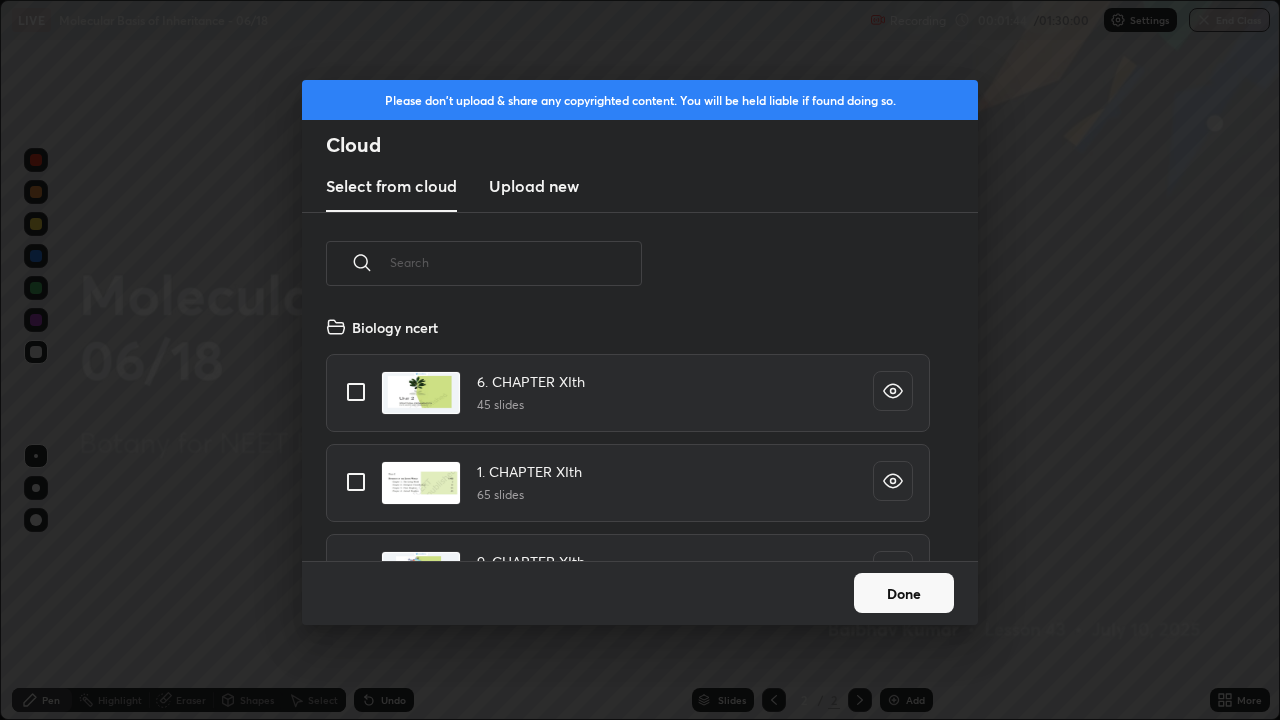 click on "Done" at bounding box center (904, 593) 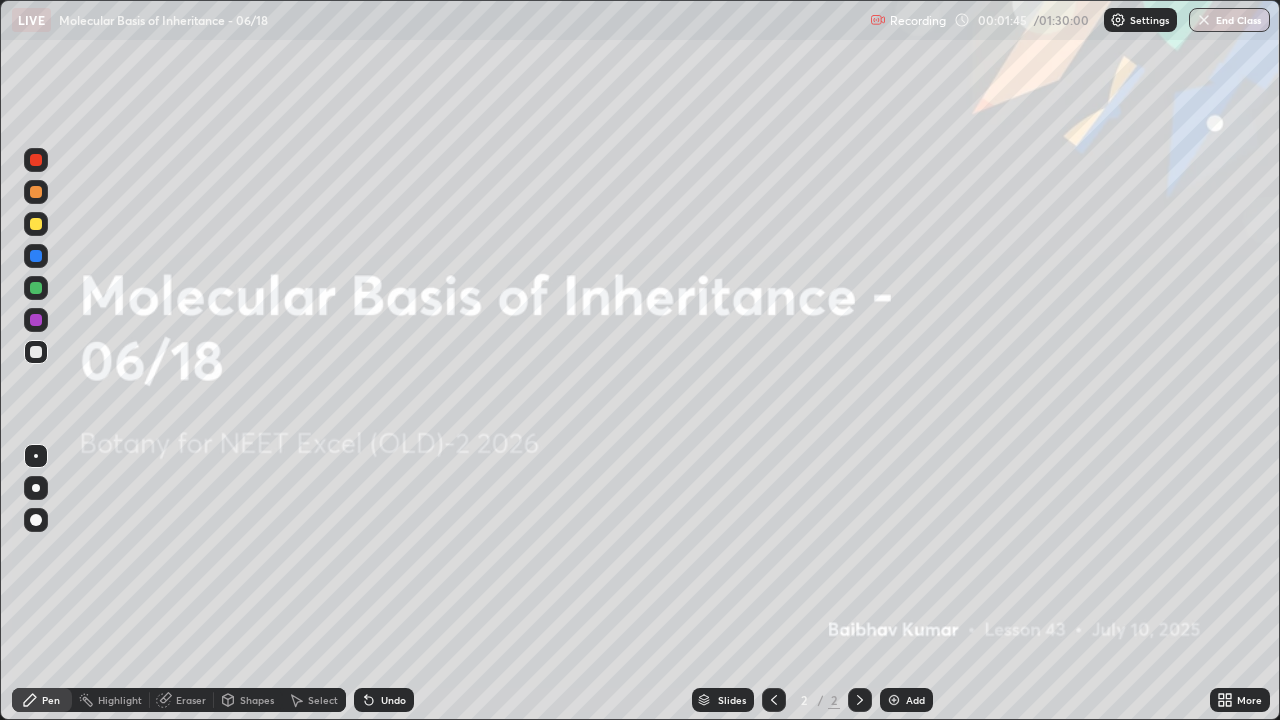 click 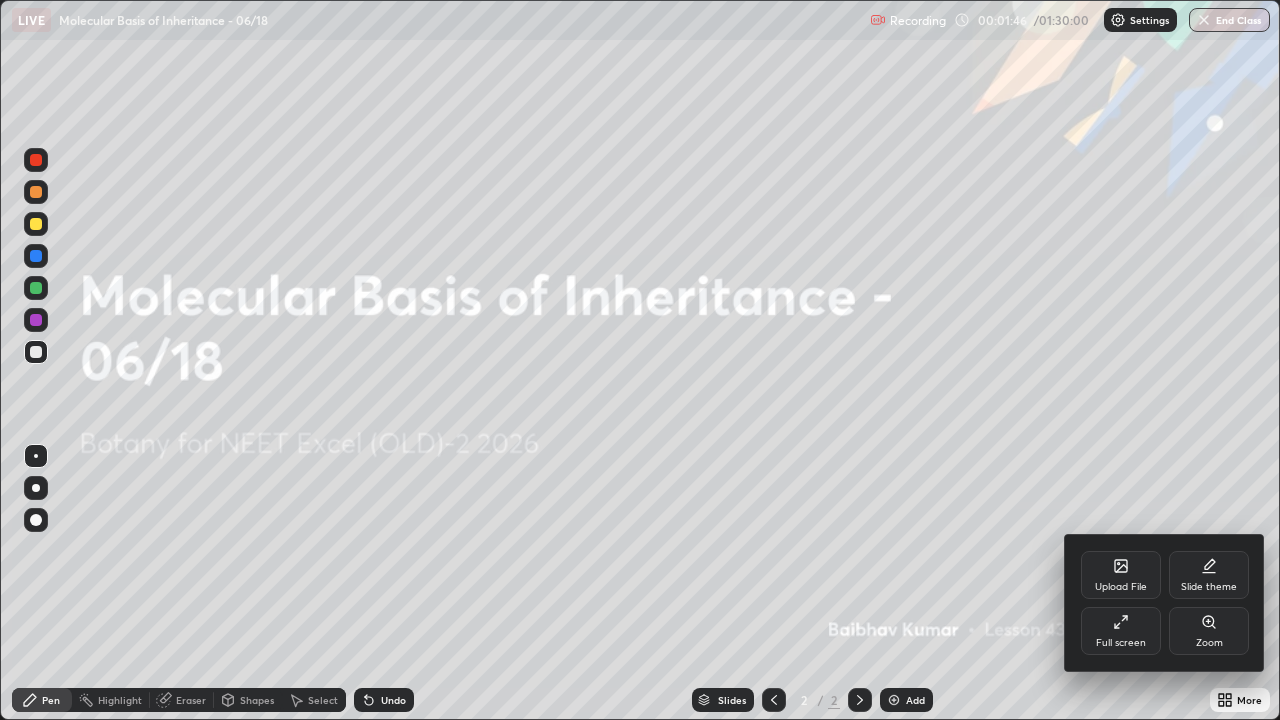 click on "Full screen" at bounding box center [1121, 631] 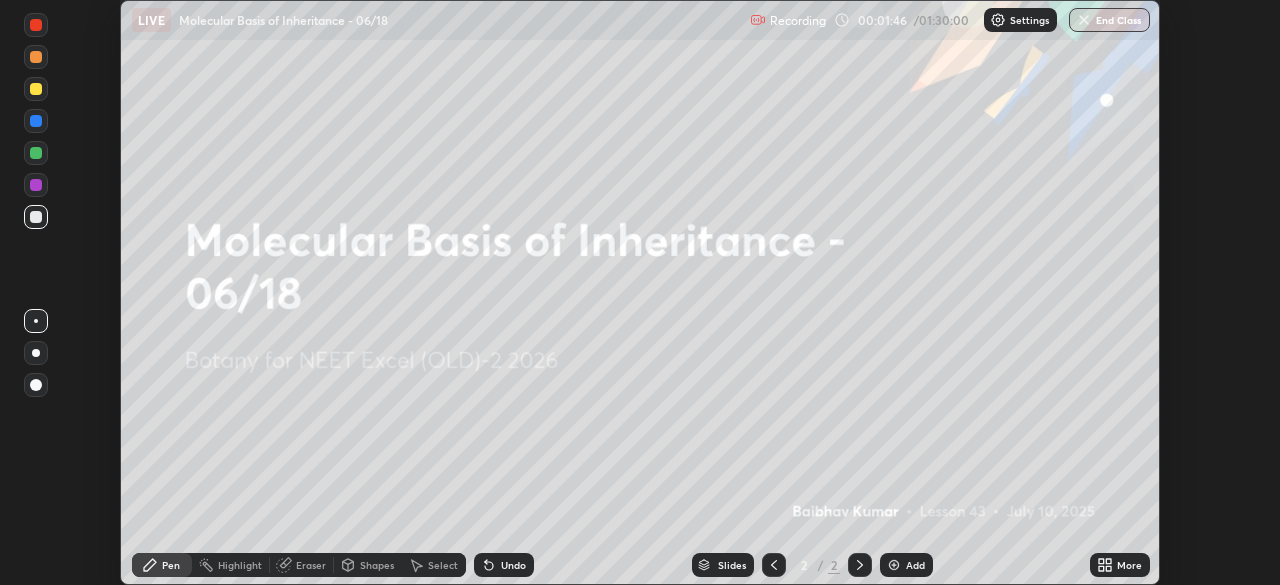 scroll, scrollTop: 585, scrollLeft: 1280, axis: both 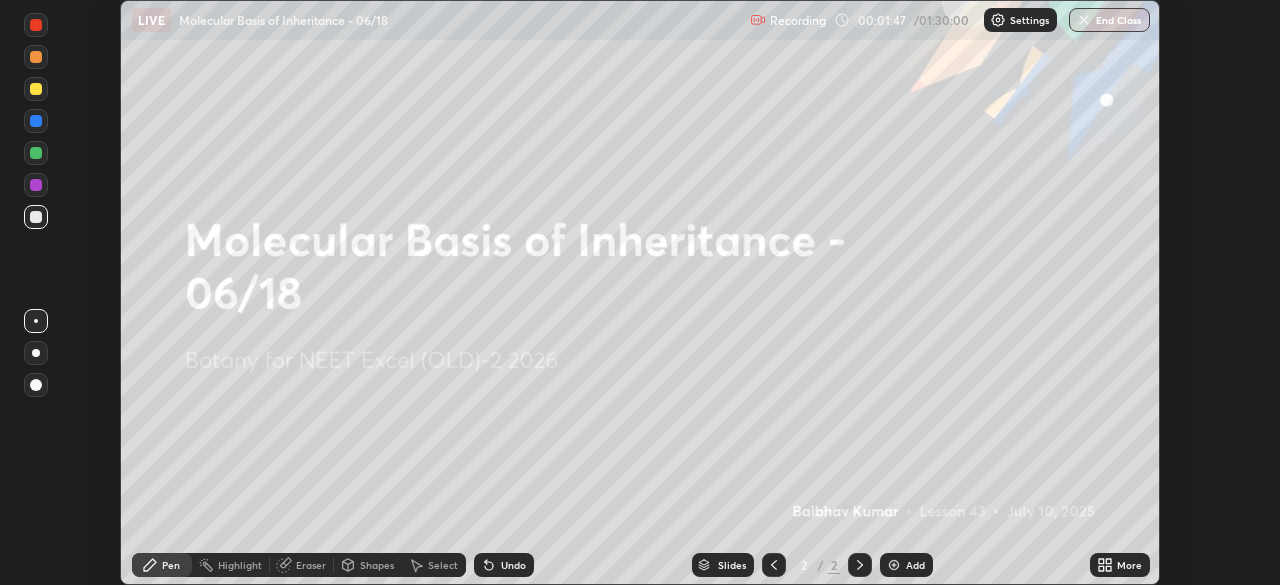 click on "More" at bounding box center (1120, 565) 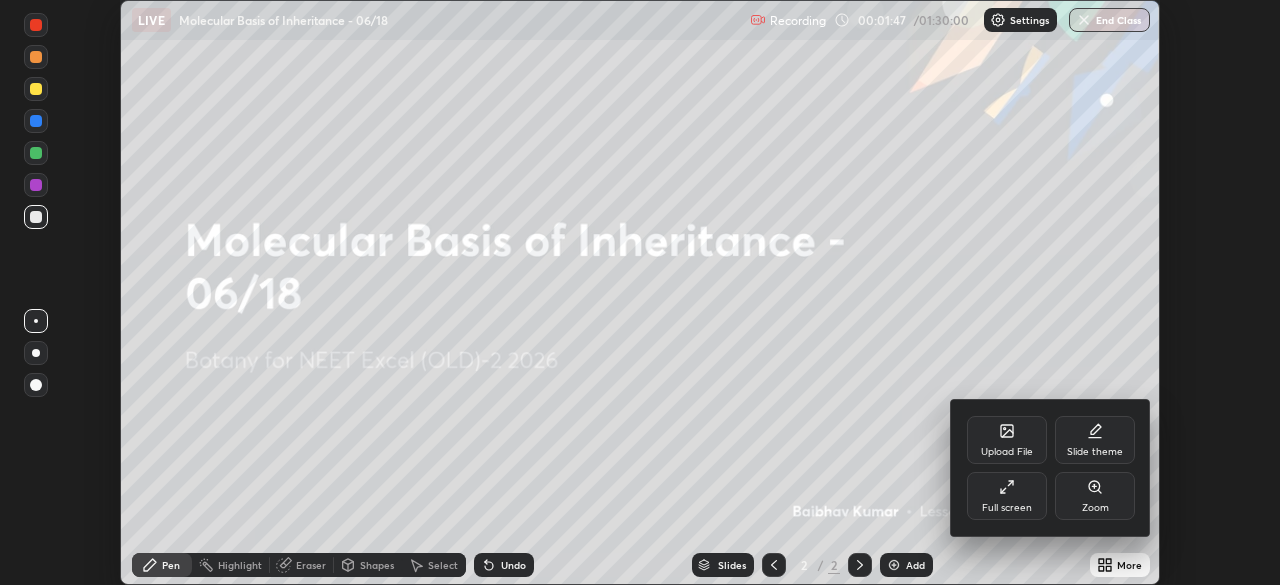 click on "Upload File" at bounding box center [1007, 440] 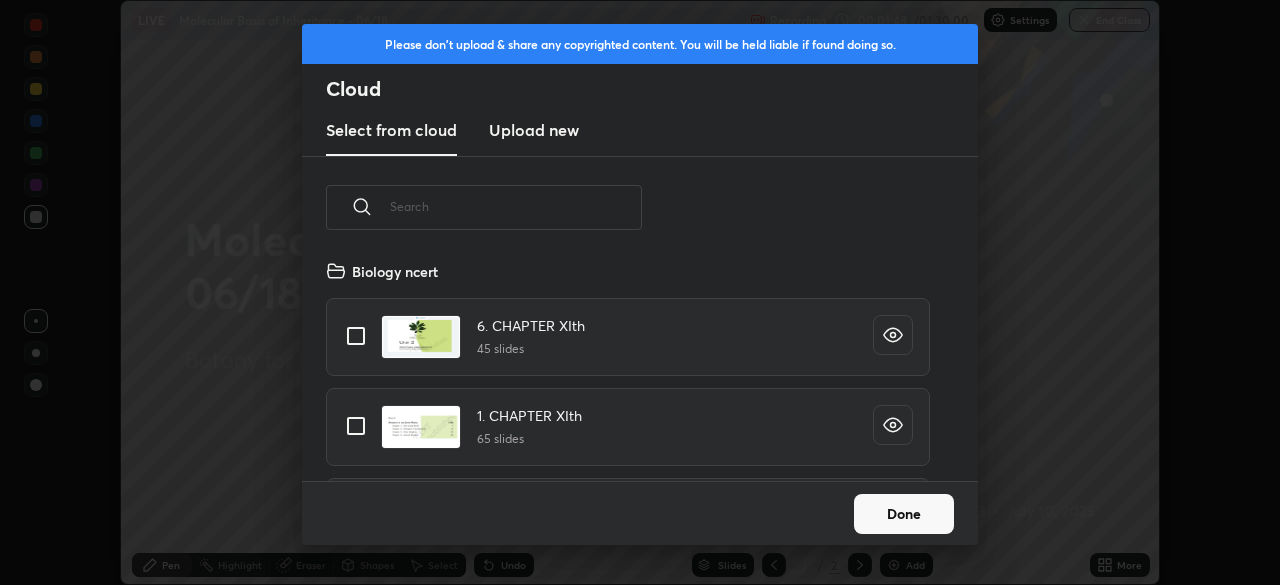scroll, scrollTop: 7, scrollLeft: 11, axis: both 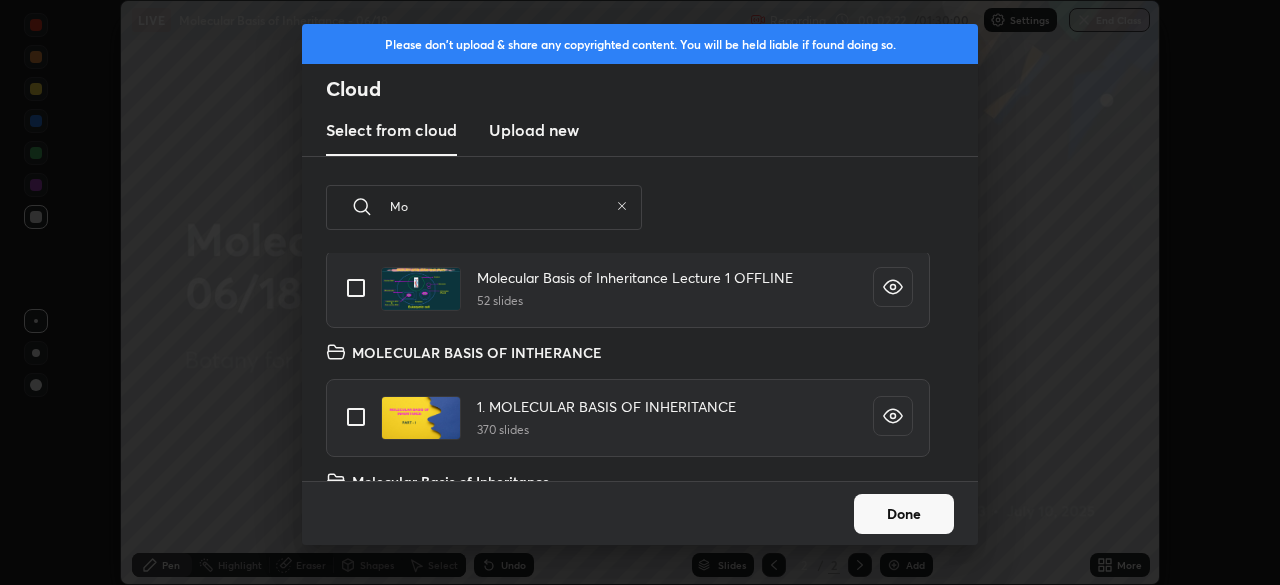 type on "M" 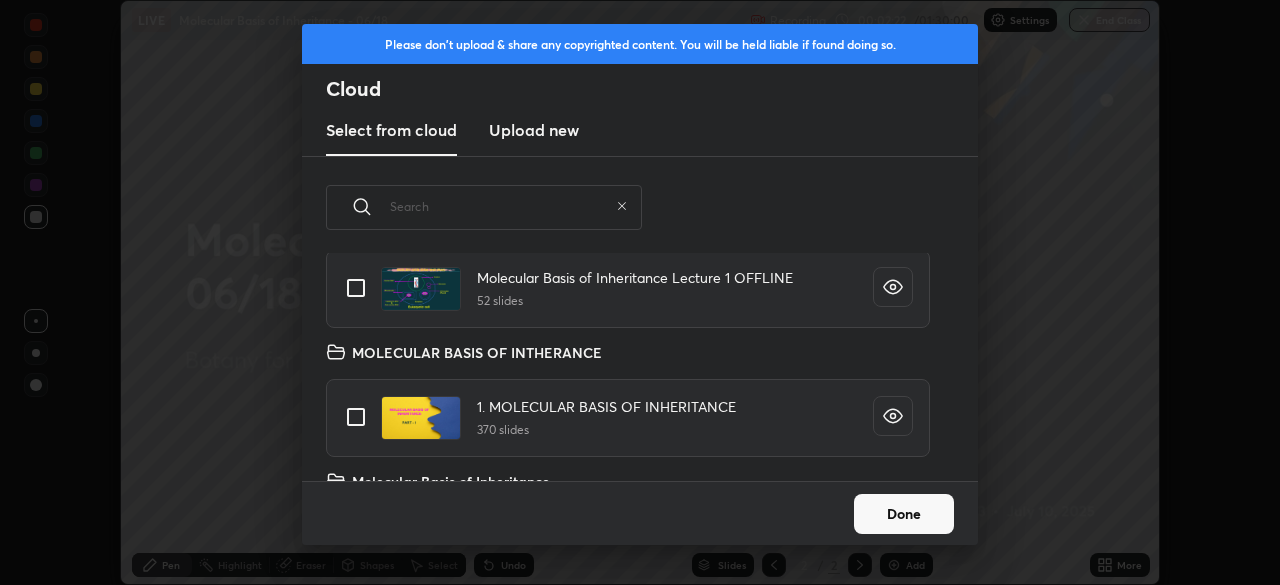 scroll, scrollTop: 222, scrollLeft: 642, axis: both 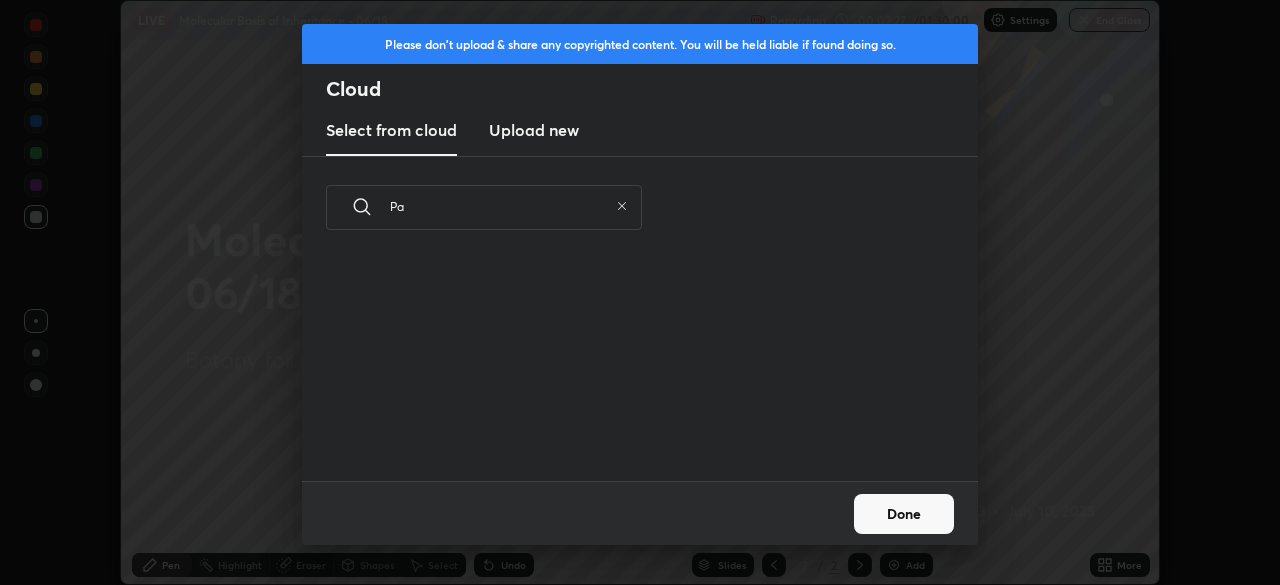 type on "P" 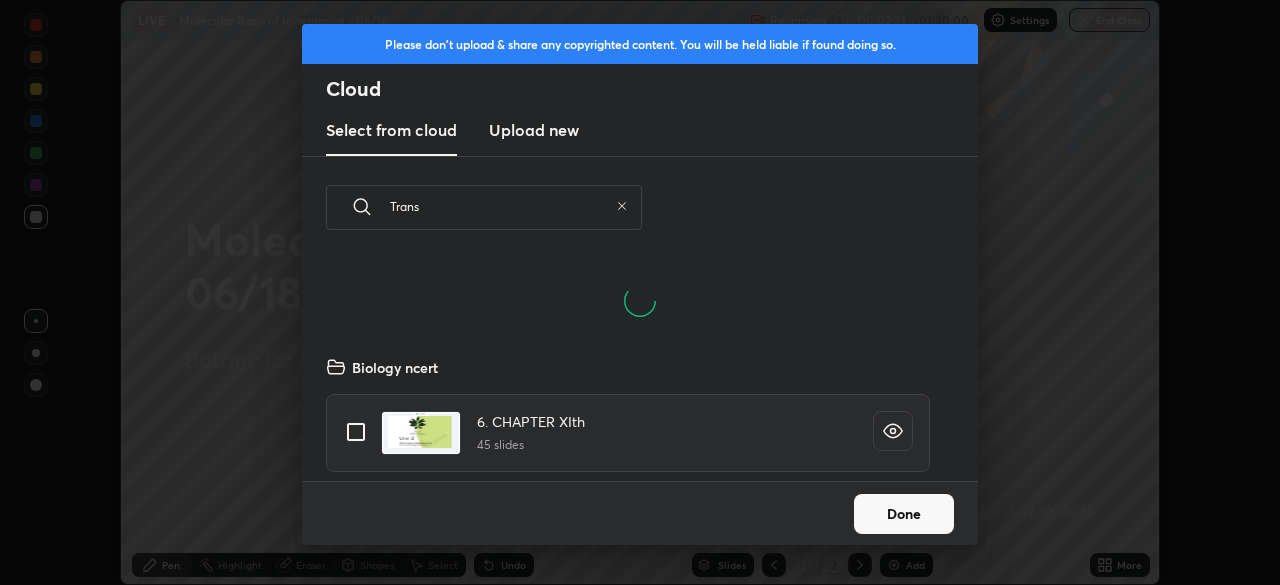 scroll, scrollTop: 126, scrollLeft: 642, axis: both 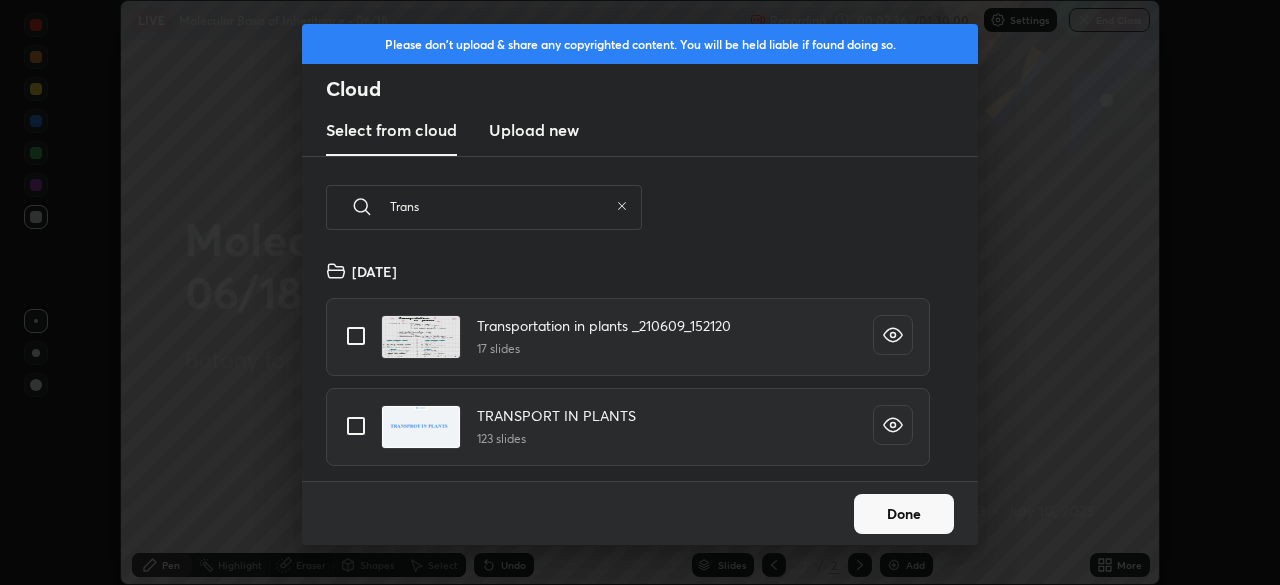 type on "Trans" 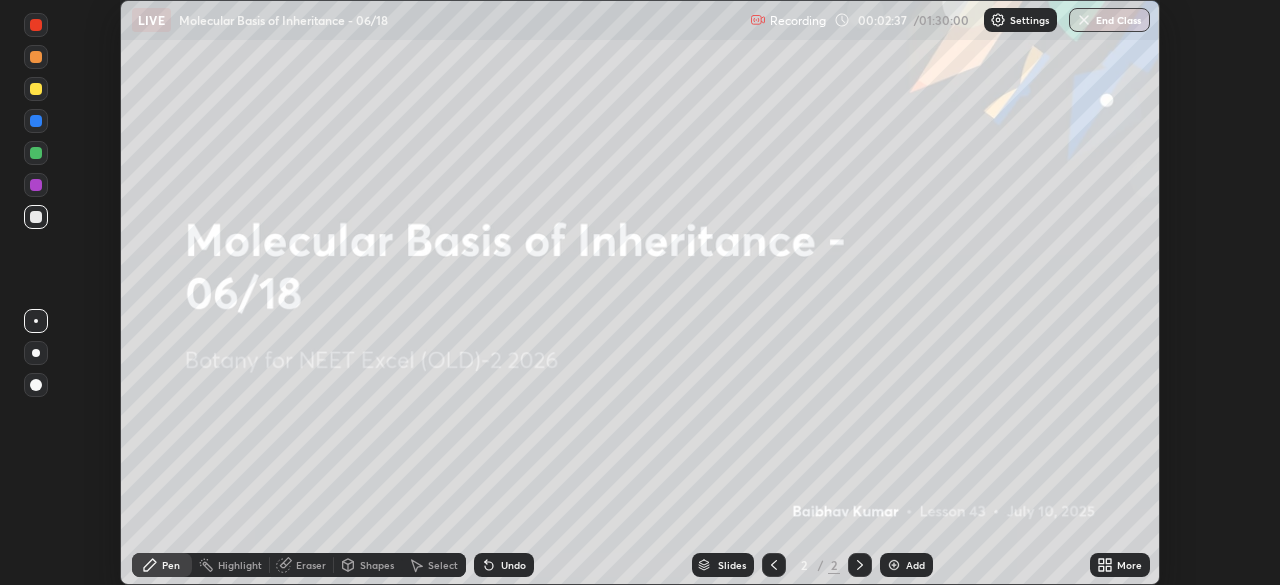 click 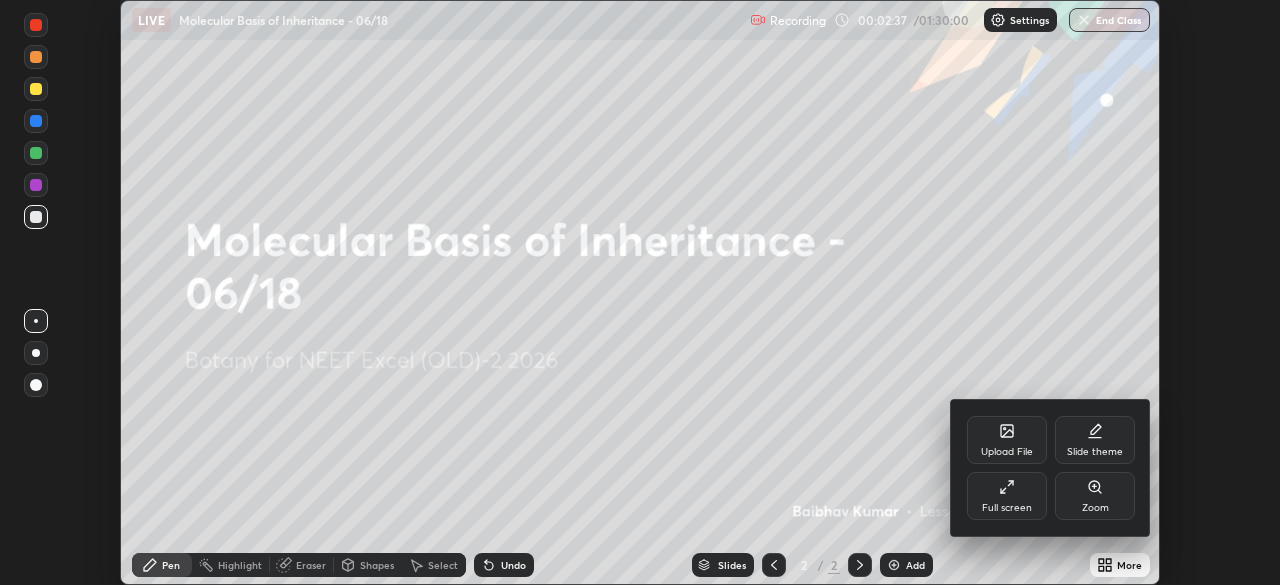 click on "Full screen" at bounding box center (1007, 508) 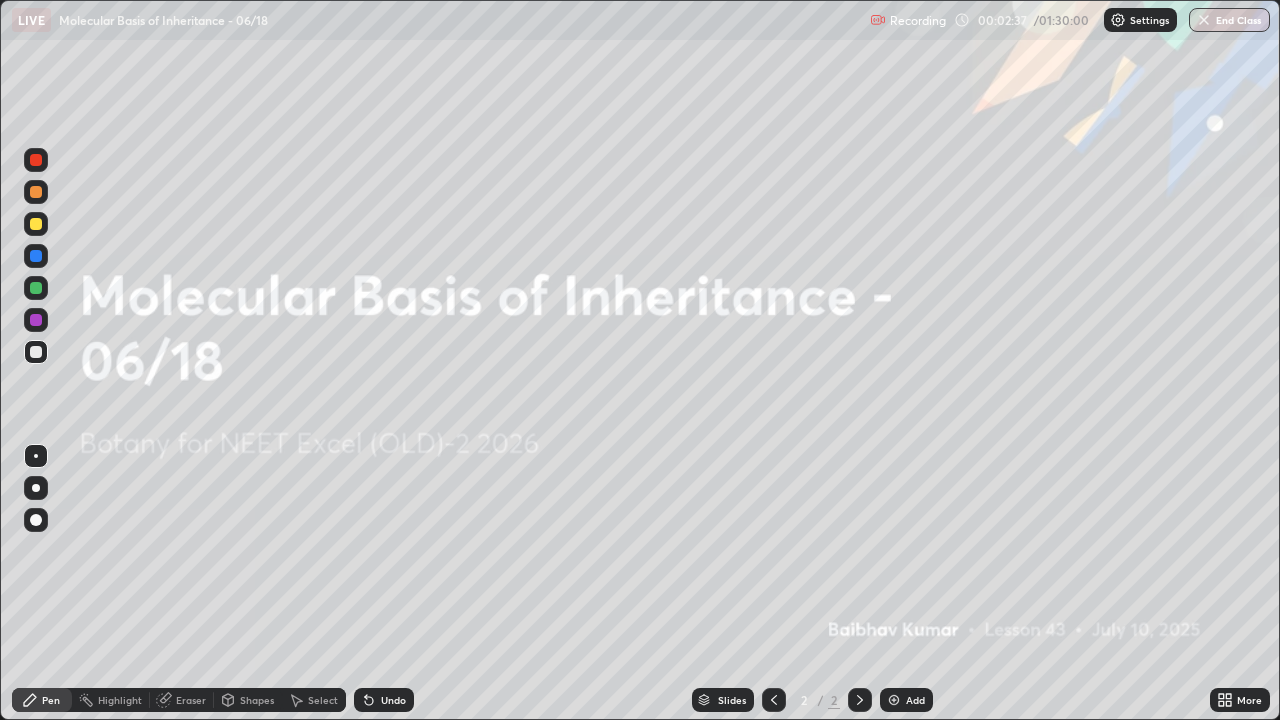 scroll, scrollTop: 99280, scrollLeft: 98720, axis: both 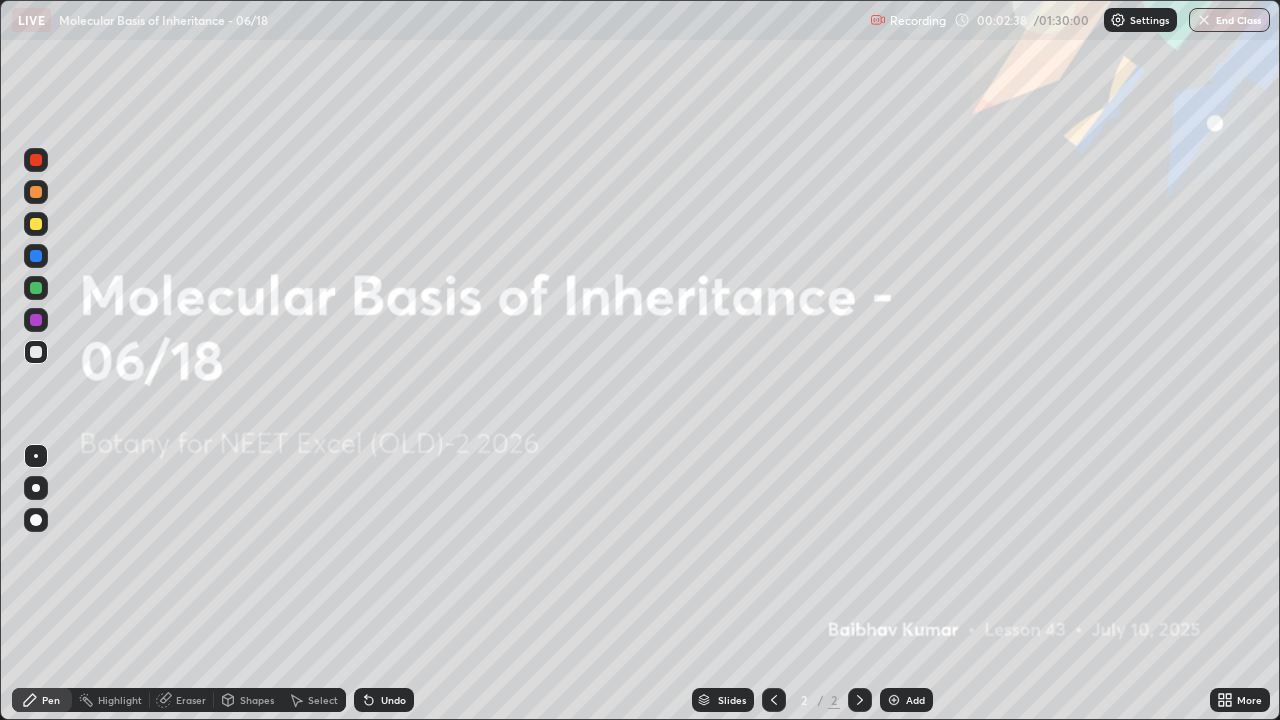 click on "Add" at bounding box center (915, 700) 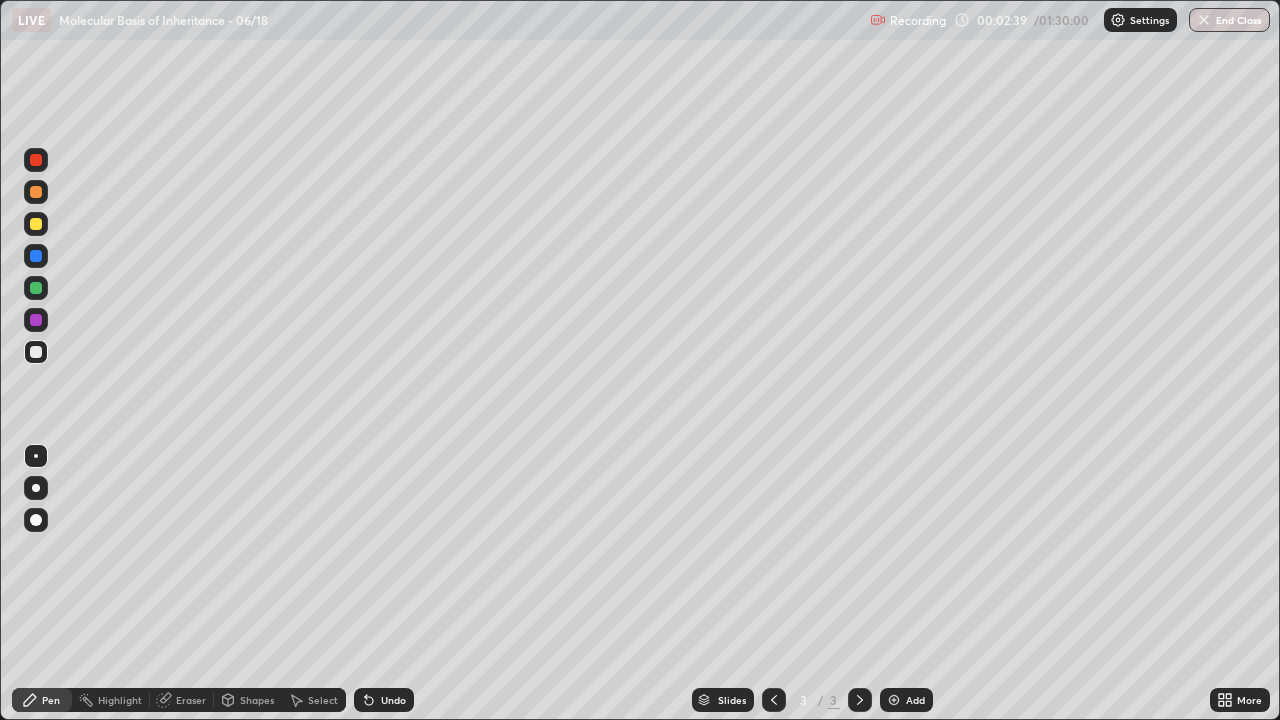 click at bounding box center [36, 488] 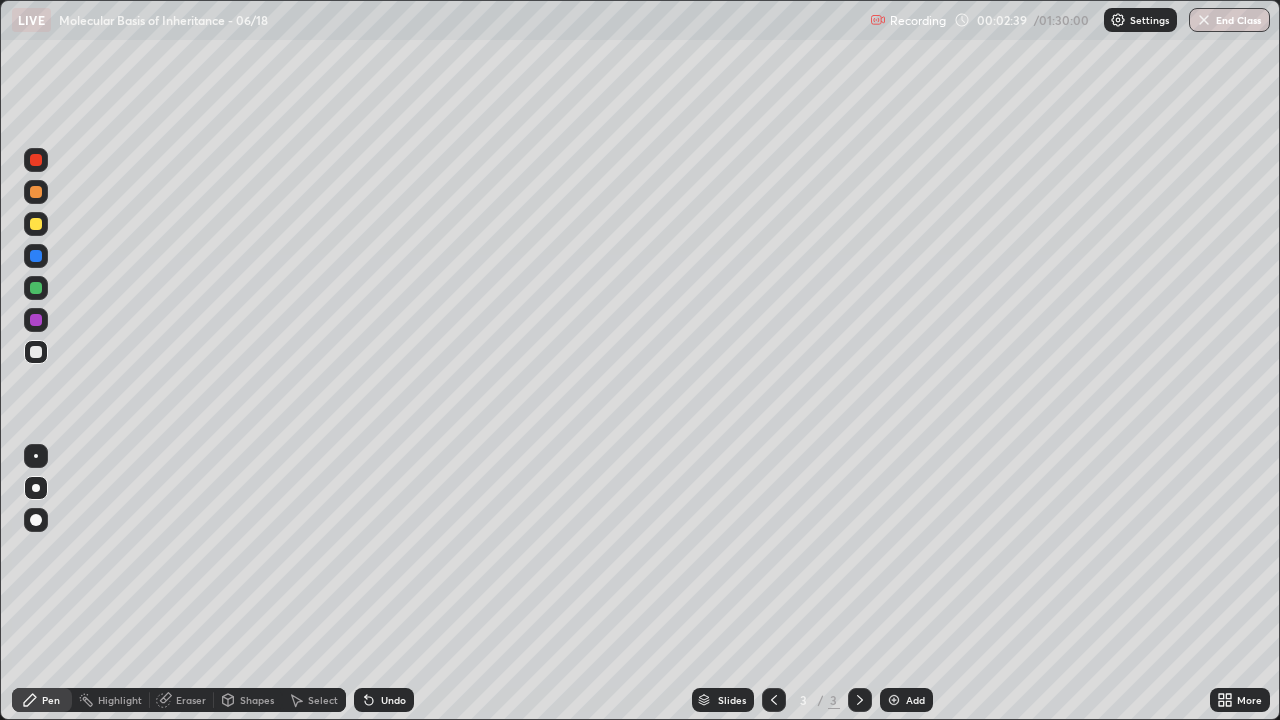 click at bounding box center (36, 488) 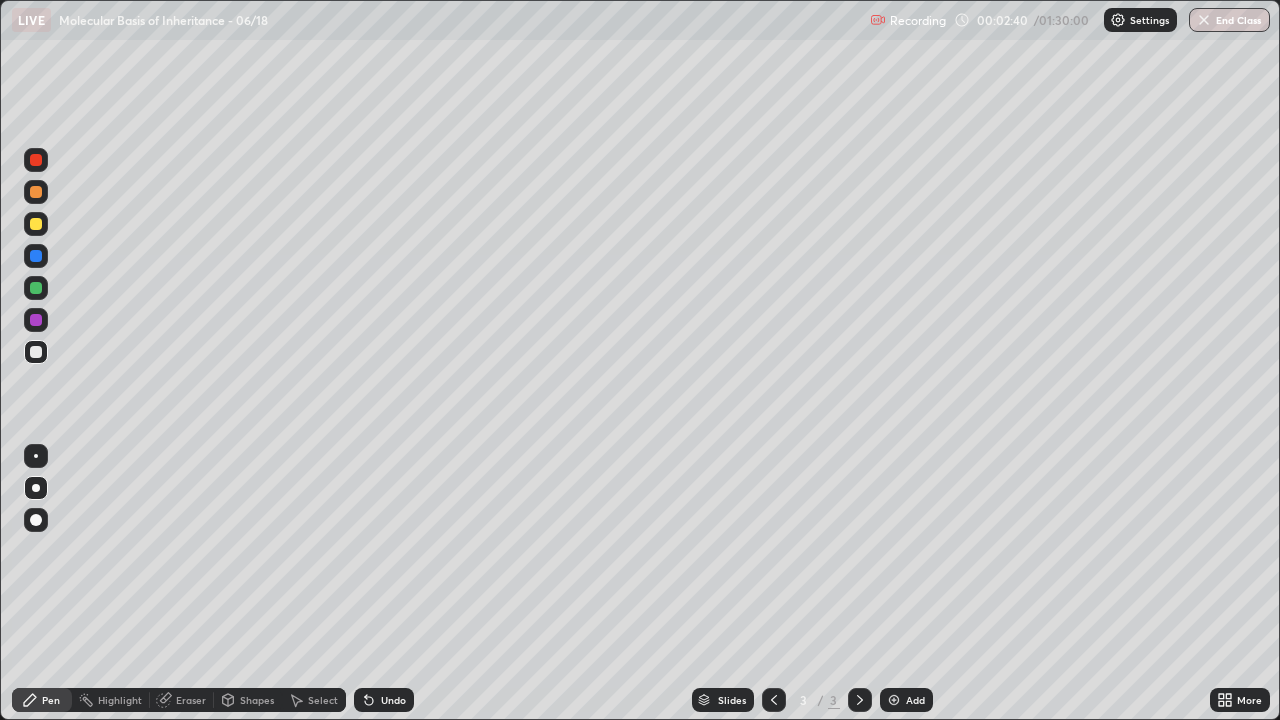 click at bounding box center [36, 352] 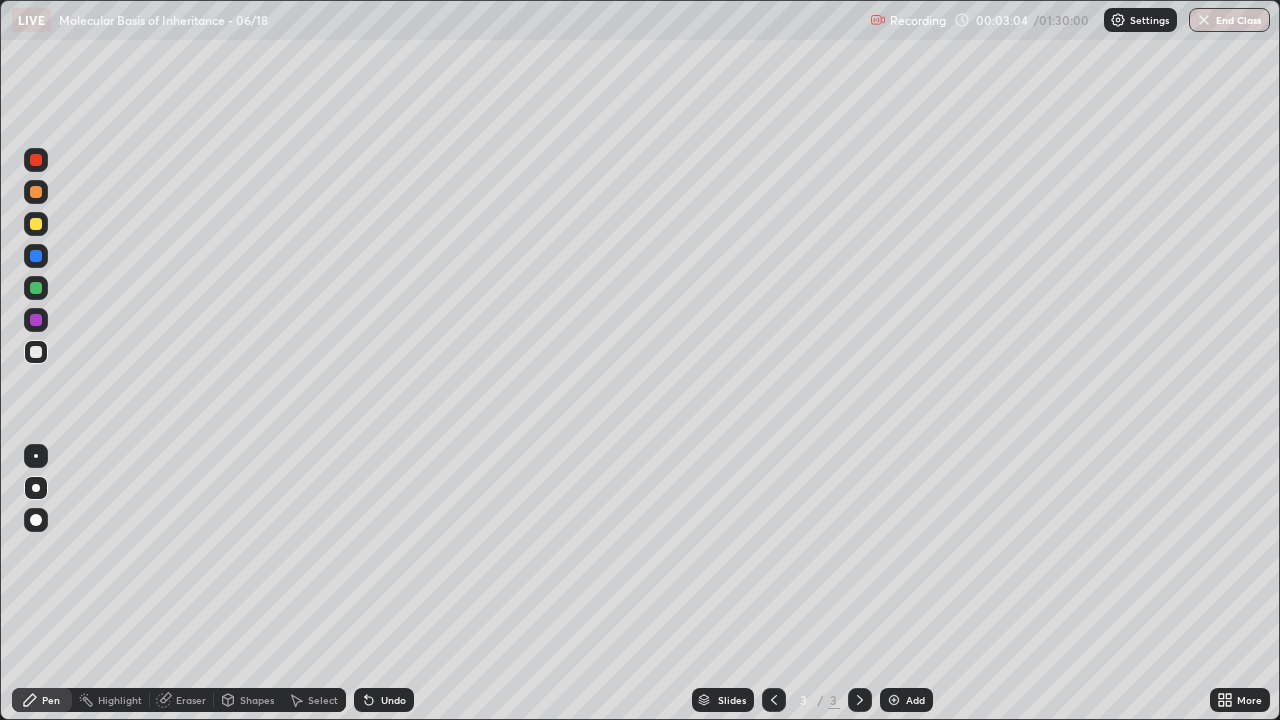 click at bounding box center [36, 288] 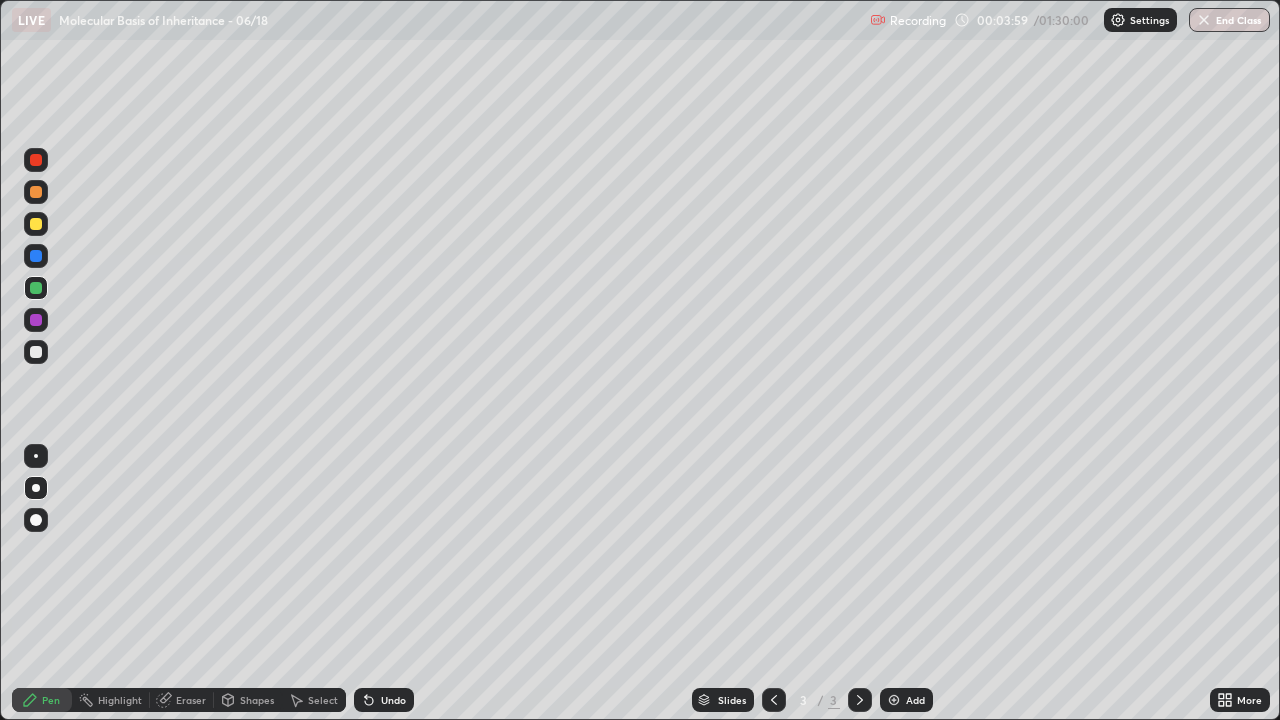 click at bounding box center [36, 352] 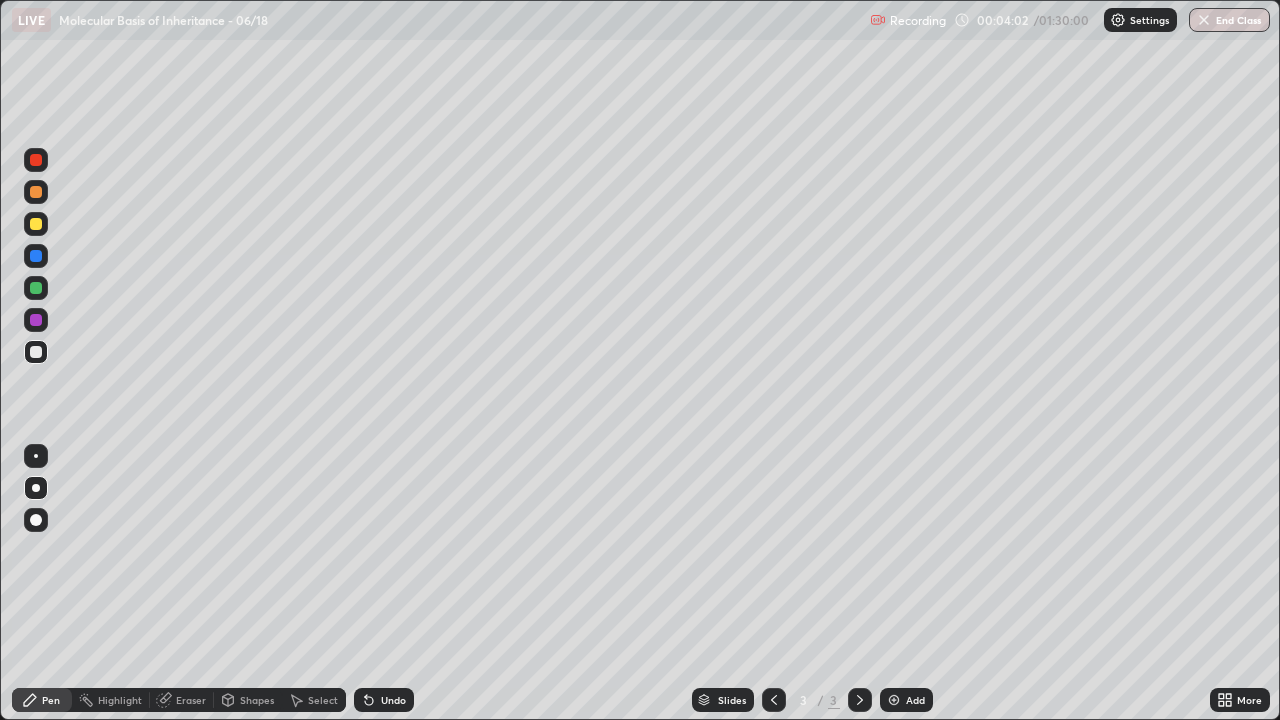 click 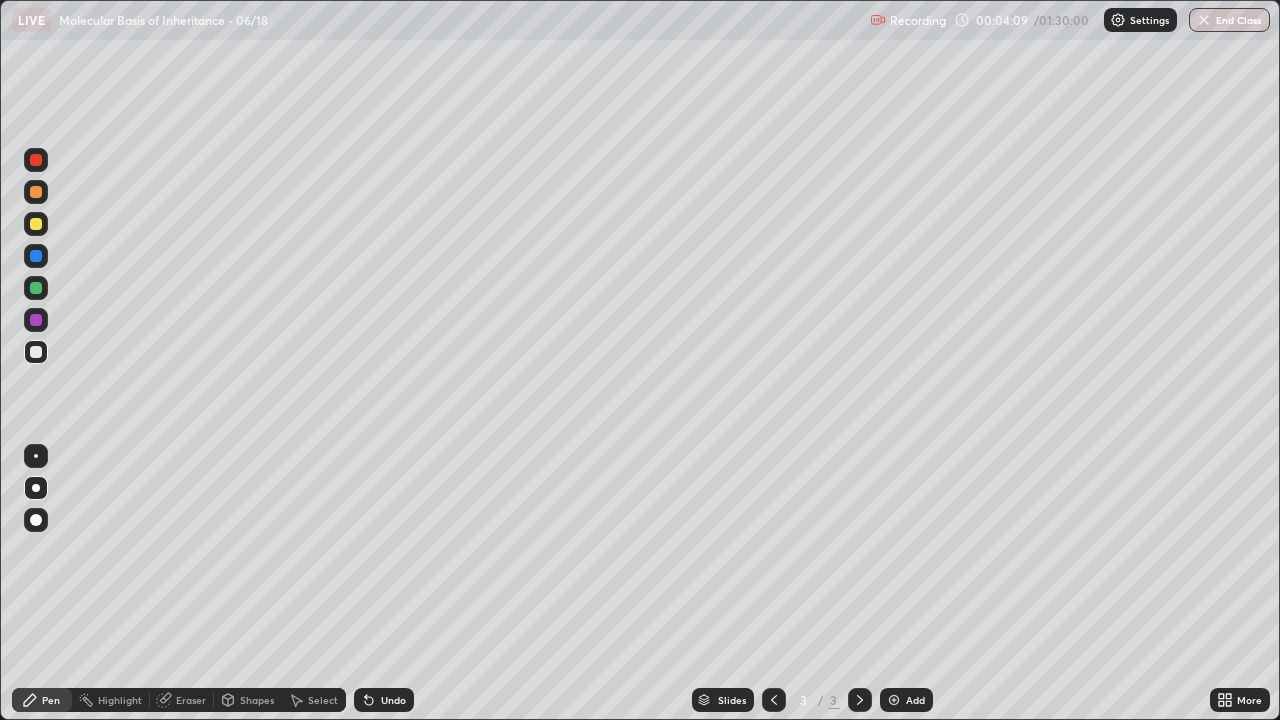 click at bounding box center (36, 320) 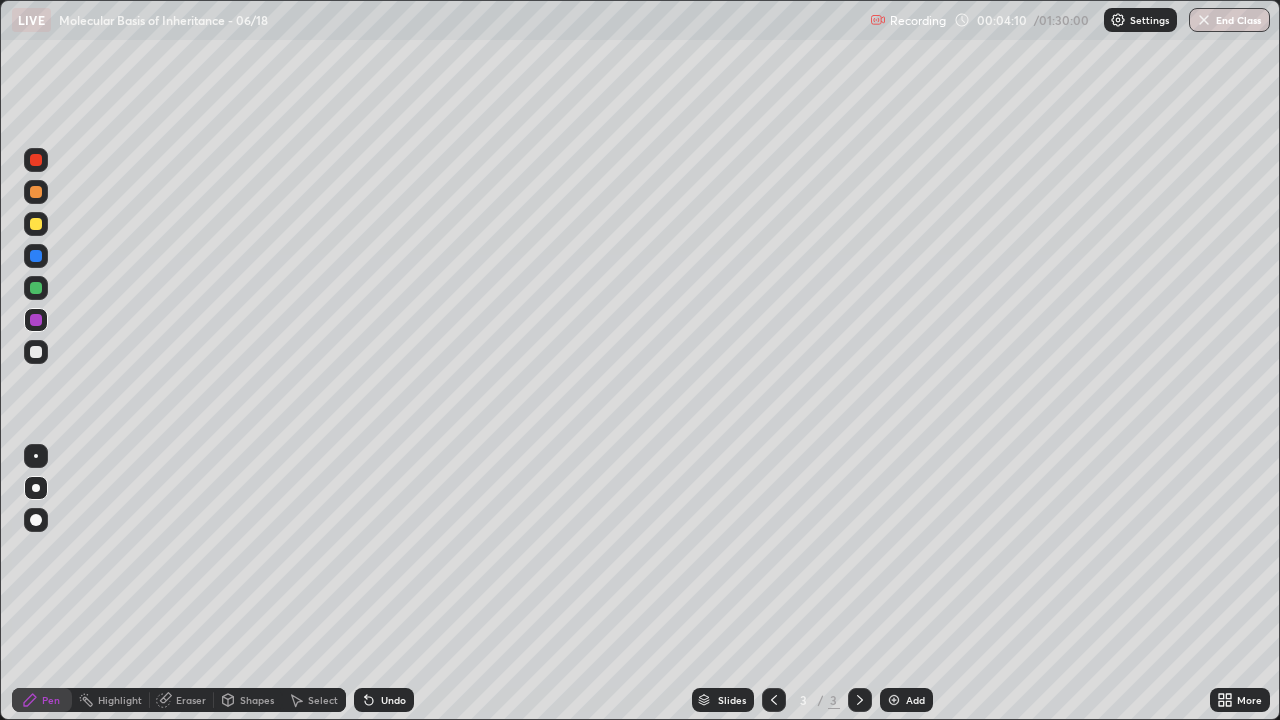 click at bounding box center [36, 488] 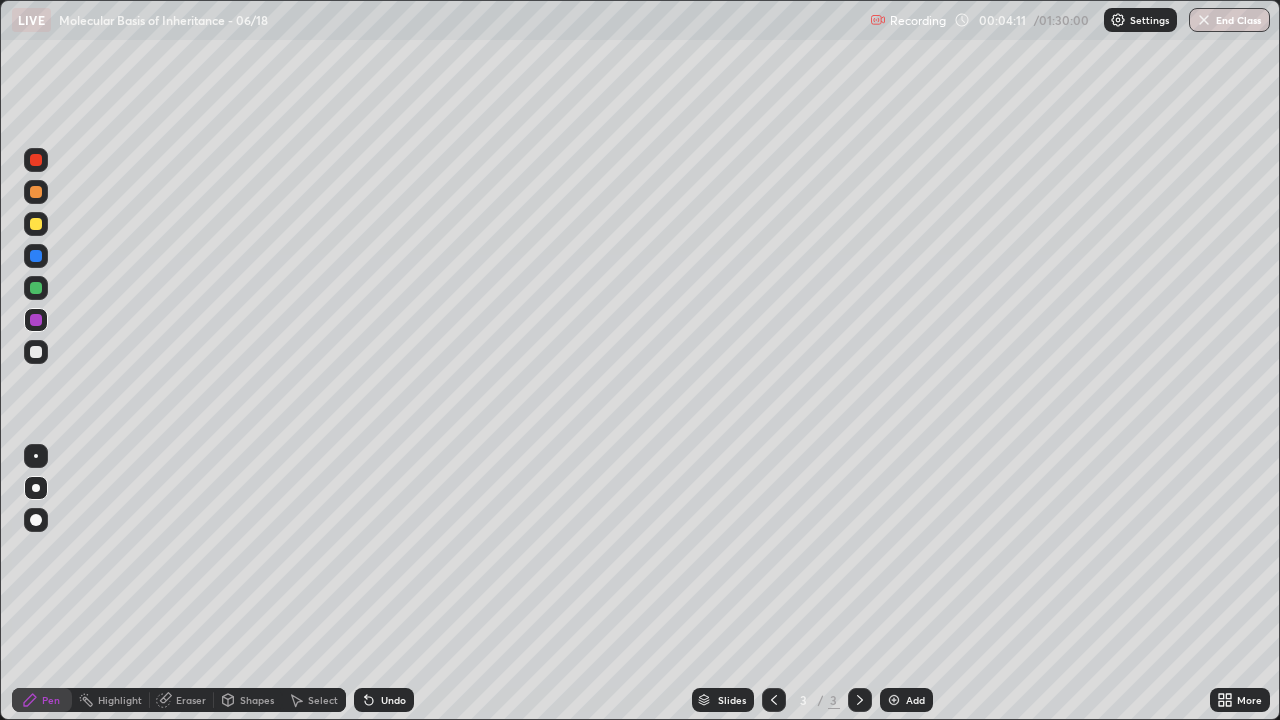 click 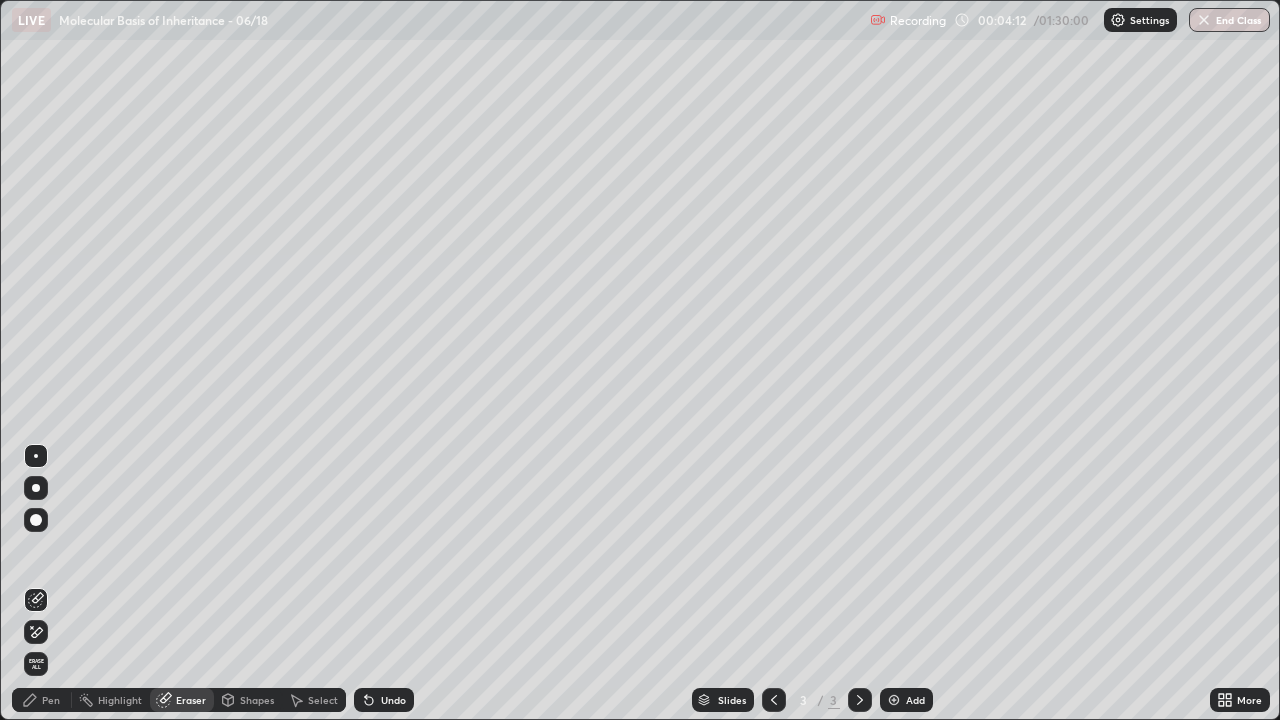 click on "Shapes" at bounding box center (248, 700) 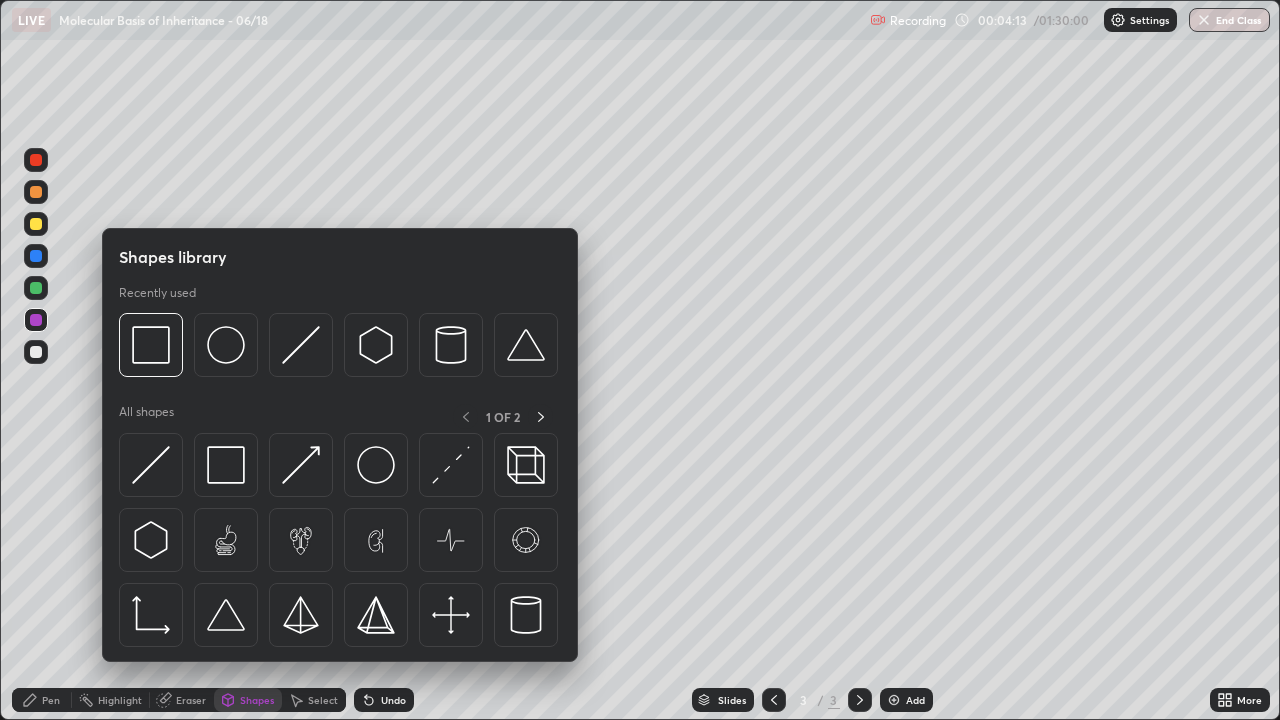 click at bounding box center [226, 345] 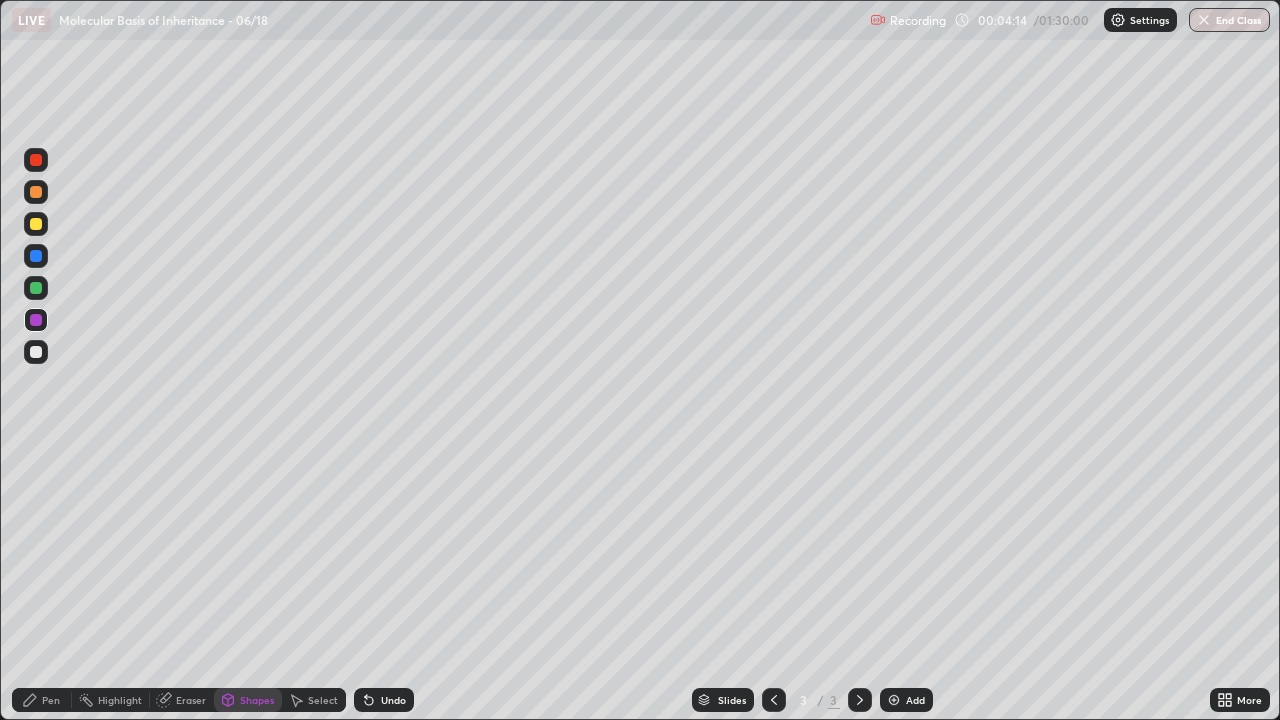 click at bounding box center (36, 320) 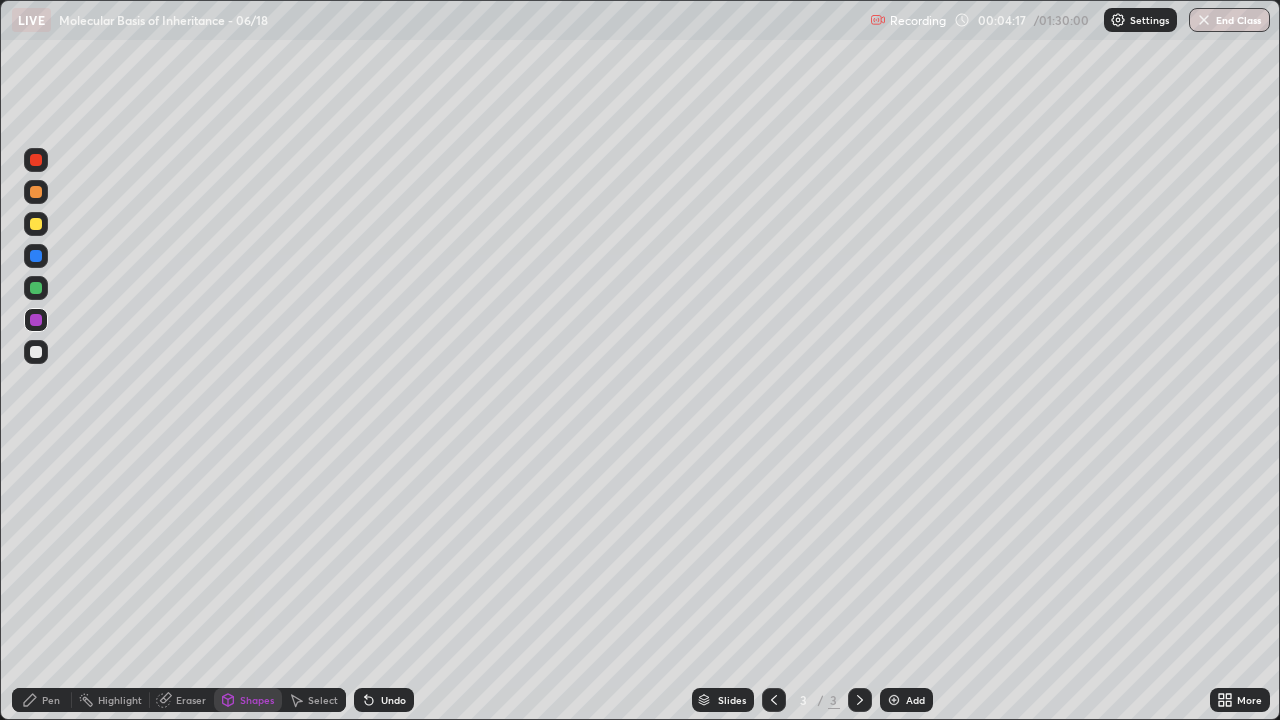 click on "Pen" at bounding box center (51, 700) 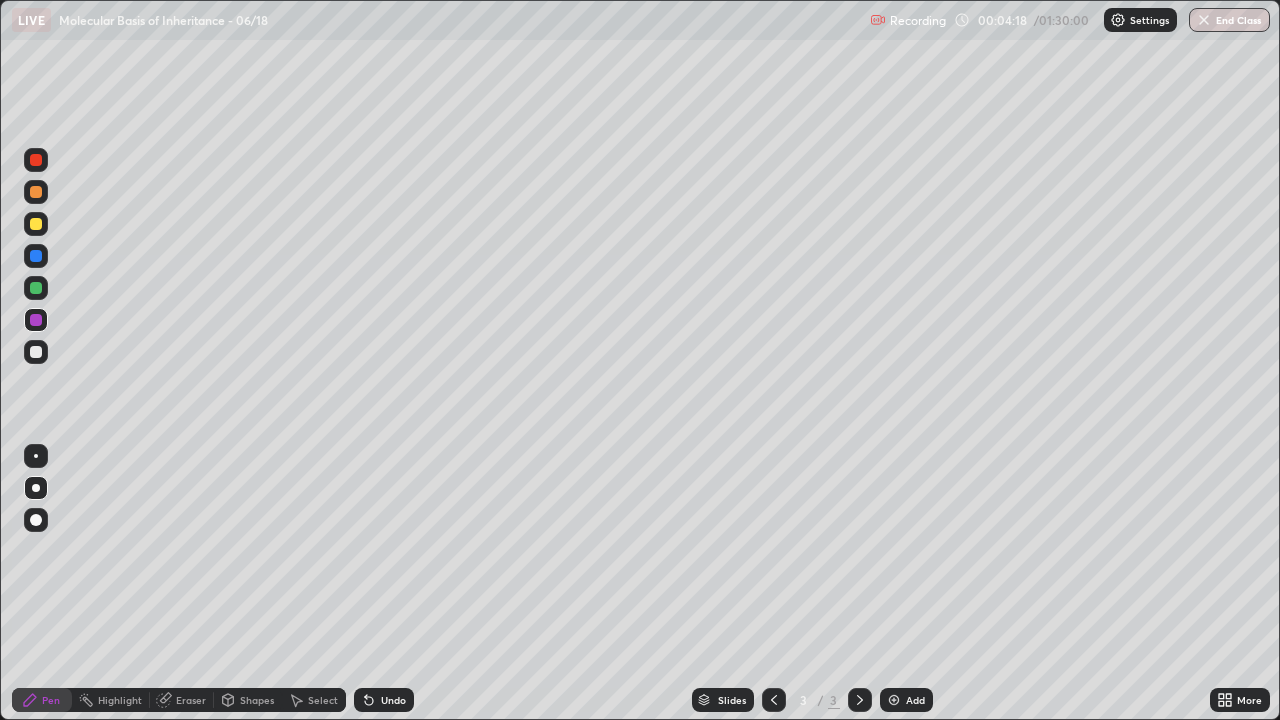 click at bounding box center (36, 352) 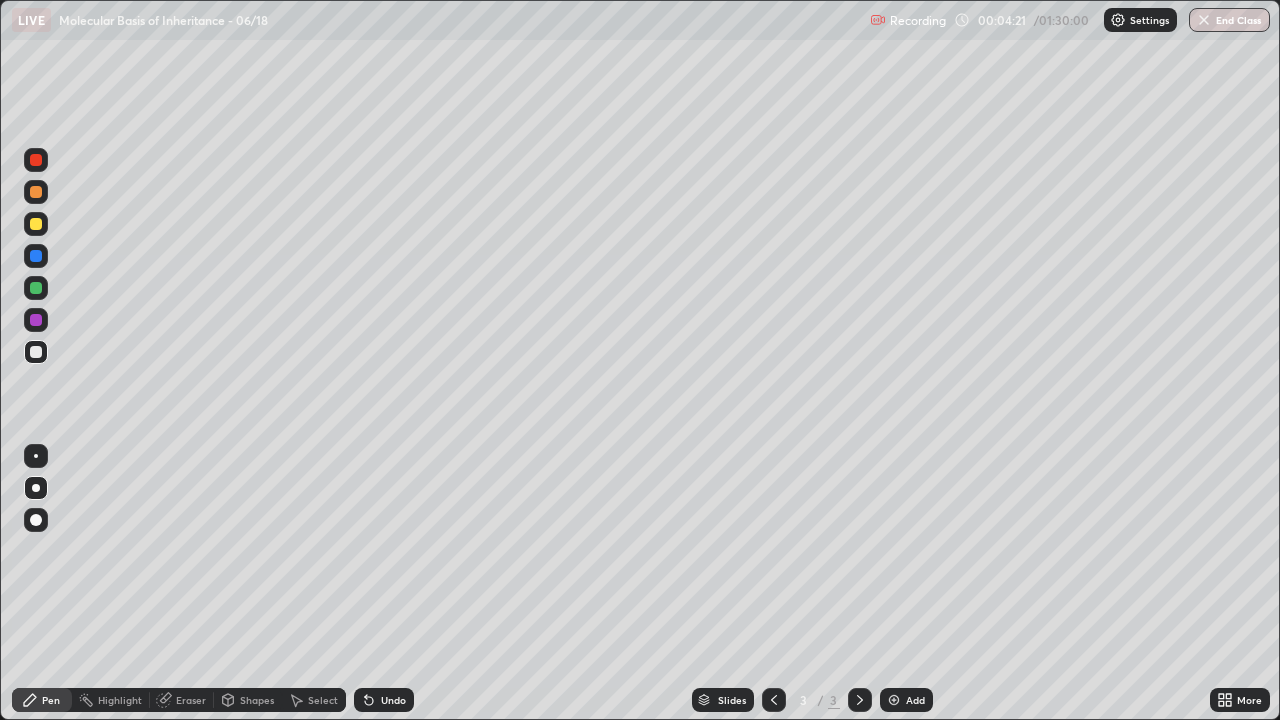 click on "Undo" at bounding box center (384, 700) 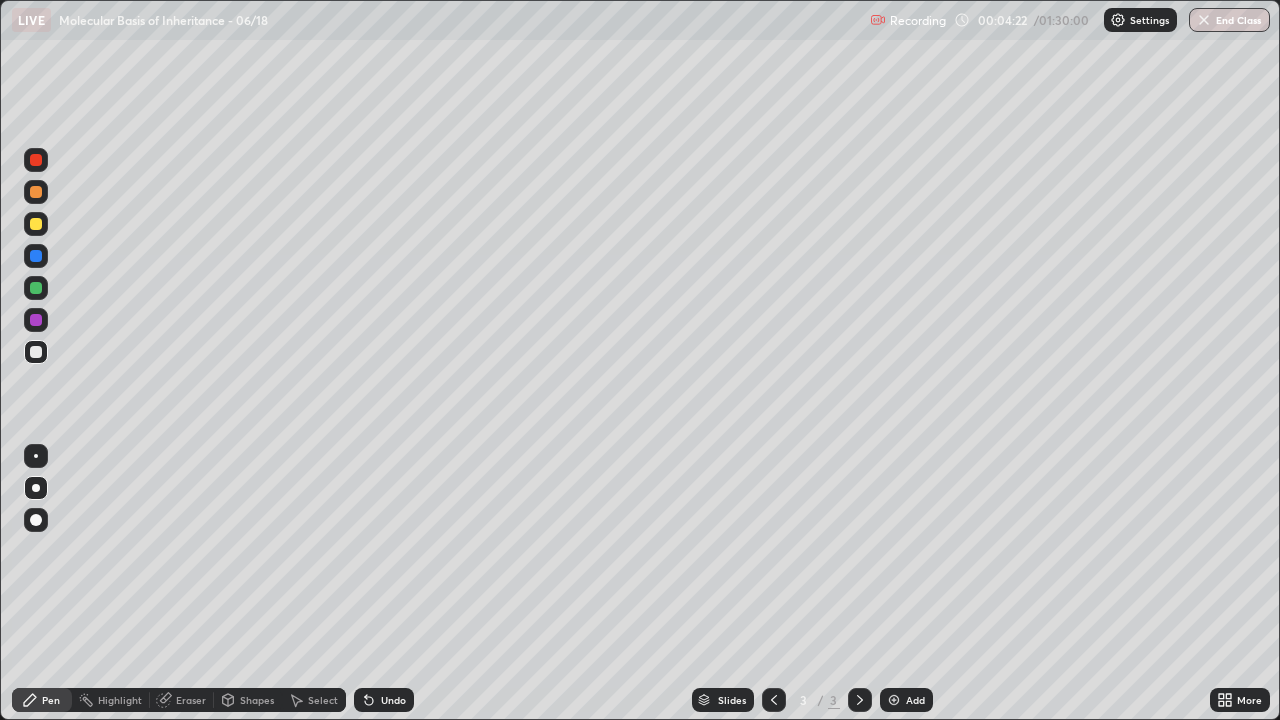click at bounding box center (36, 320) 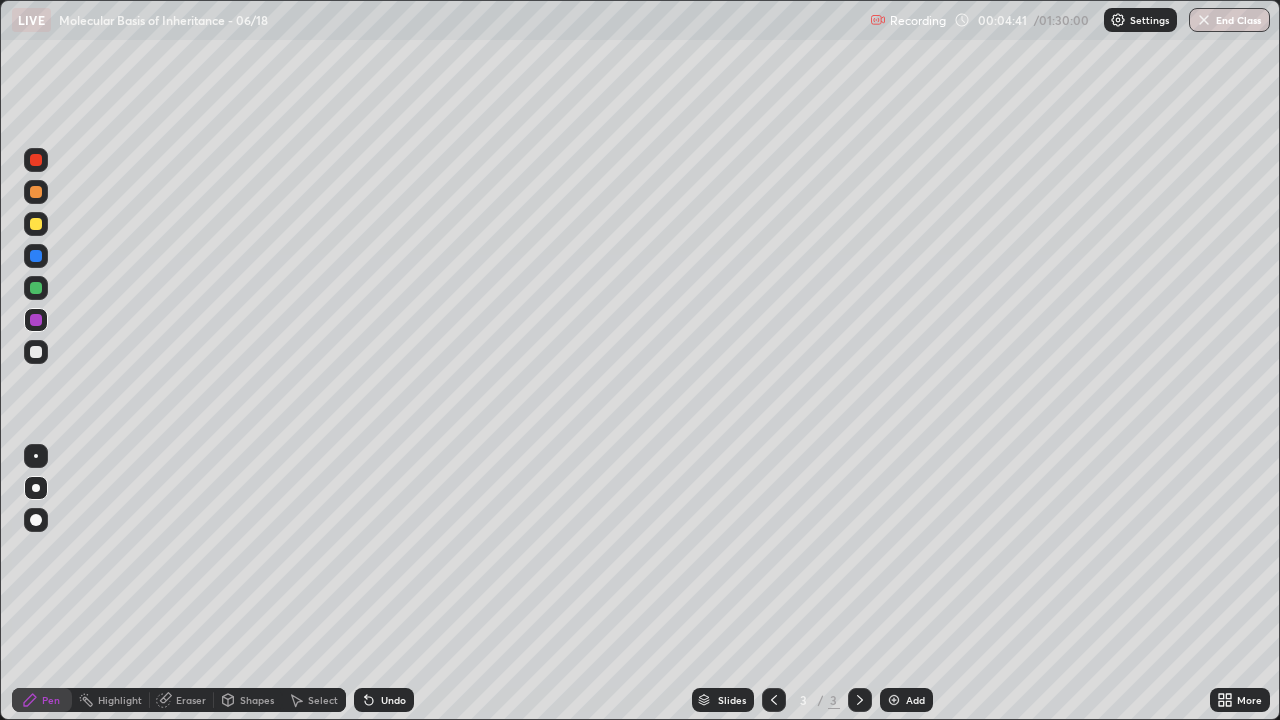click at bounding box center [36, 352] 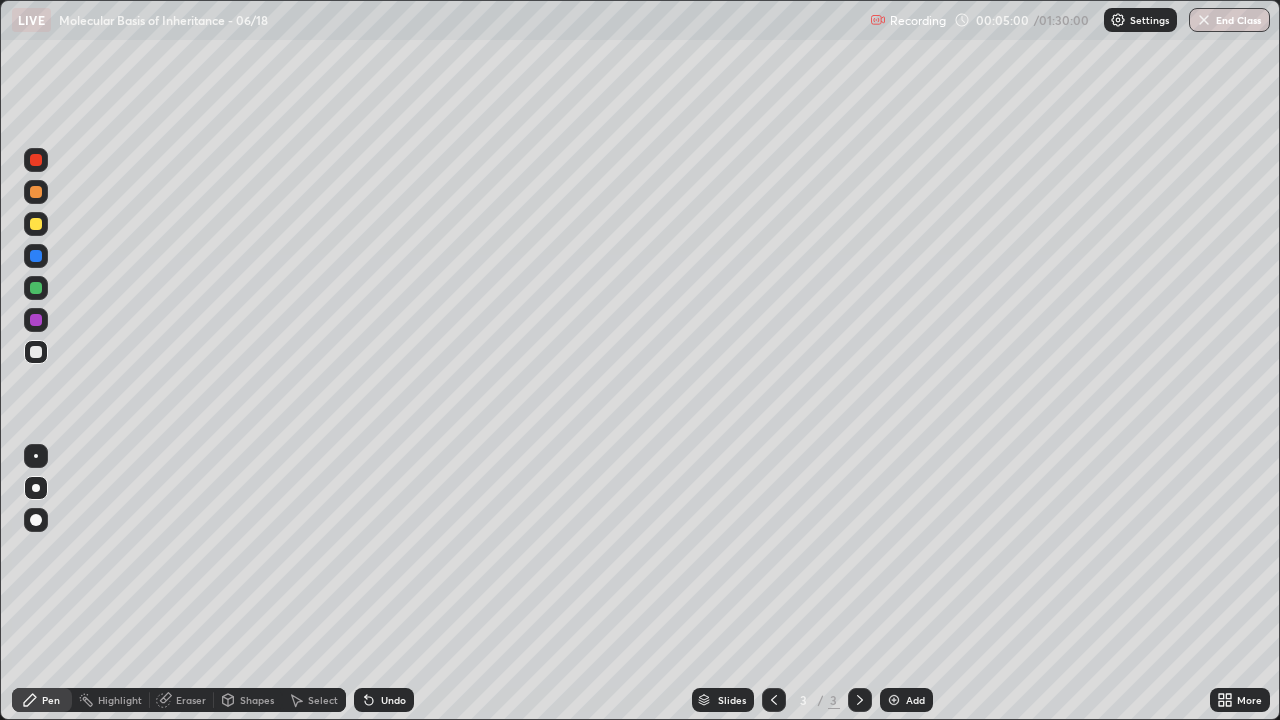click at bounding box center [36, 256] 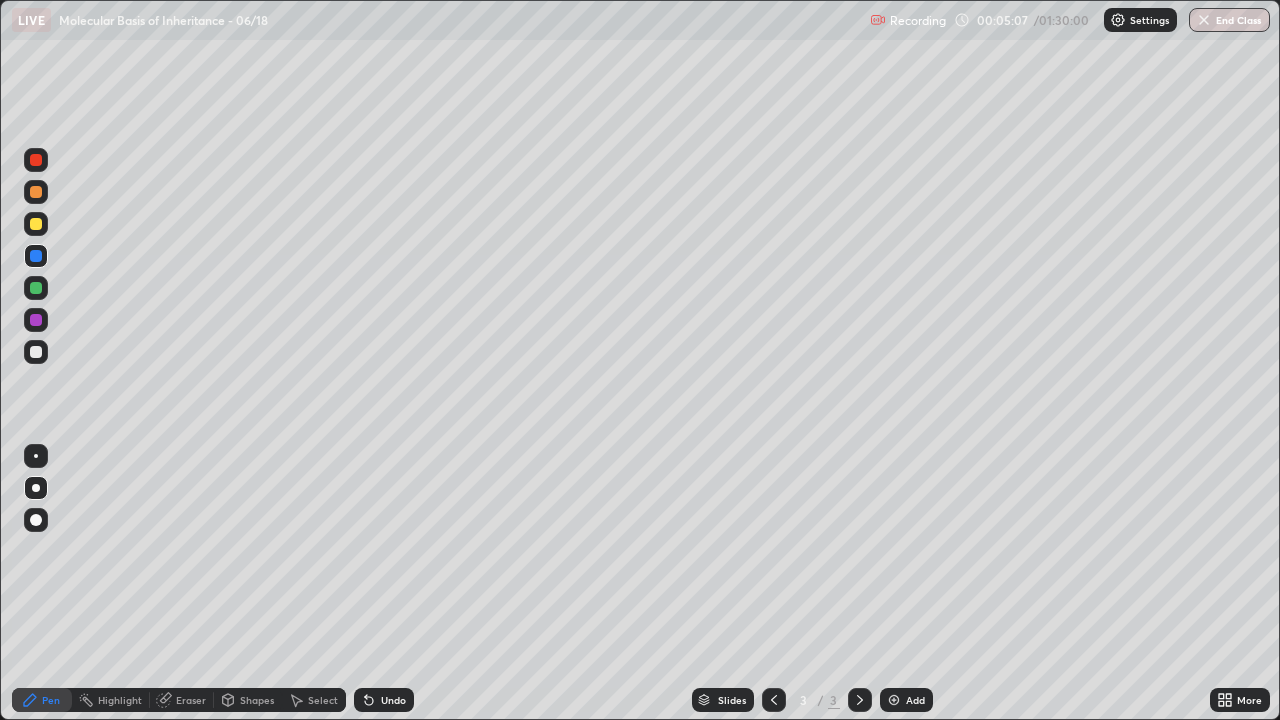 click at bounding box center [36, 288] 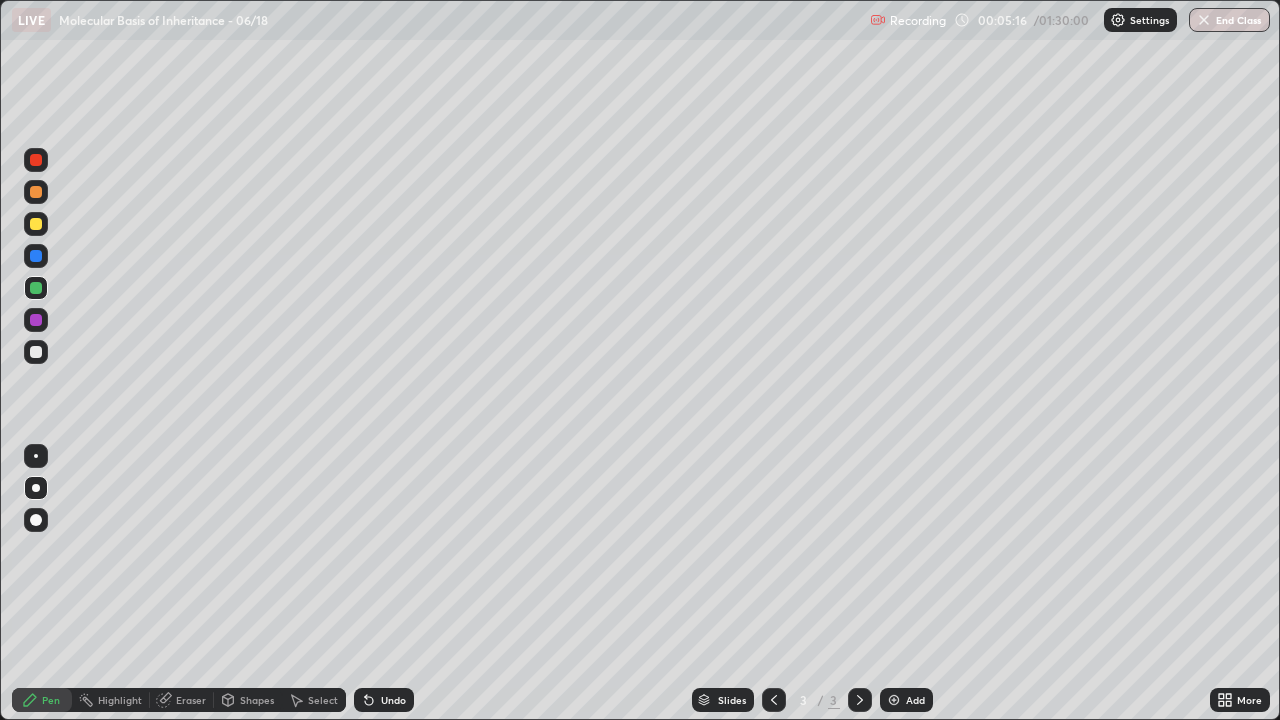 click on "Undo" at bounding box center [384, 700] 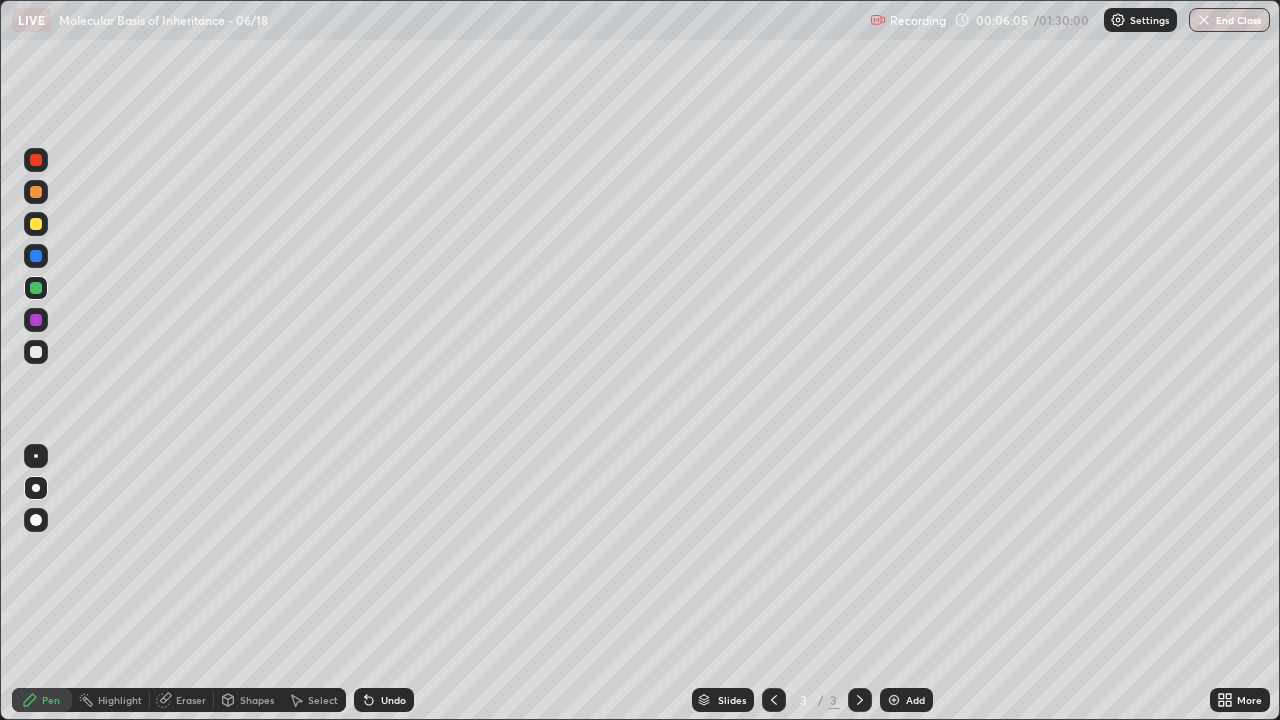 click at bounding box center (36, 320) 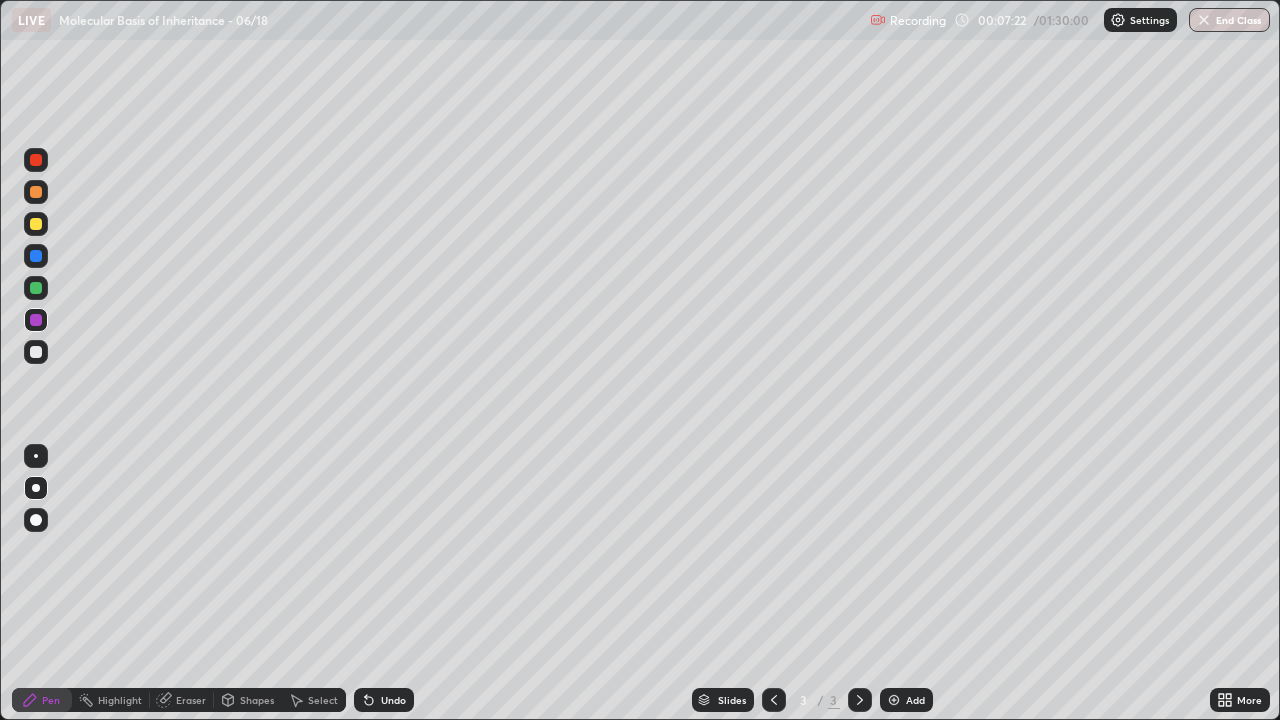 click at bounding box center [36, 352] 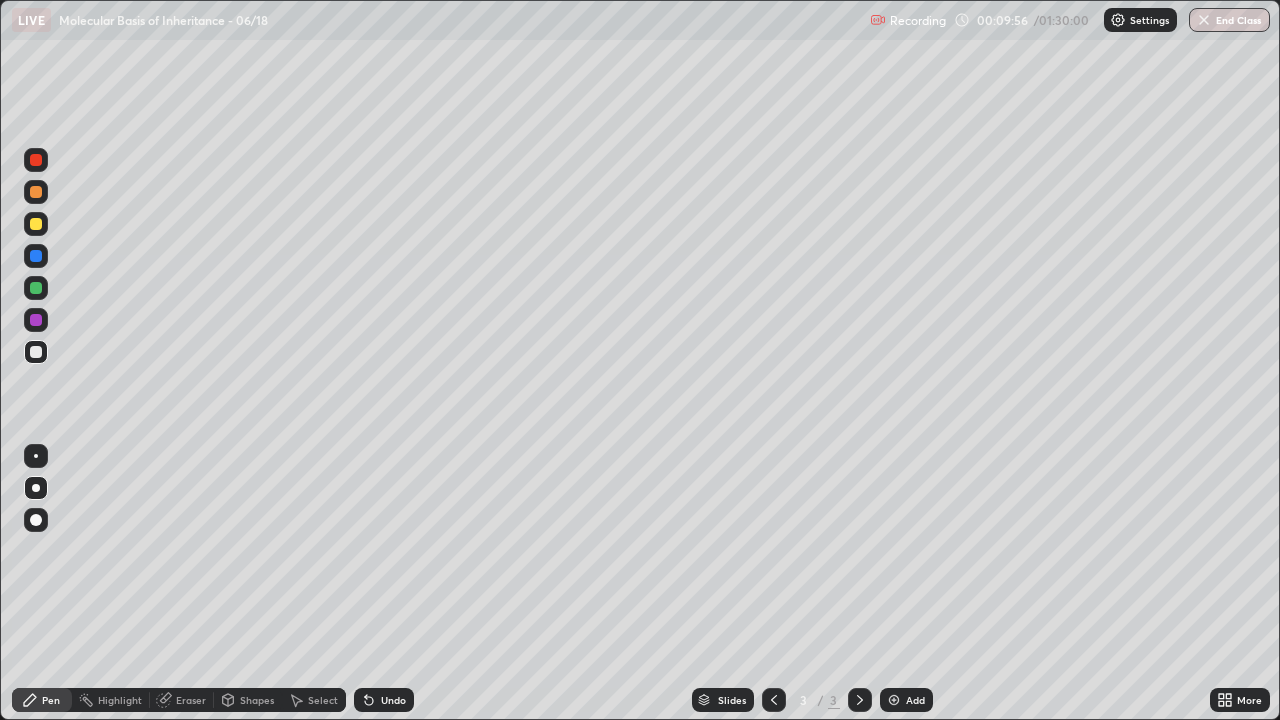 click at bounding box center [36, 352] 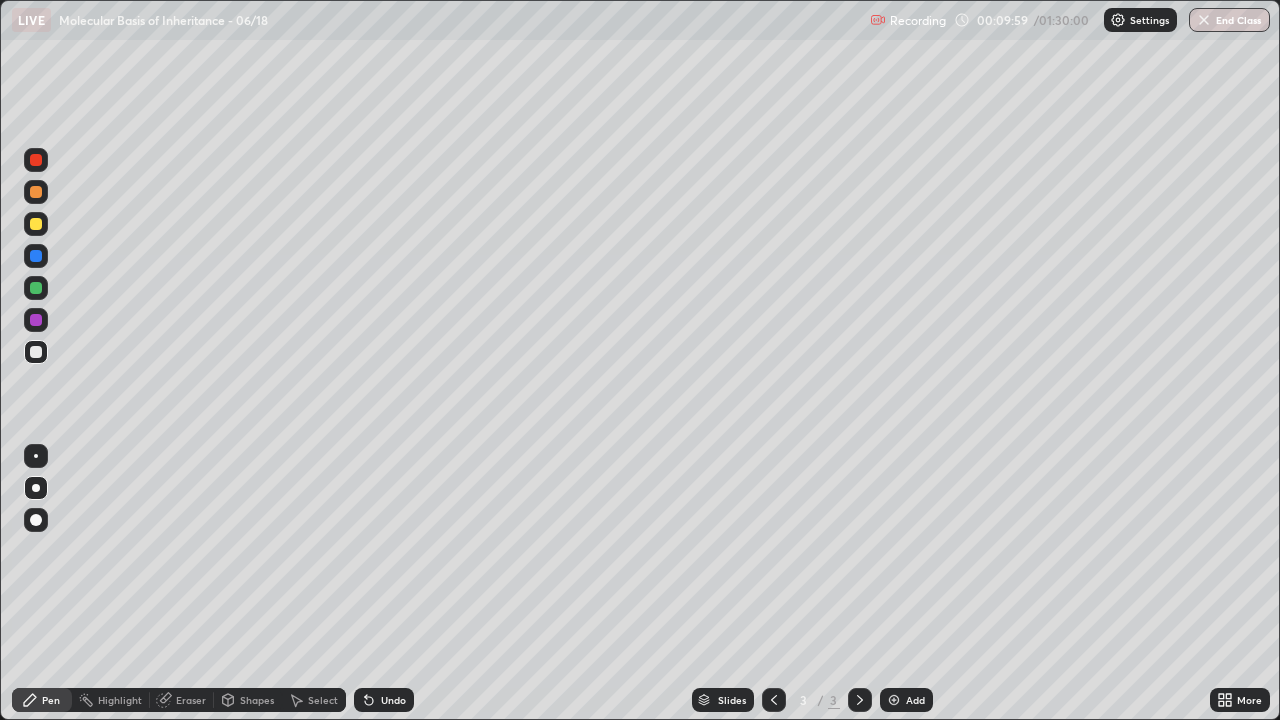 click on "Undo" at bounding box center (393, 700) 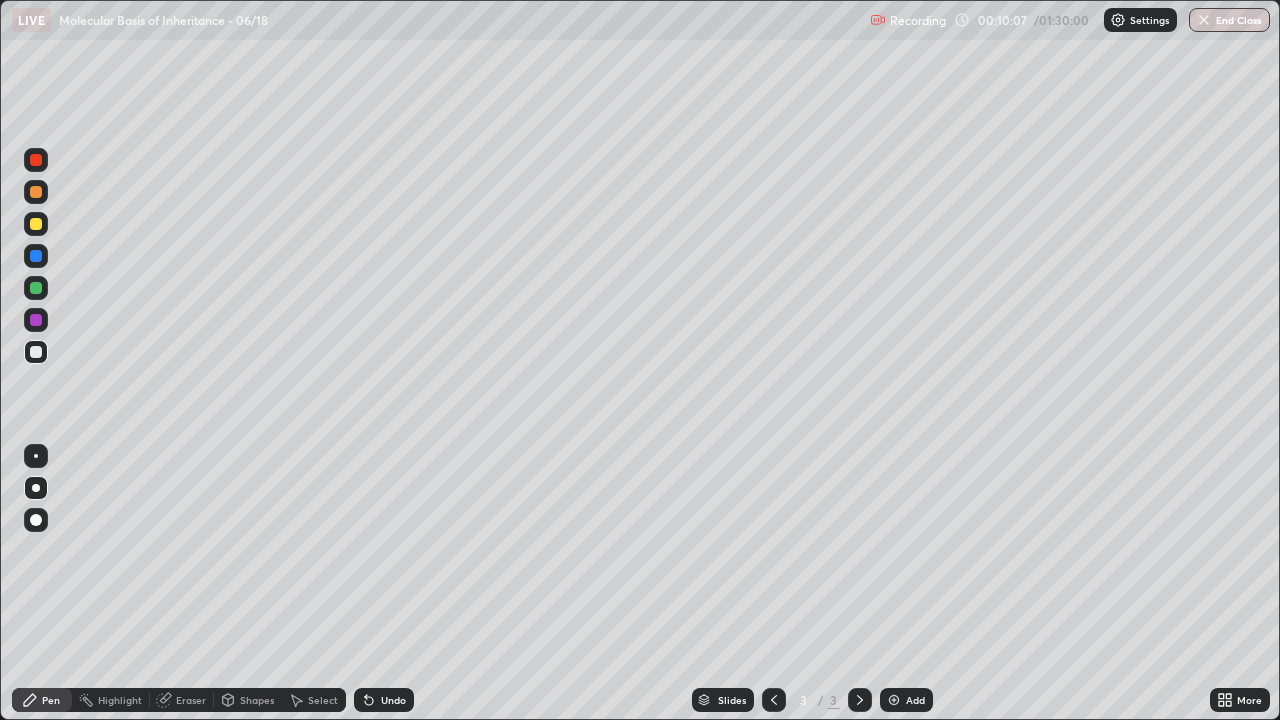 click at bounding box center [36, 256] 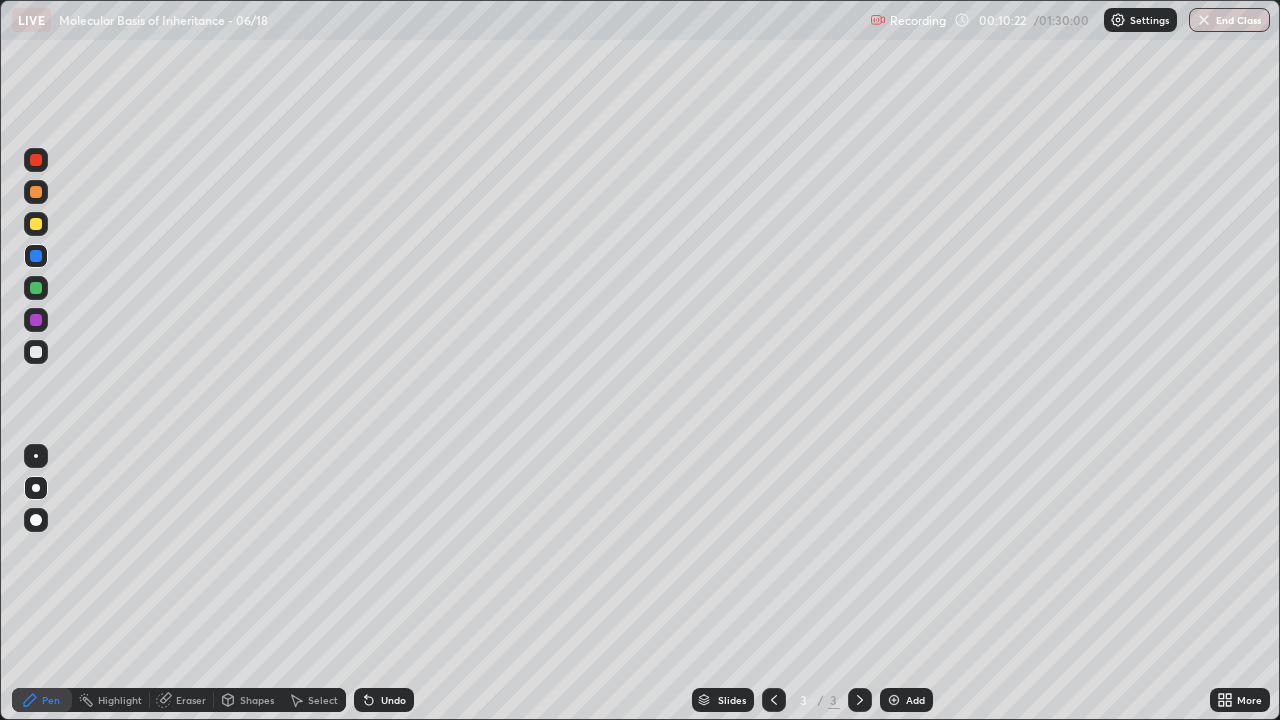 click at bounding box center [36, 224] 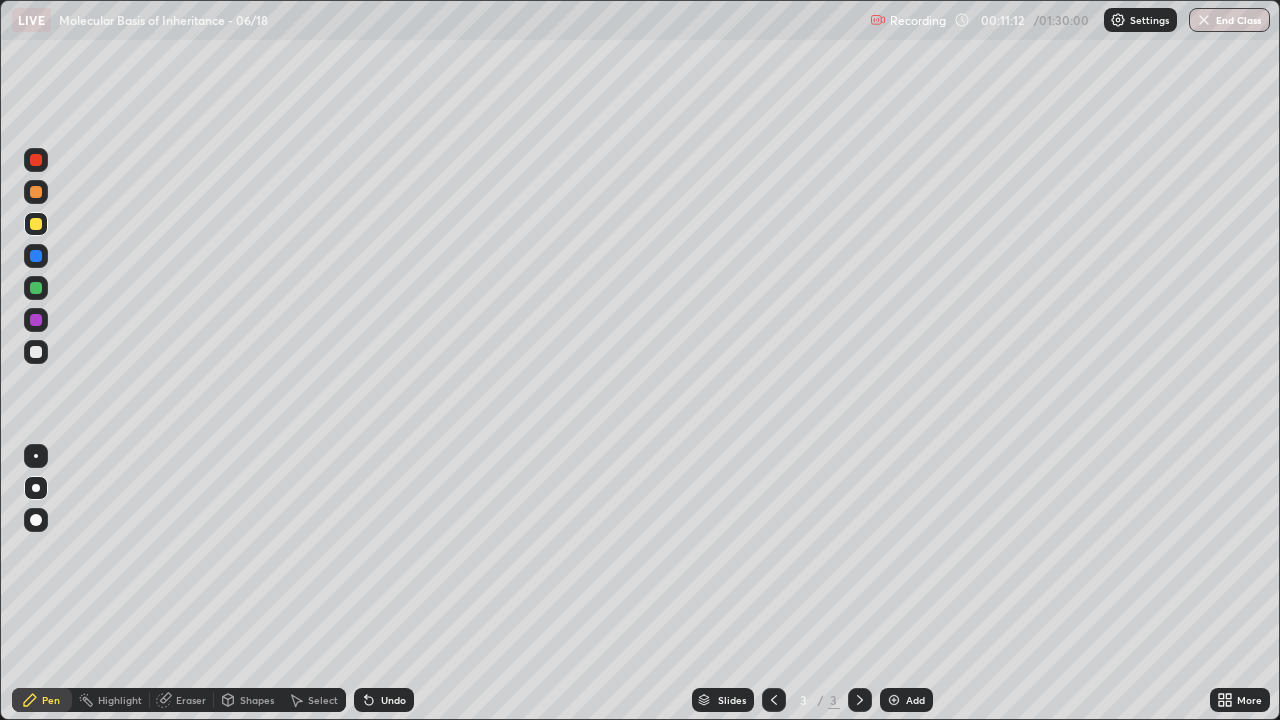 click at bounding box center [36, 352] 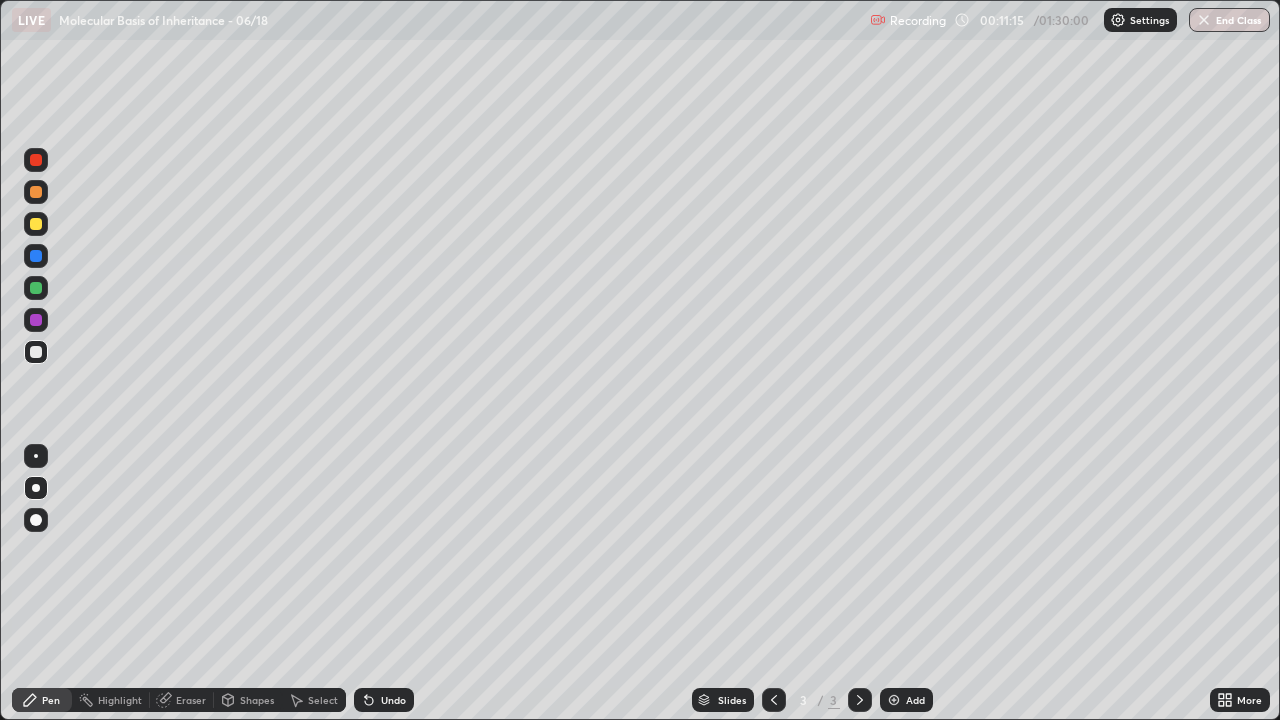click 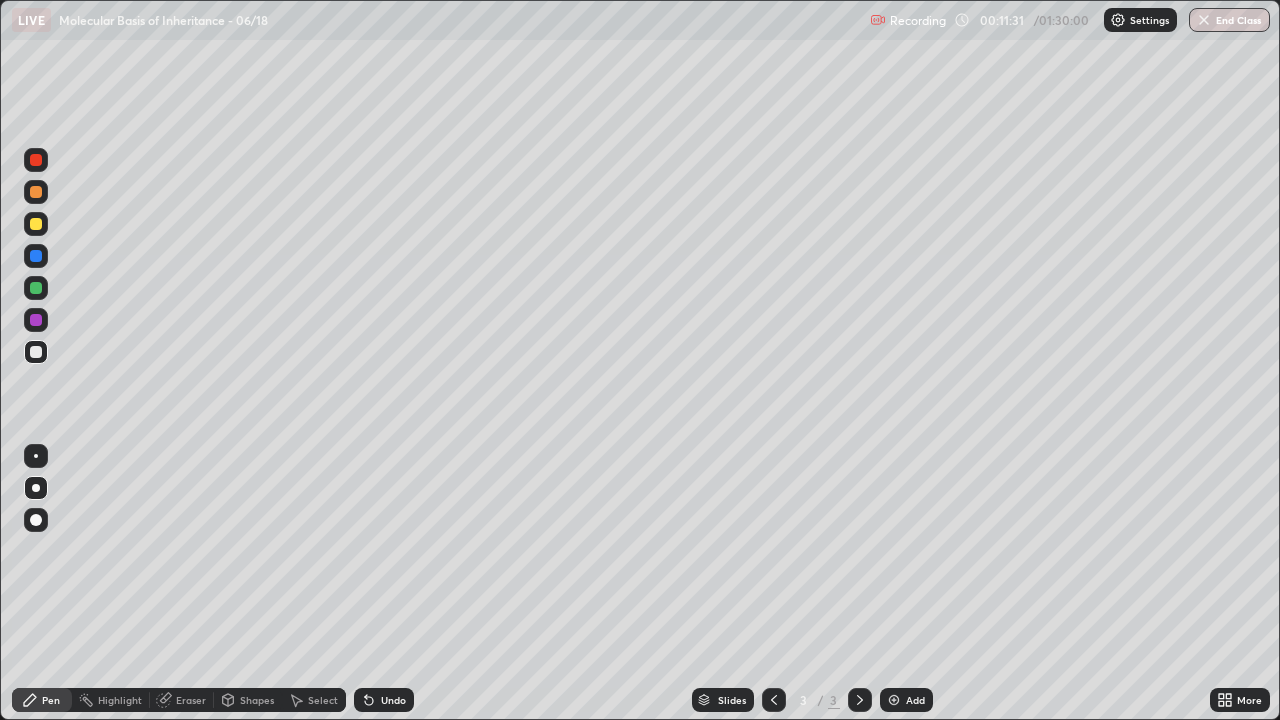click on "Pen" at bounding box center (51, 700) 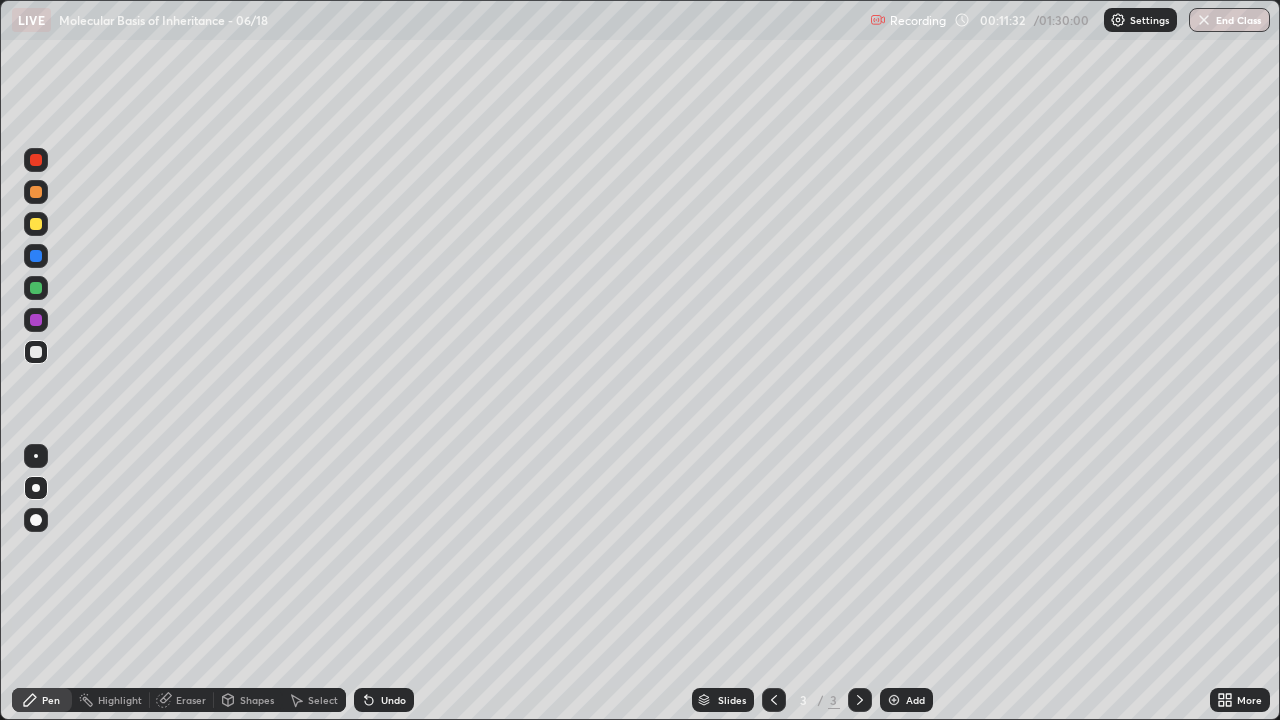 click at bounding box center (36, 488) 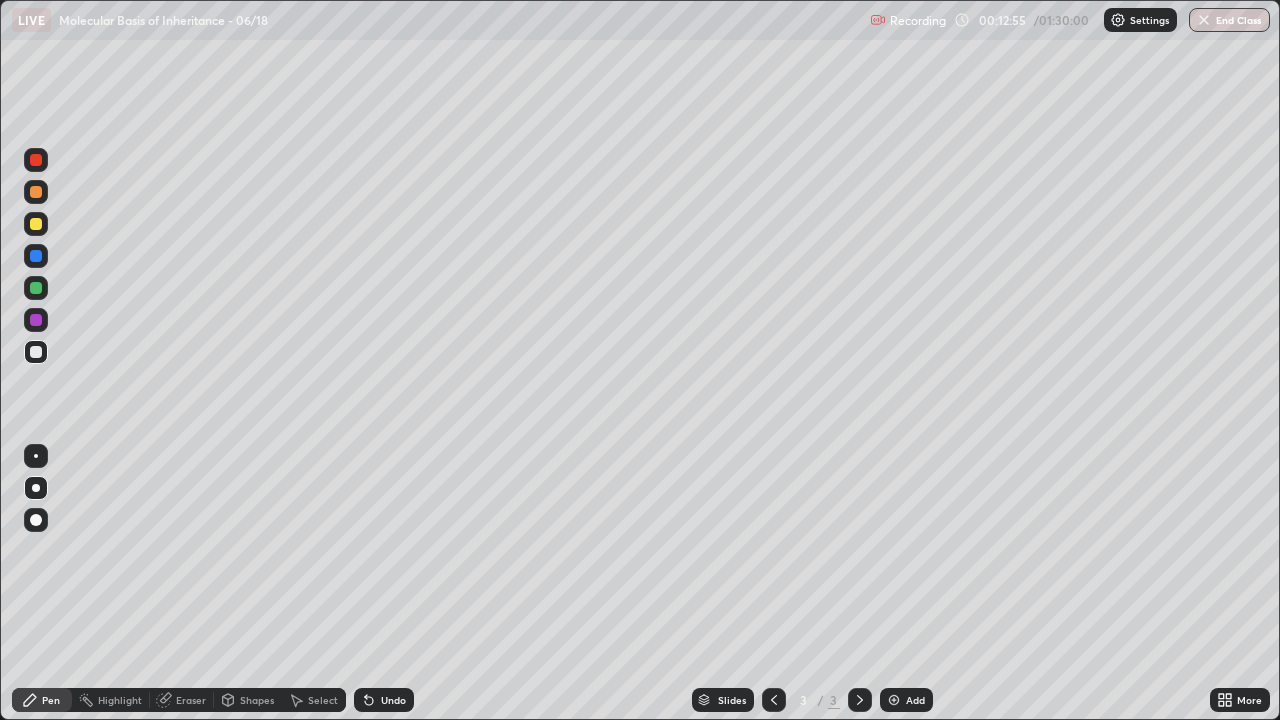 click on "Pen" at bounding box center (51, 700) 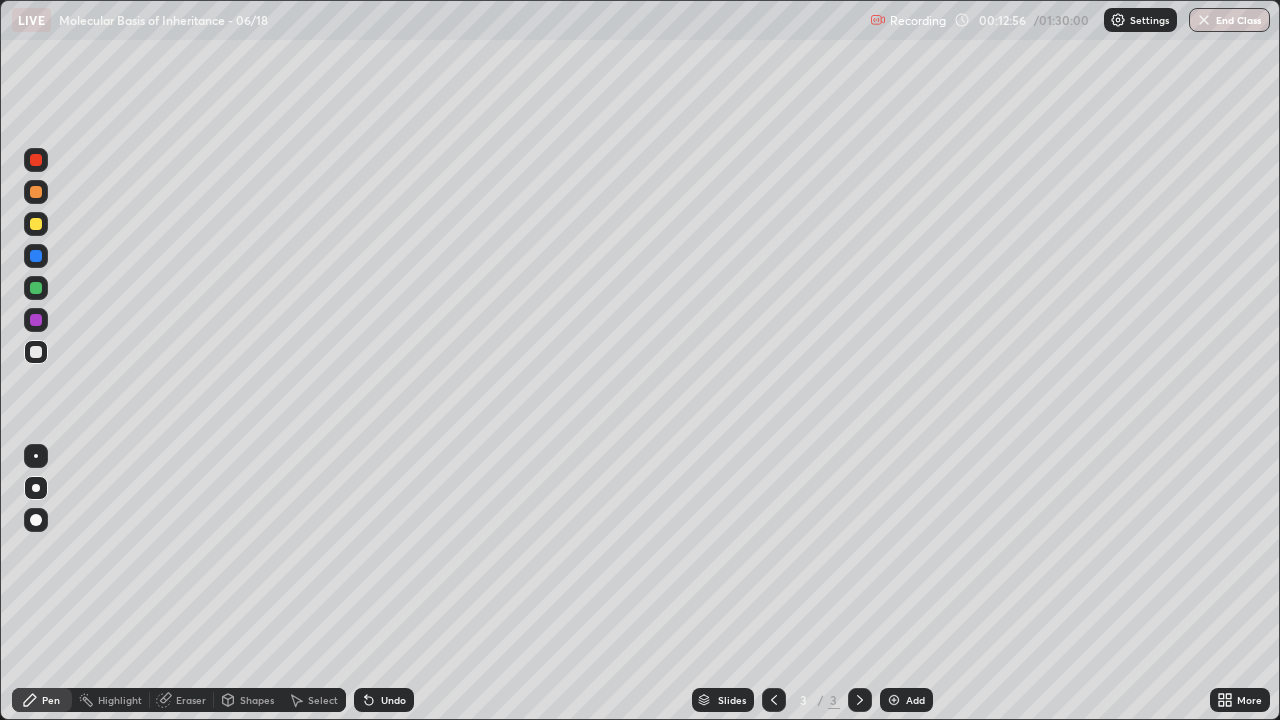 click at bounding box center [36, 488] 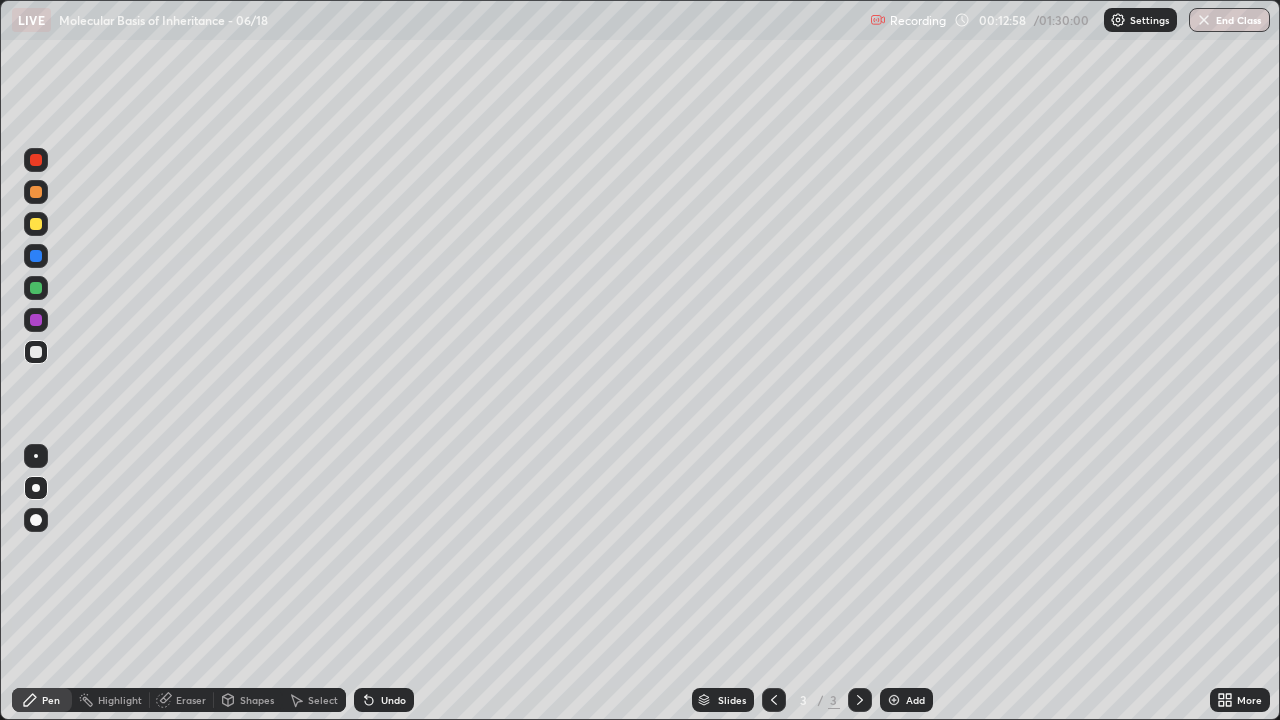 click 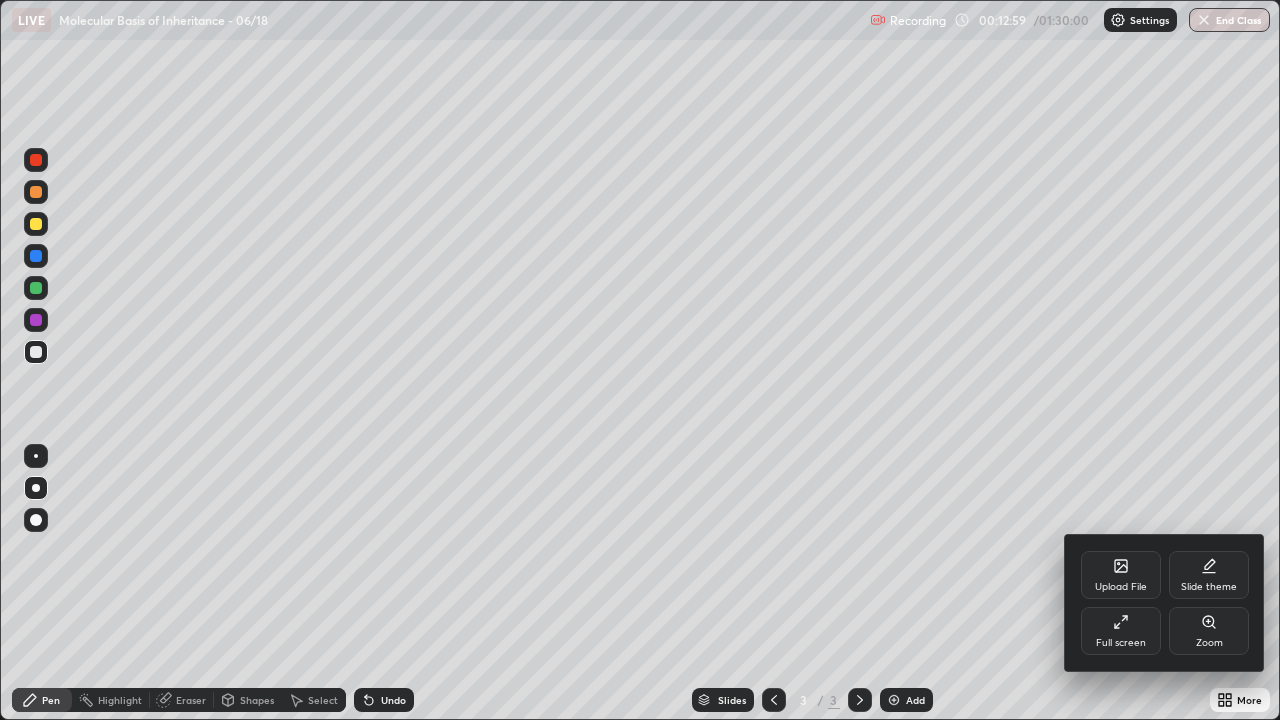 click on "Upload File" at bounding box center (1121, 575) 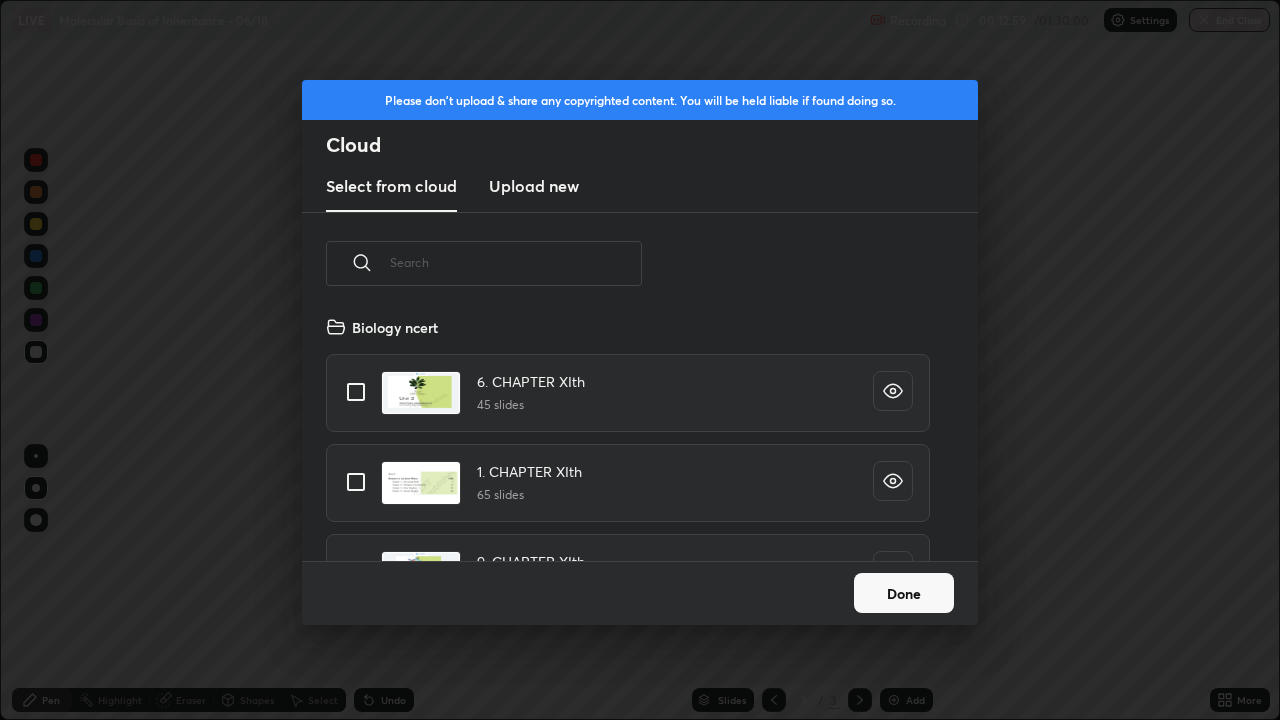 scroll, scrollTop: 7, scrollLeft: 11, axis: both 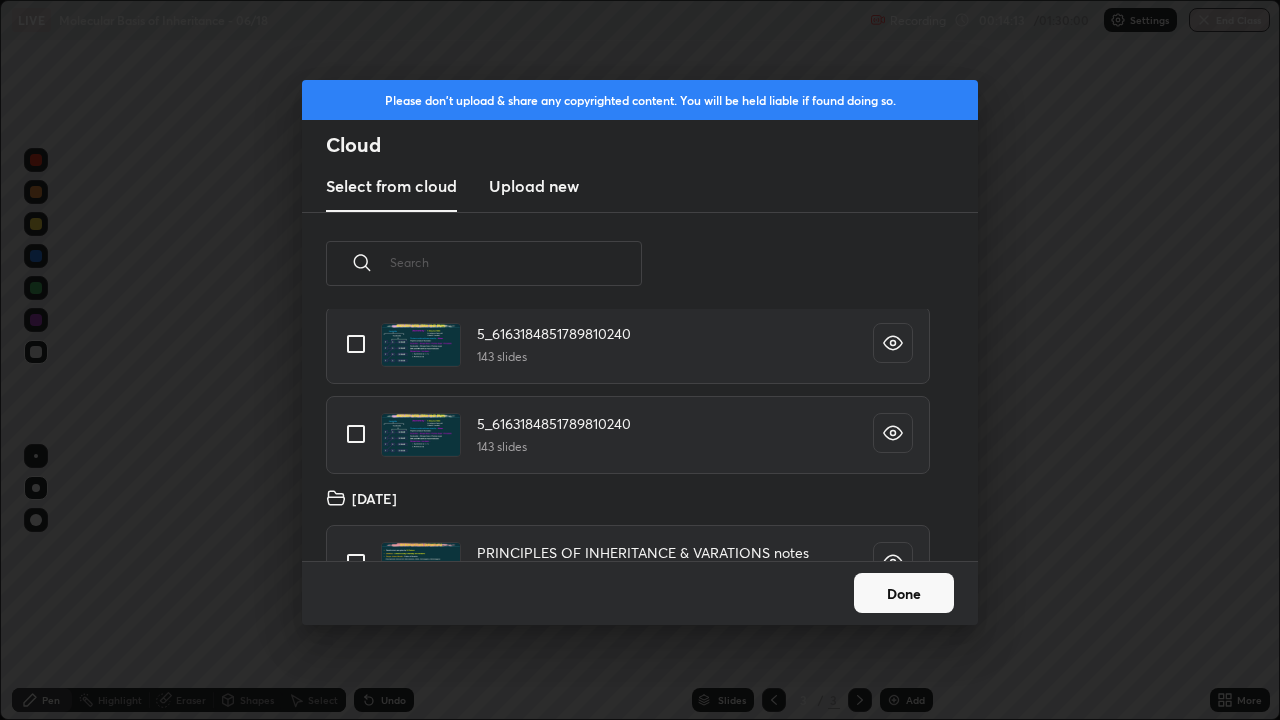click at bounding box center (356, 344) 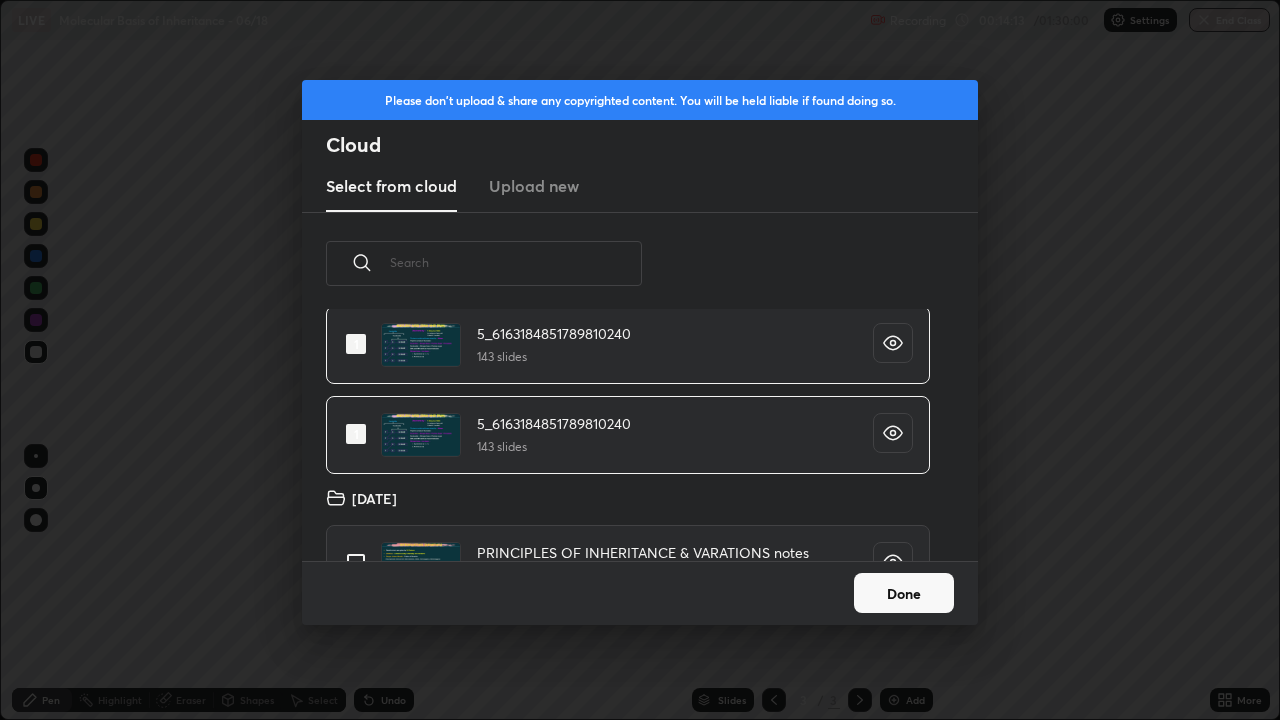 click on "Done" at bounding box center [904, 593] 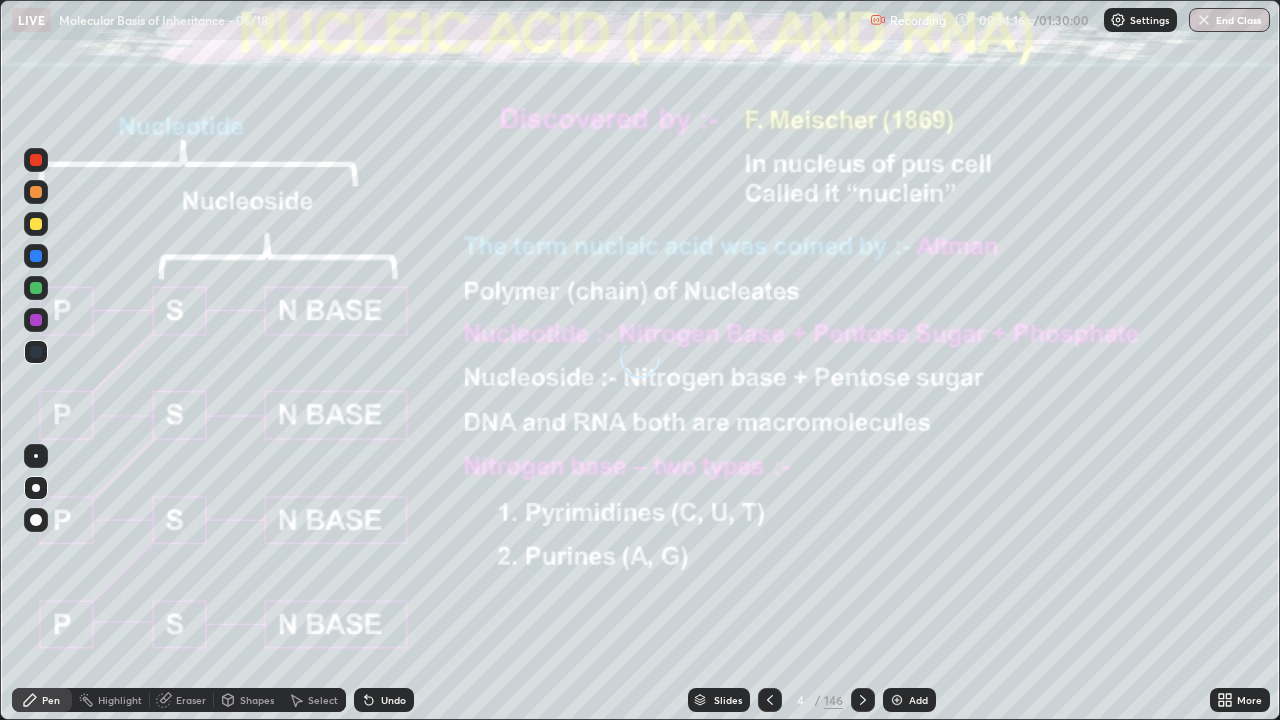 click 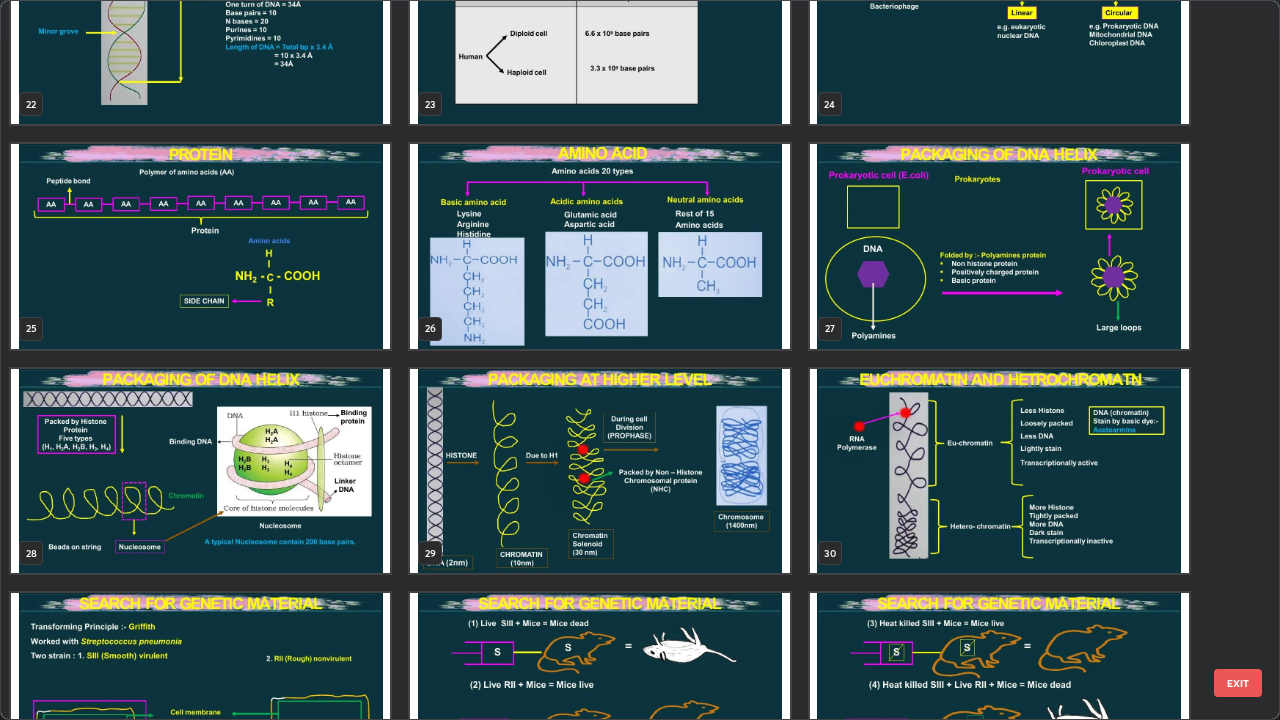 click at bounding box center (599, 246) 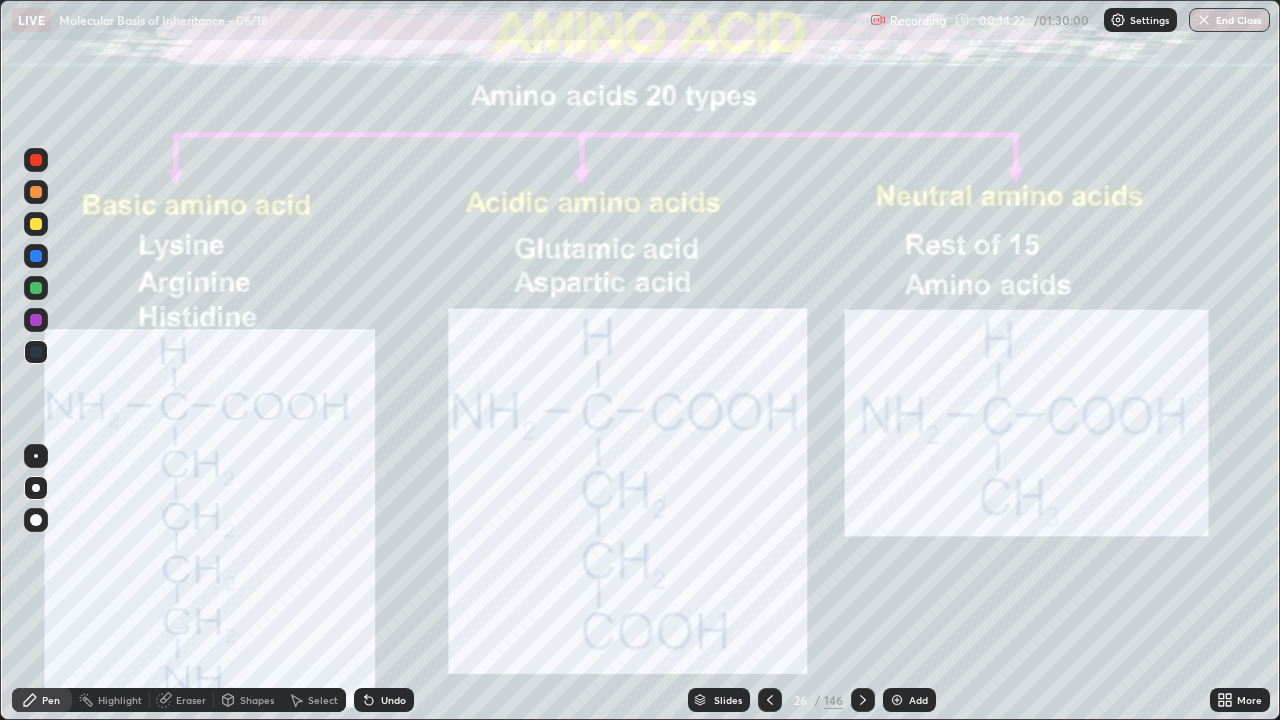 click at bounding box center [599, 246] 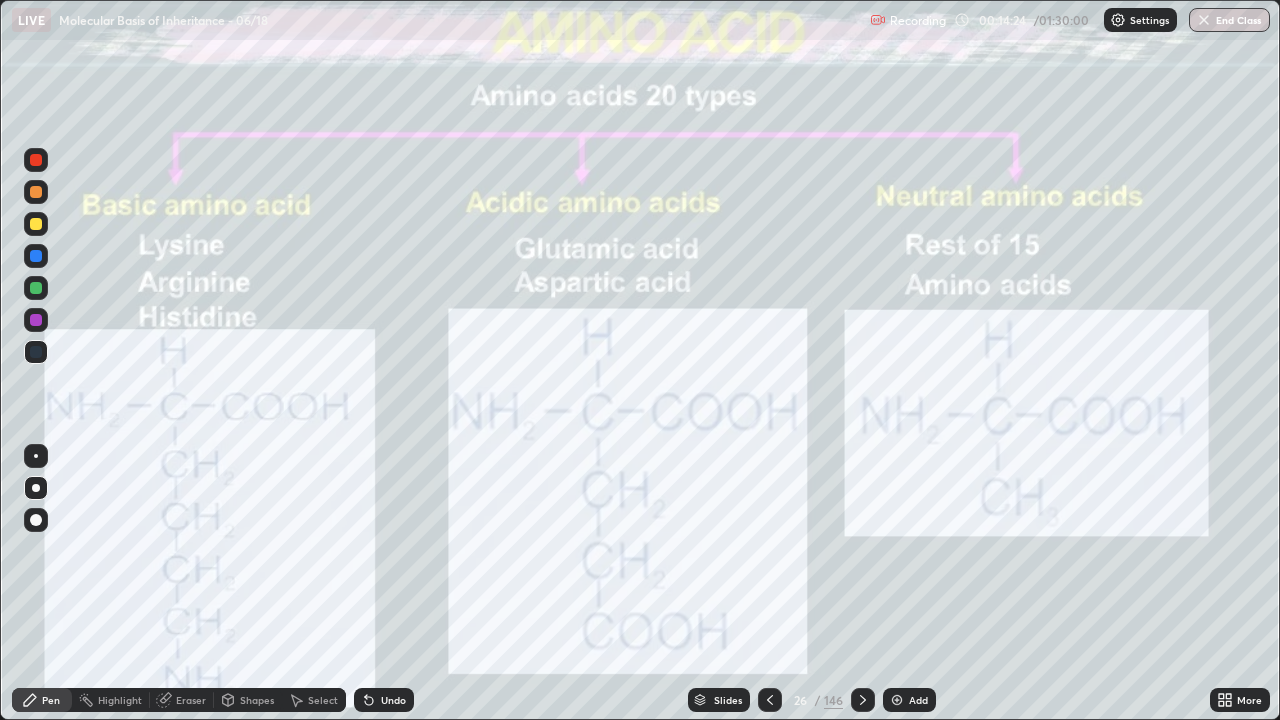 click at bounding box center (36, 160) 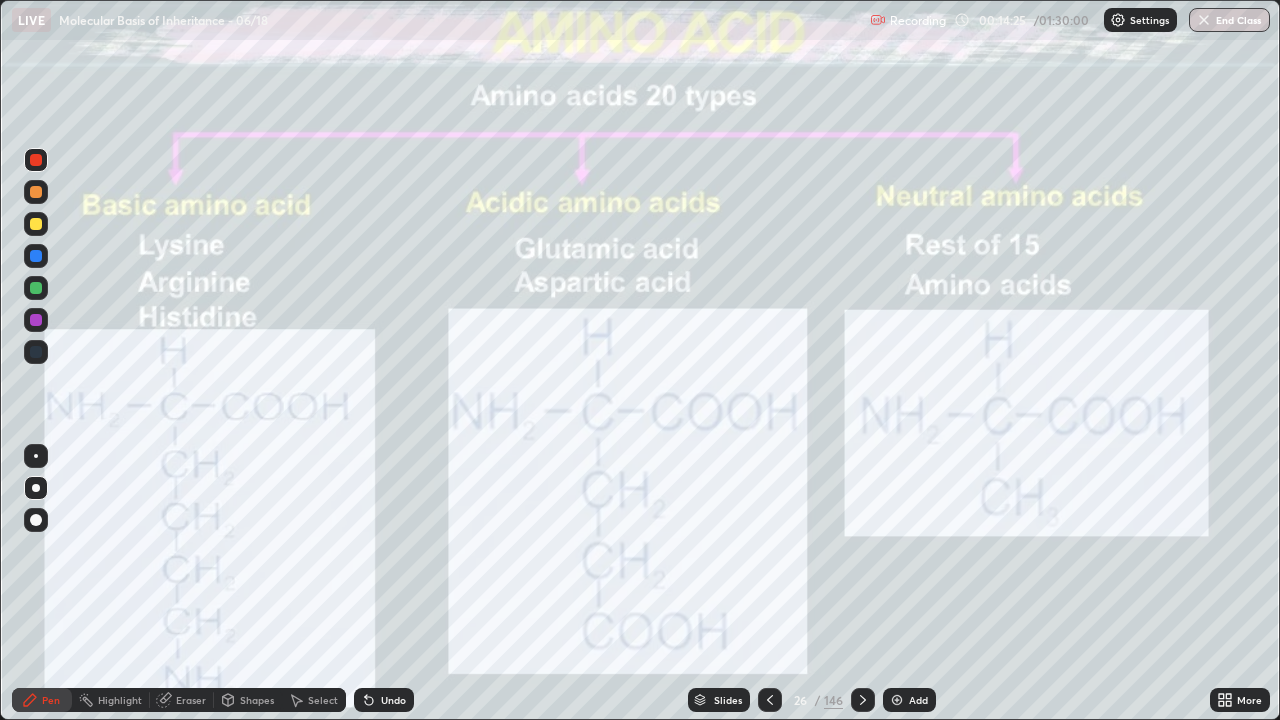 click at bounding box center [36, 160] 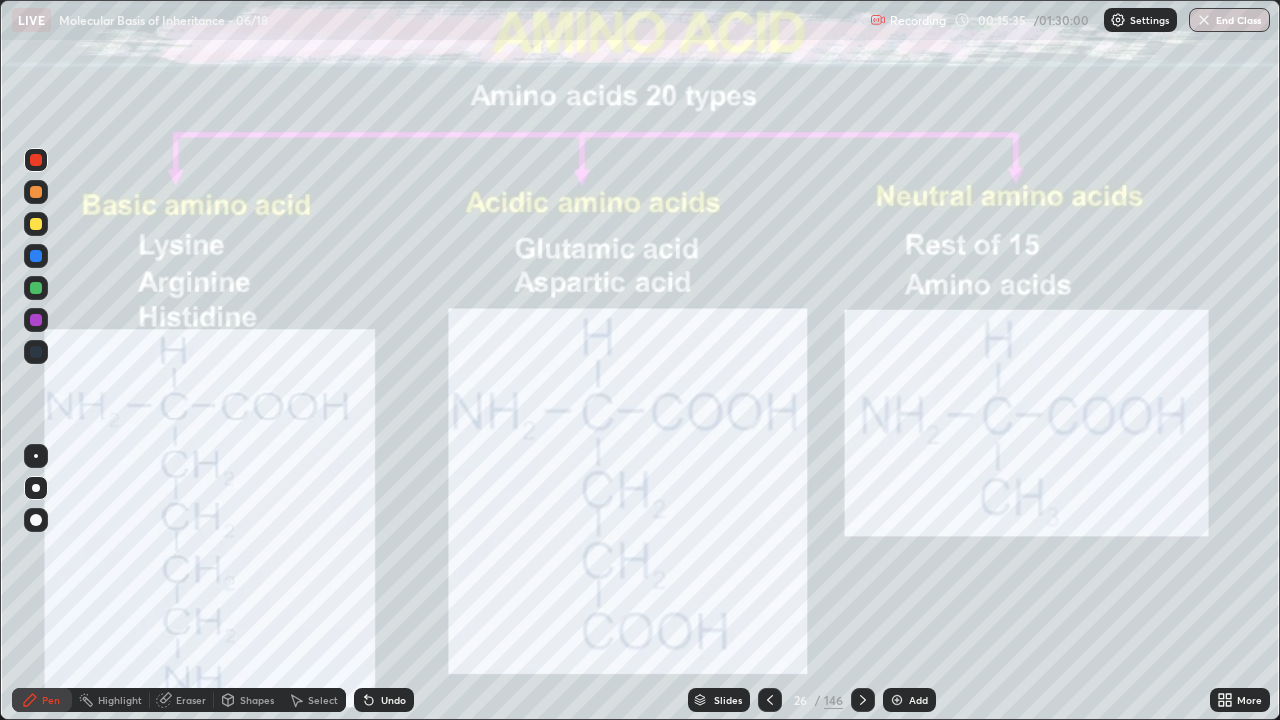 click at bounding box center [36, 224] 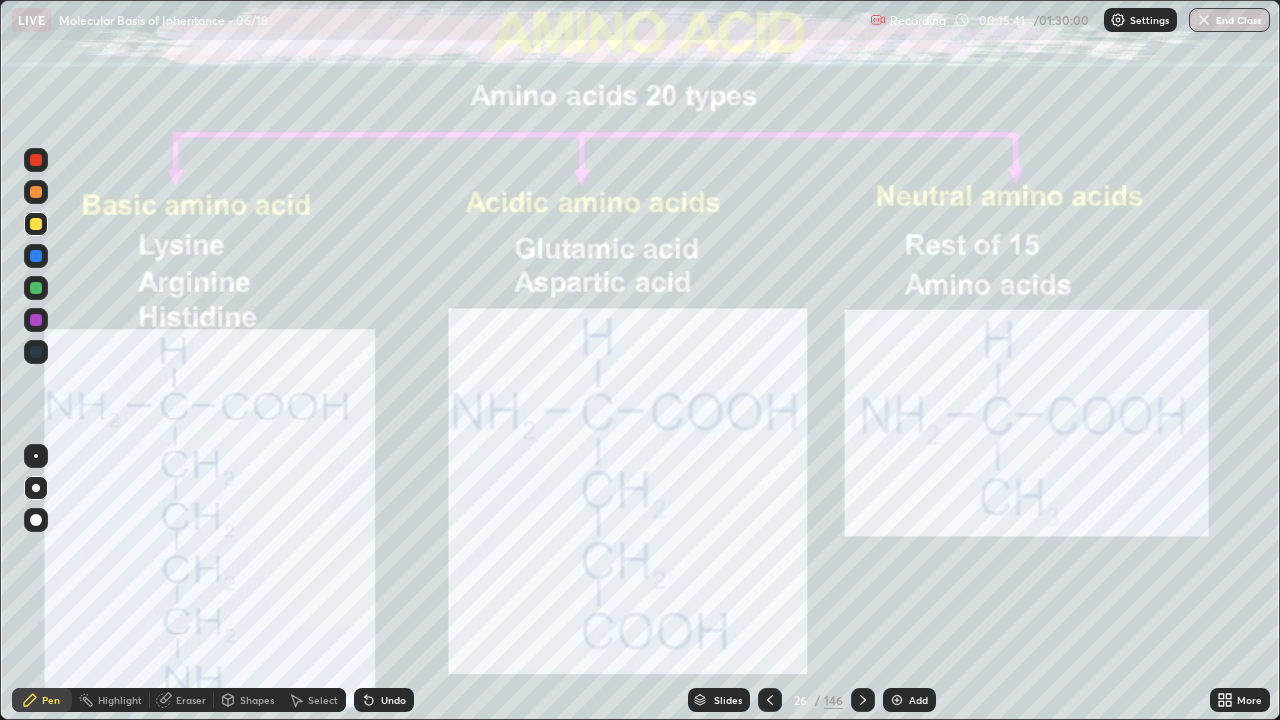 click at bounding box center [36, 320] 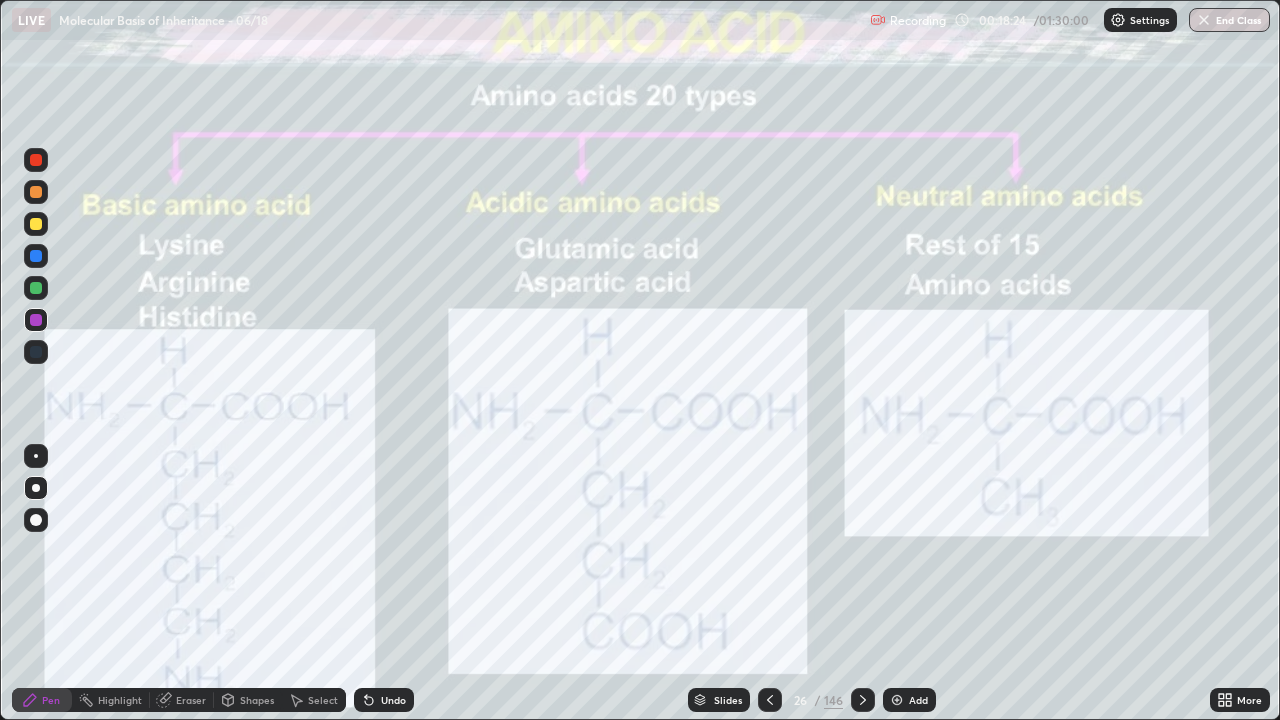 click 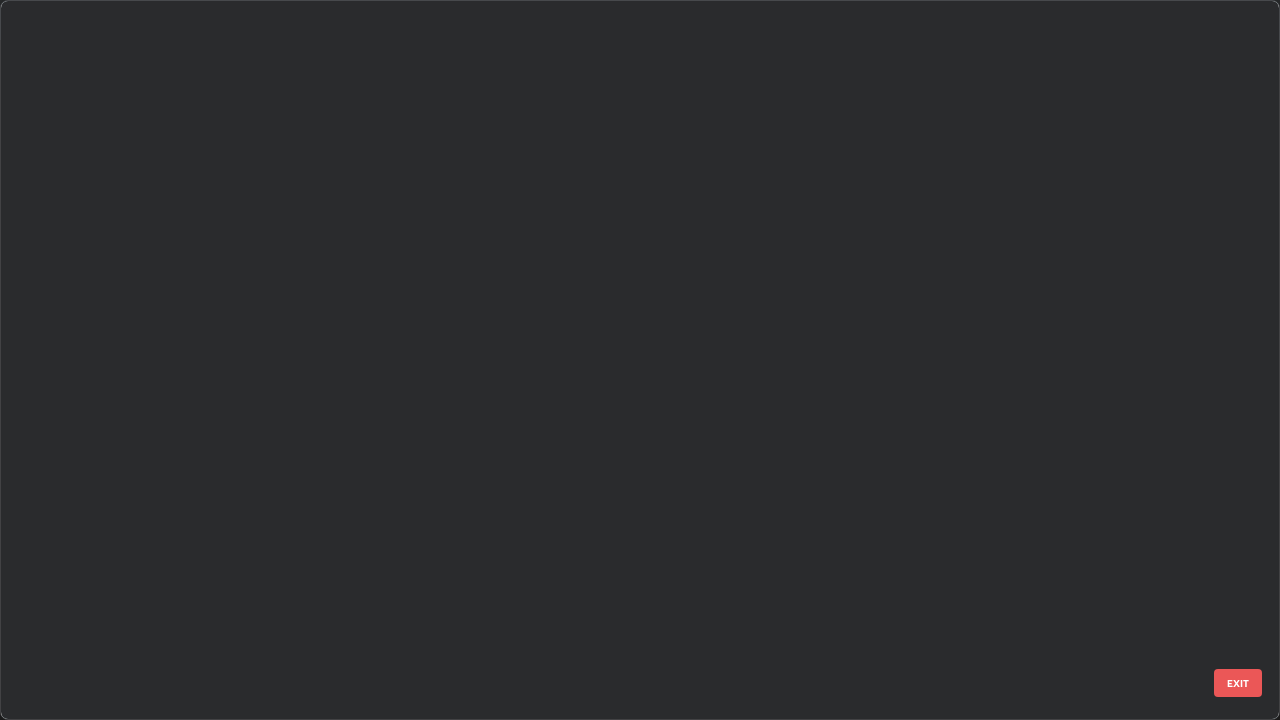 scroll, scrollTop: 1303, scrollLeft: 0, axis: vertical 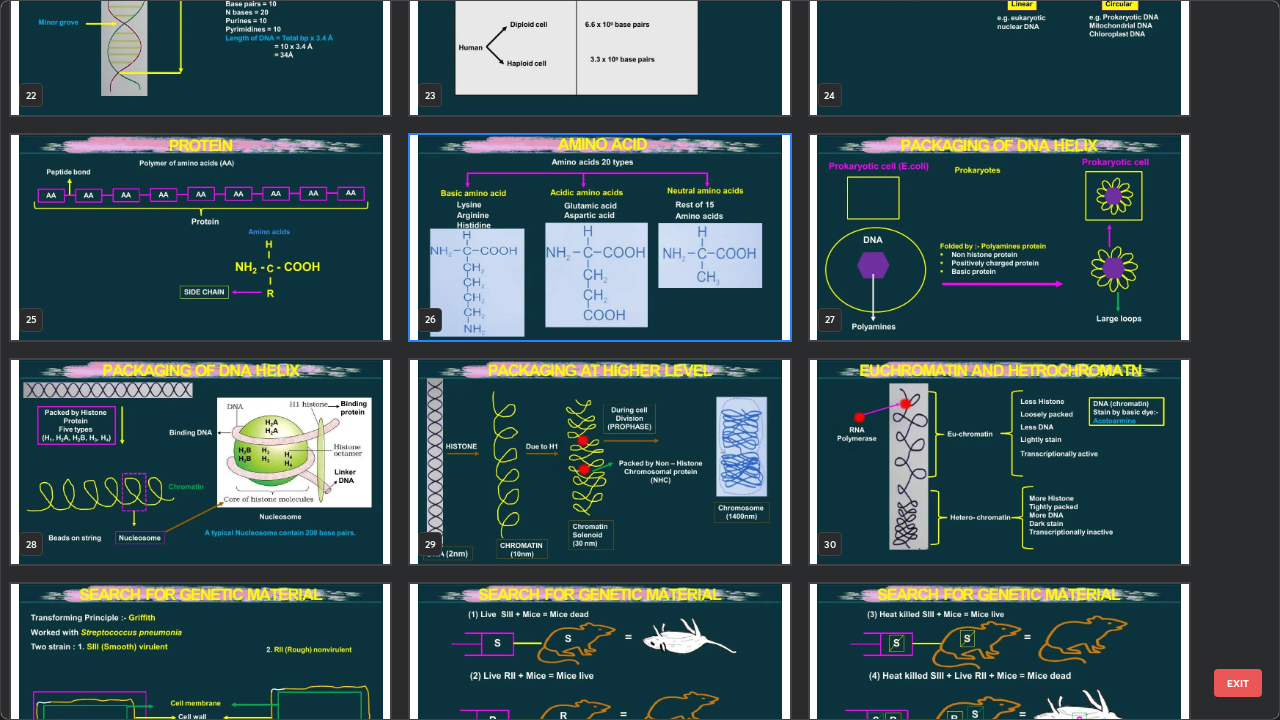 click at bounding box center (200, 462) 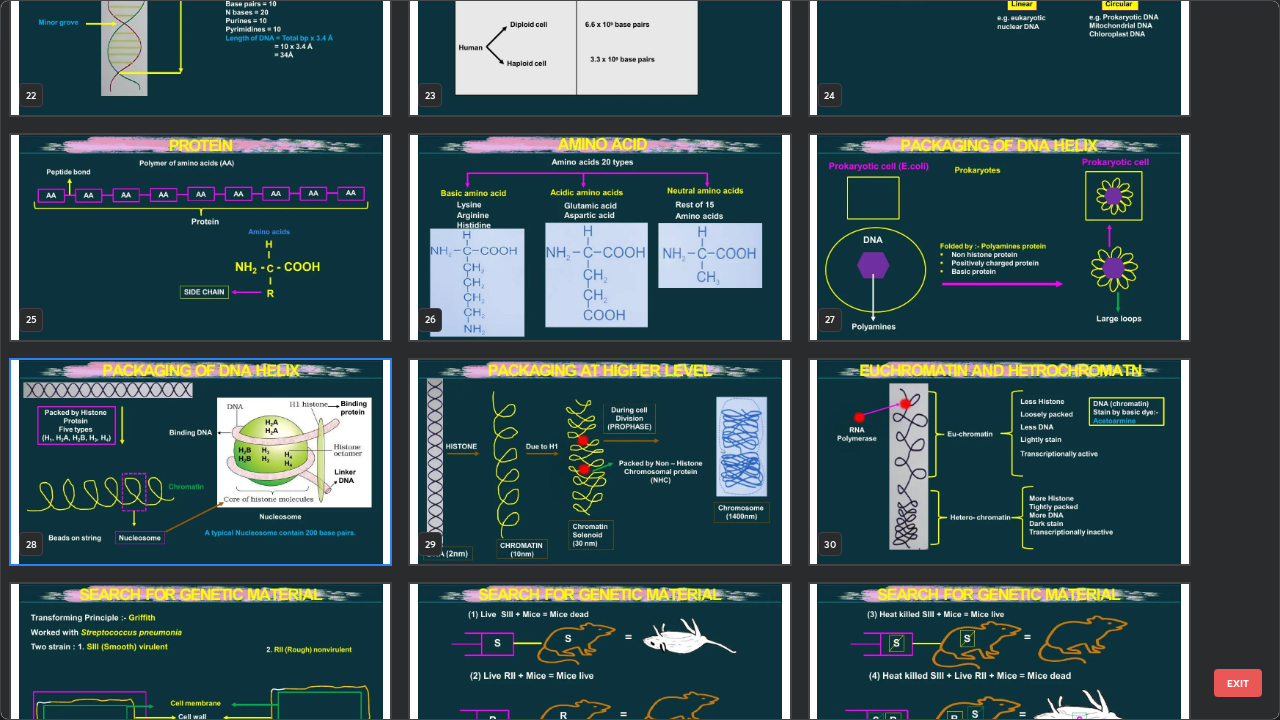click at bounding box center (200, 462) 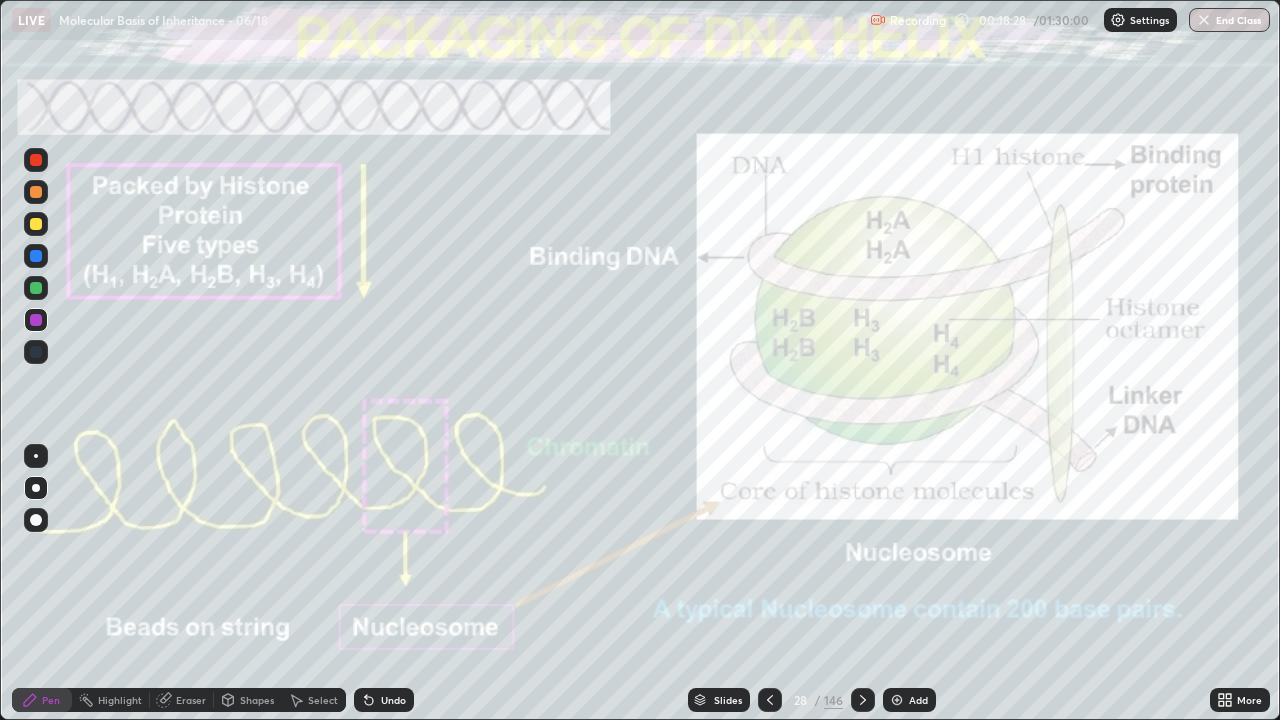 click at bounding box center (200, 462) 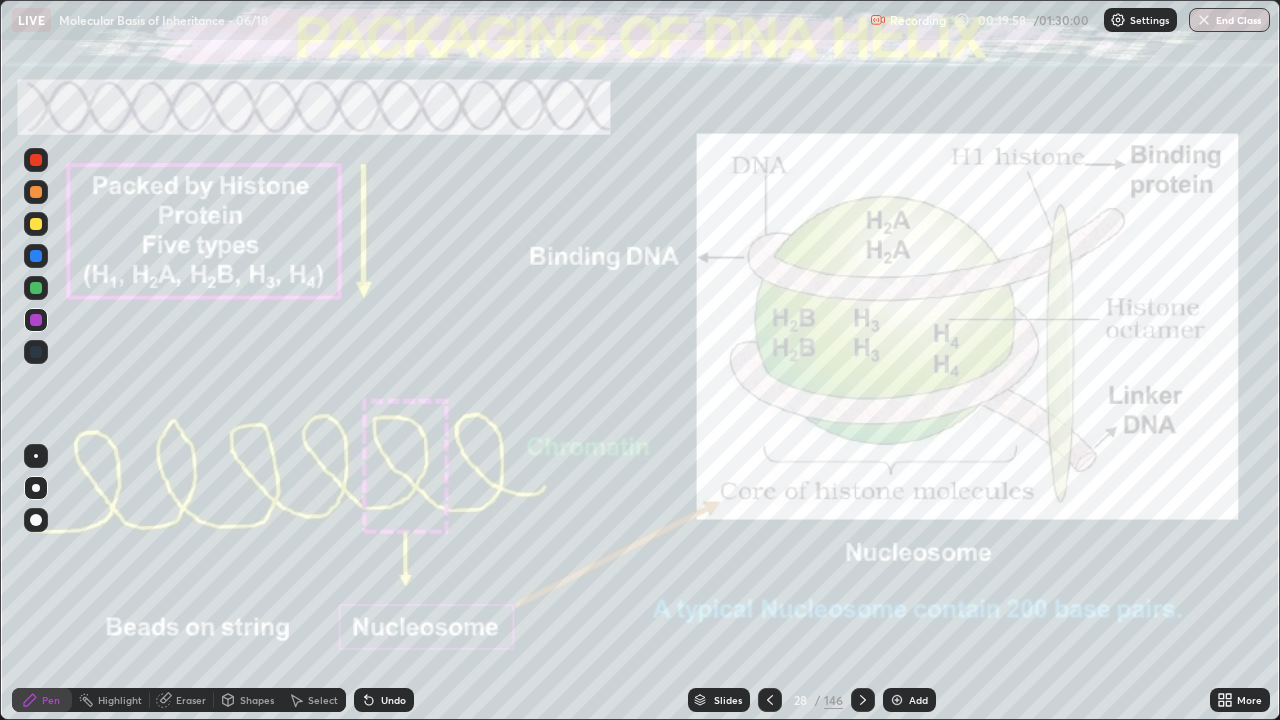 click 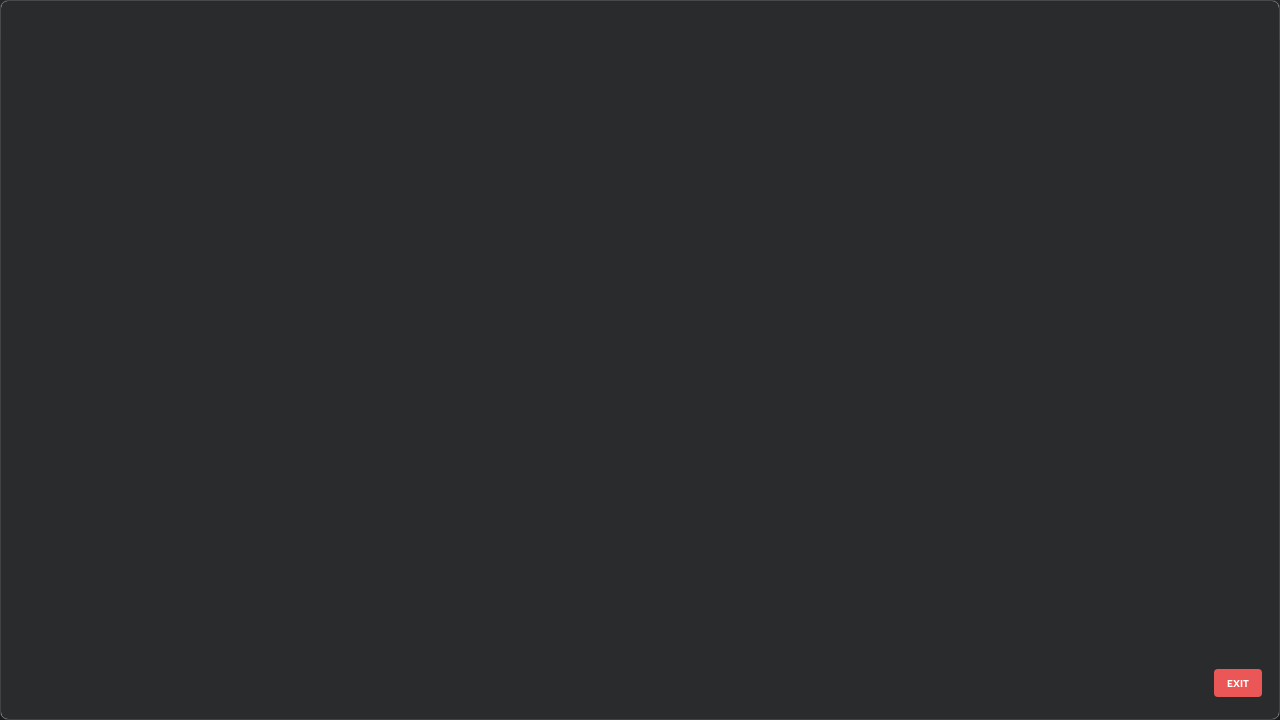 scroll, scrollTop: 1528, scrollLeft: 0, axis: vertical 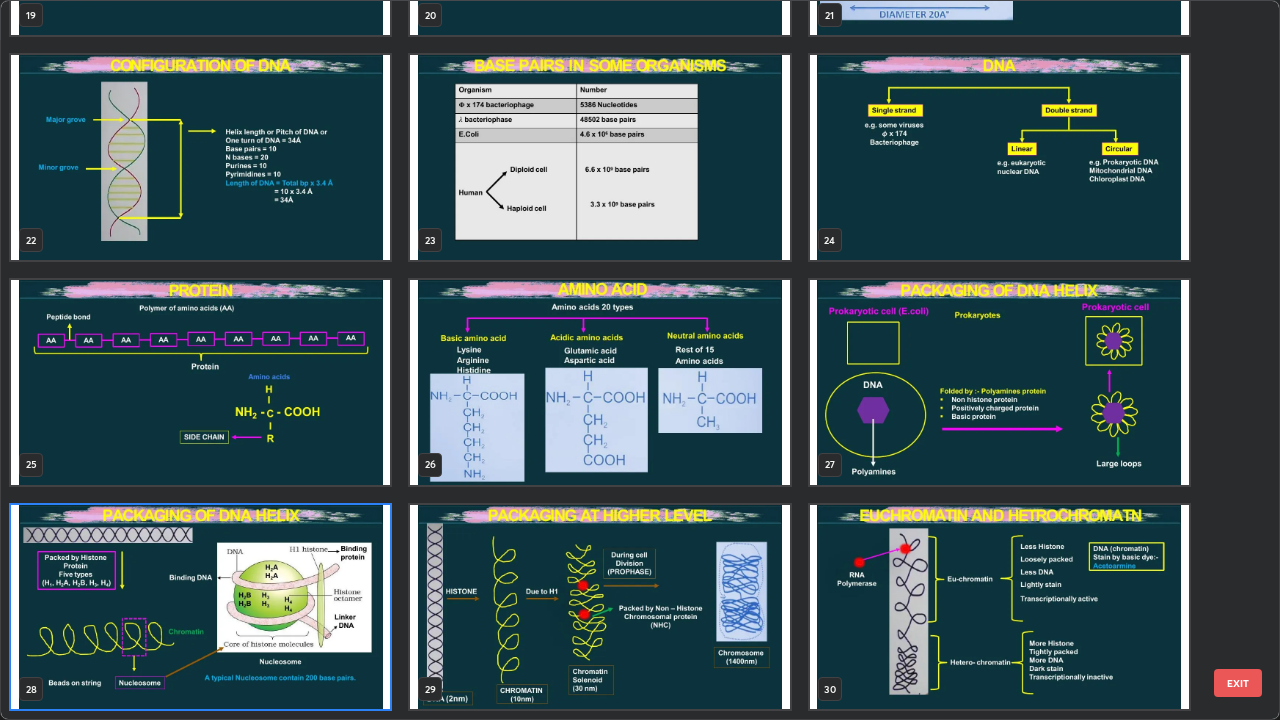 click at bounding box center [200, 607] 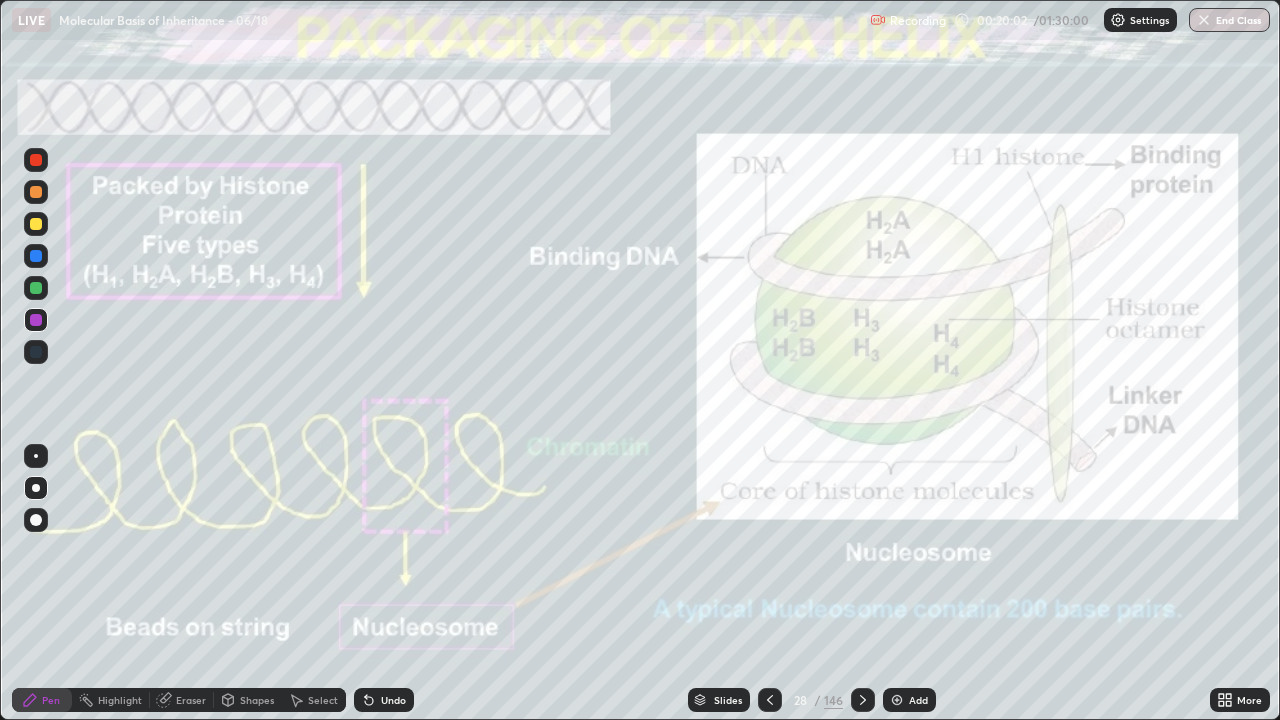 click on "Pen" at bounding box center [42, 700] 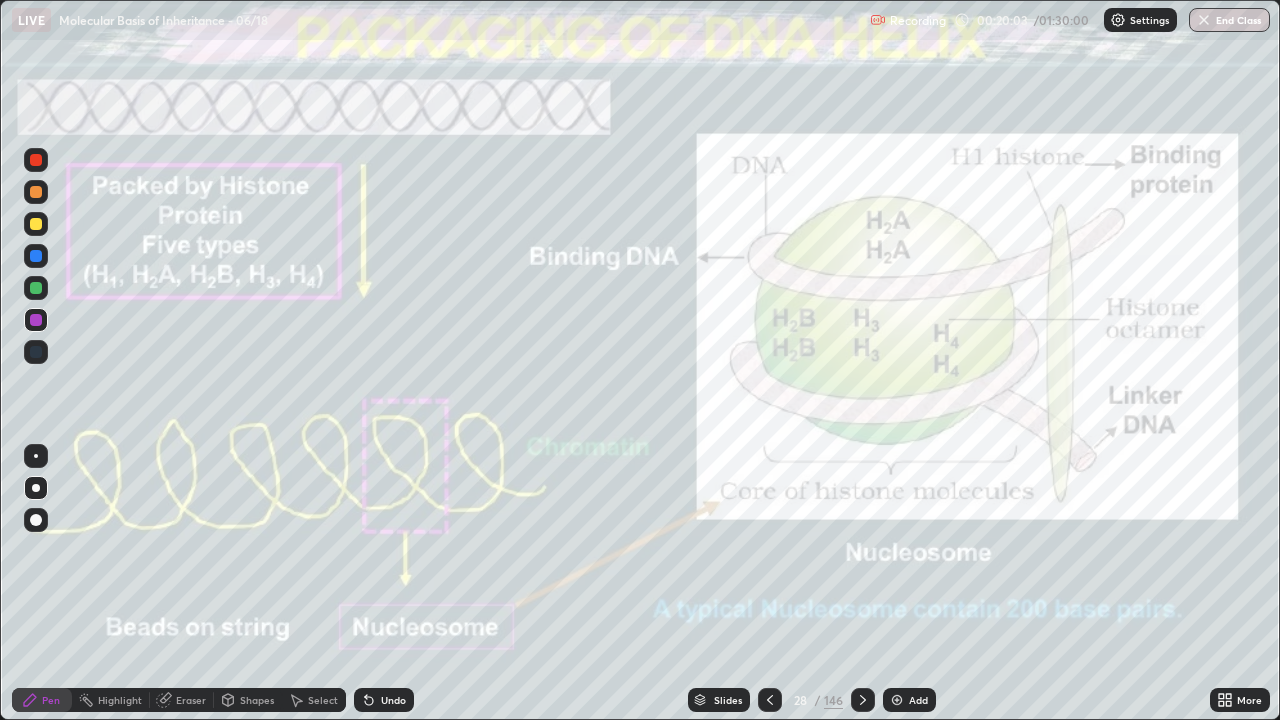 click at bounding box center [36, 488] 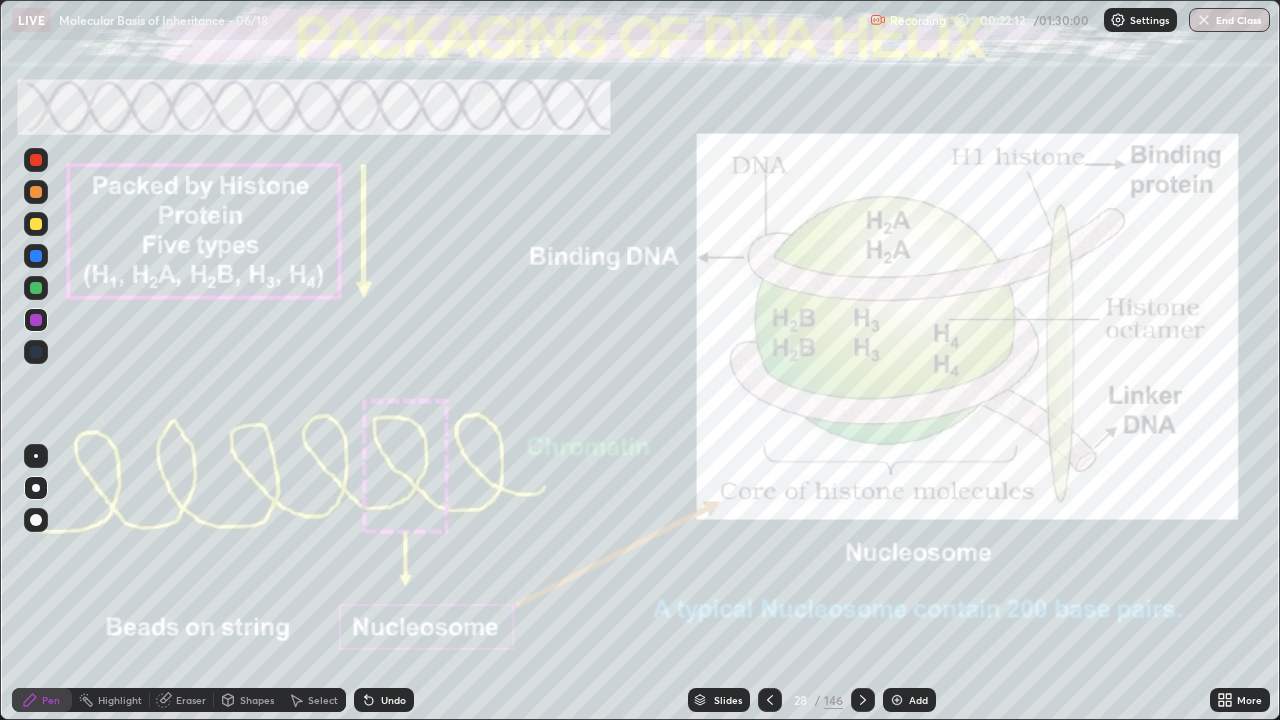 click on "Pen" at bounding box center (51, 700) 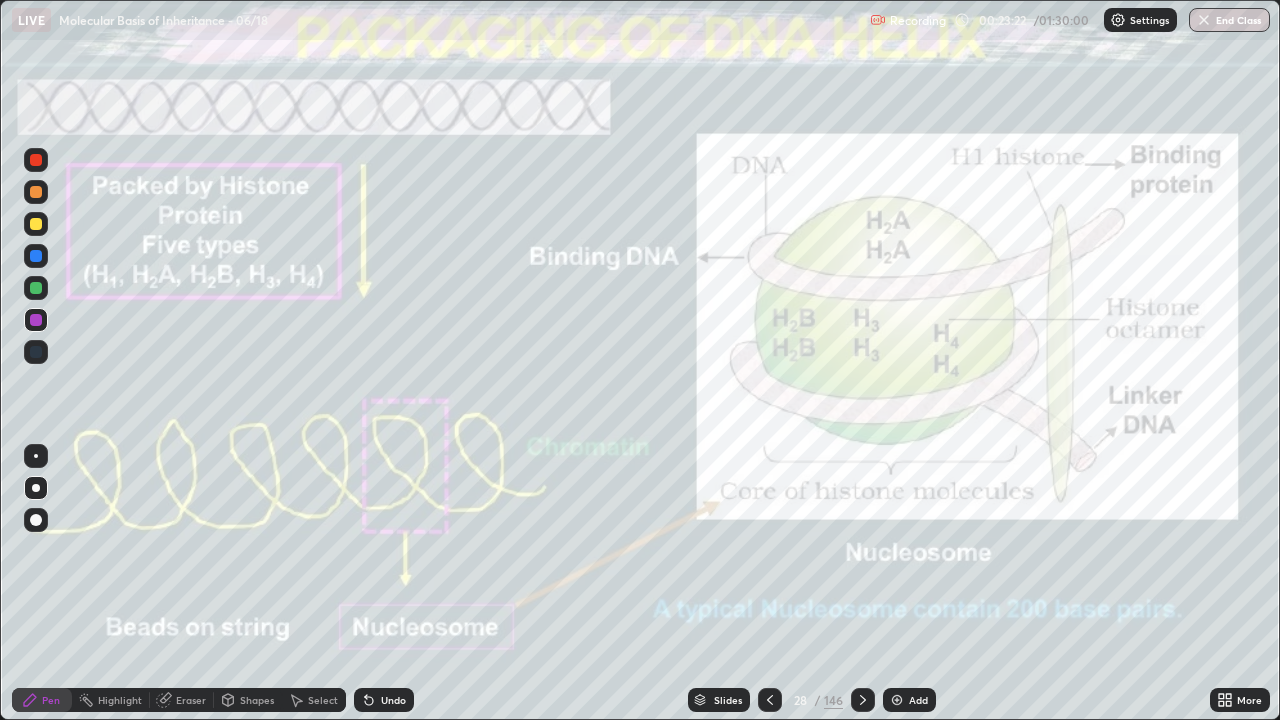 click on "Add" at bounding box center [909, 700] 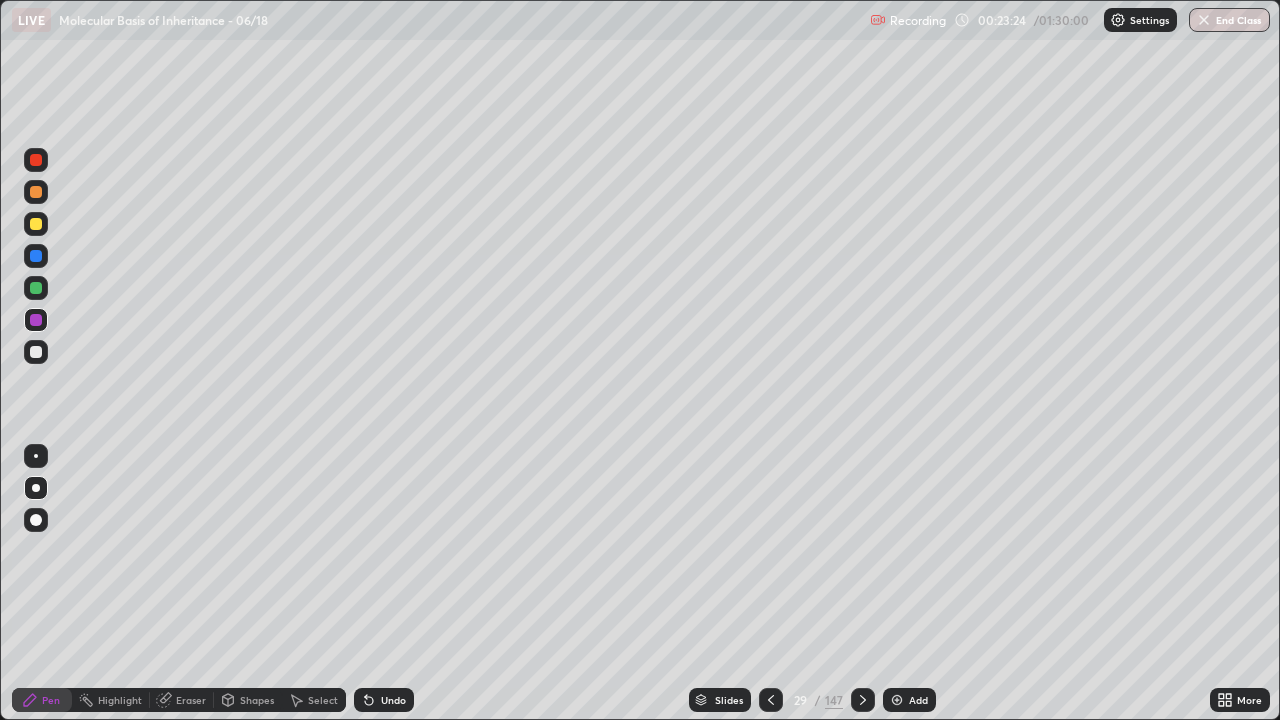 click at bounding box center [36, 352] 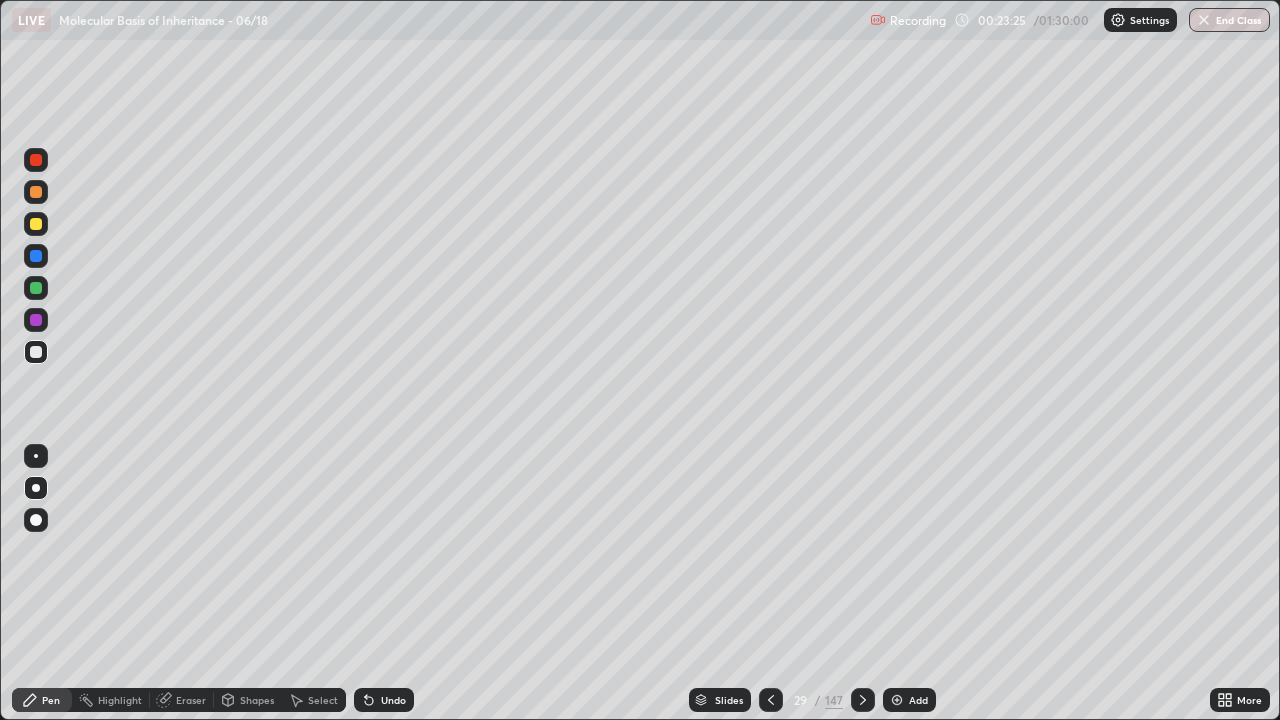 click at bounding box center (36, 488) 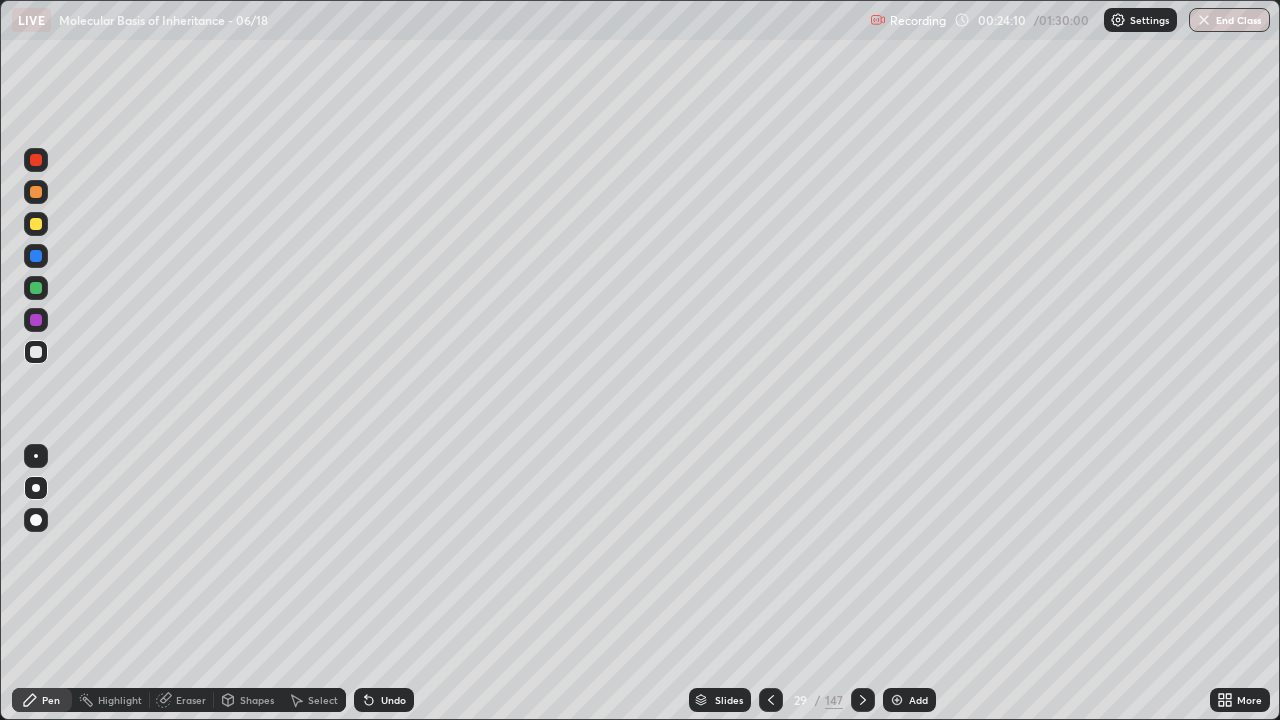 click at bounding box center [36, 256] 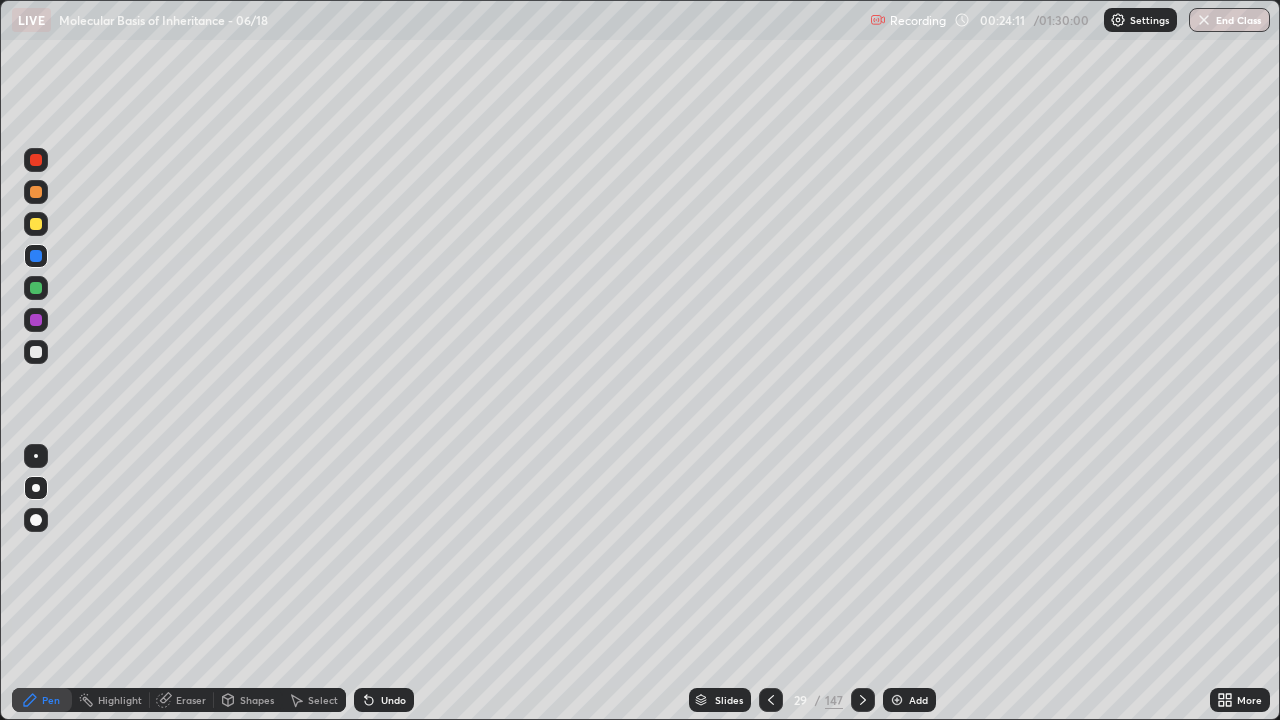 click at bounding box center [36, 488] 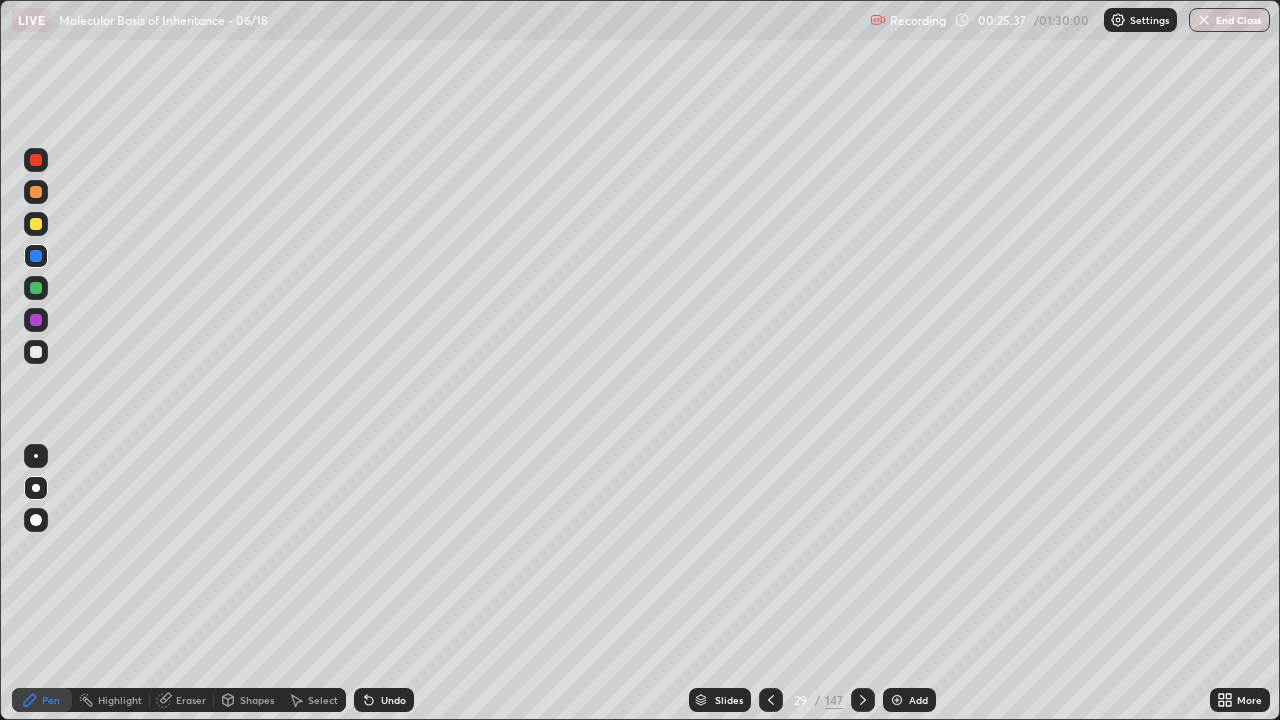 click at bounding box center [36, 352] 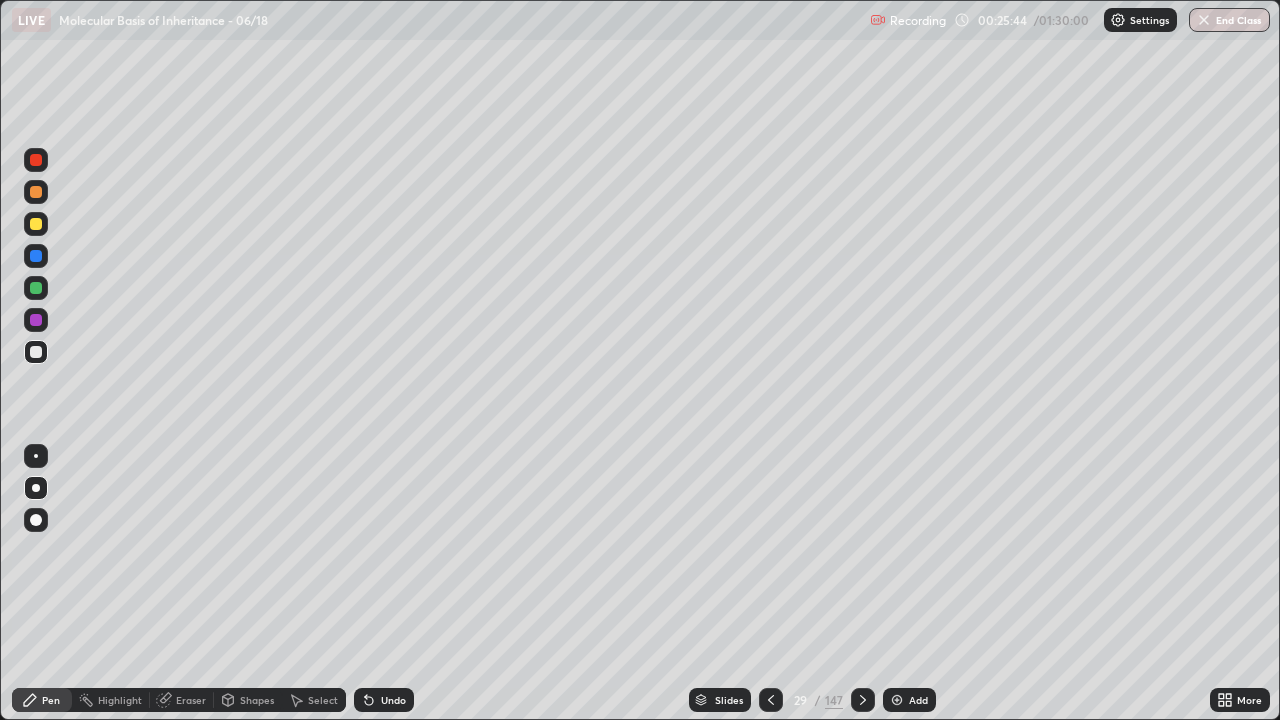 click at bounding box center [36, 256] 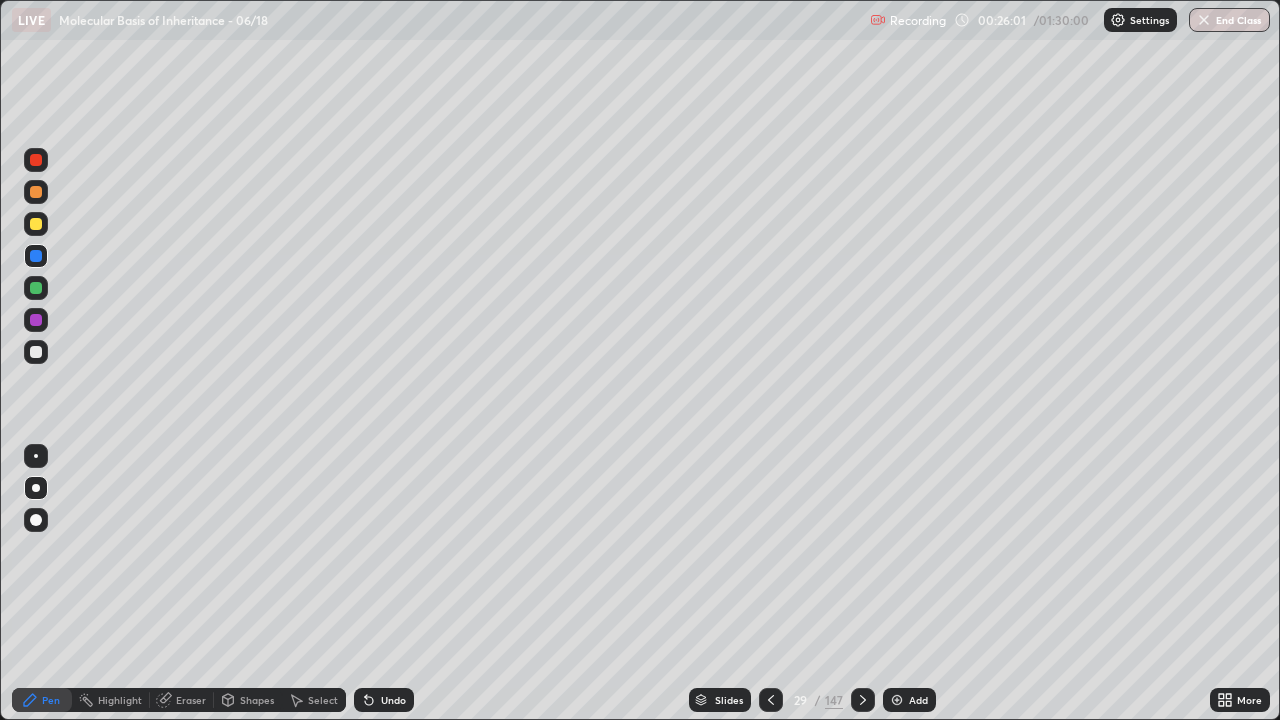 click on "Undo" at bounding box center [393, 700] 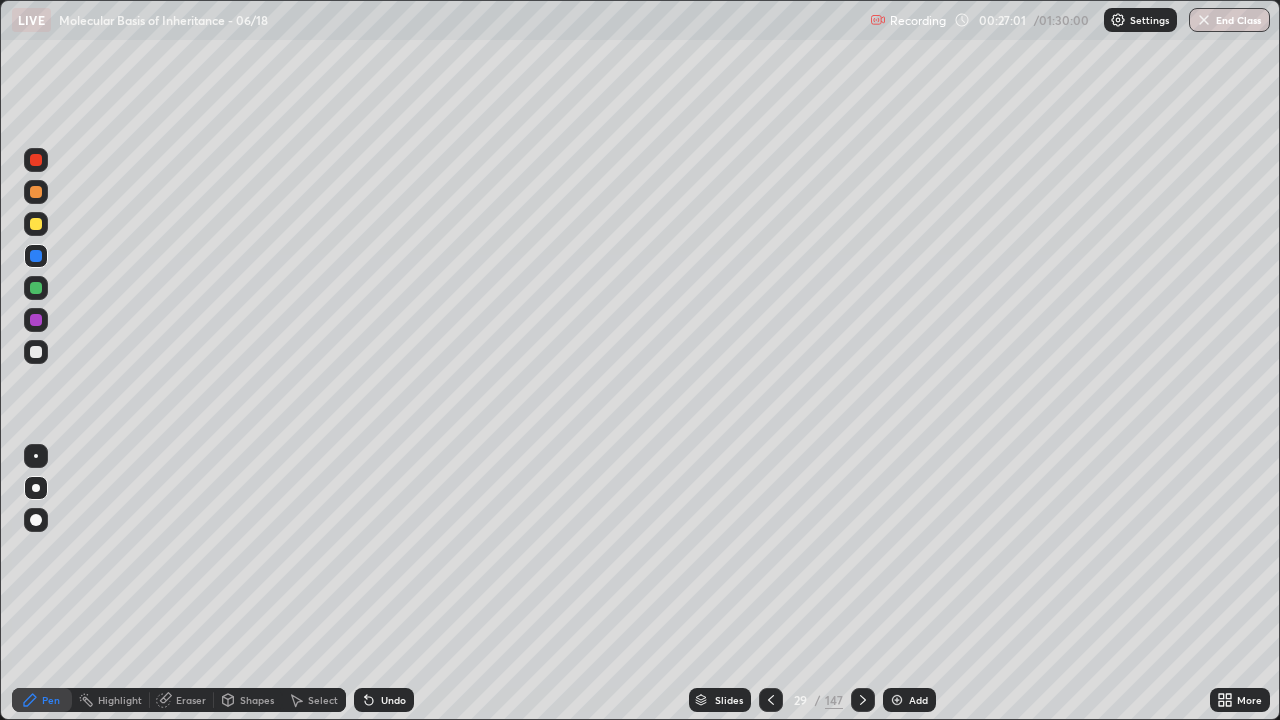 click at bounding box center (897, 700) 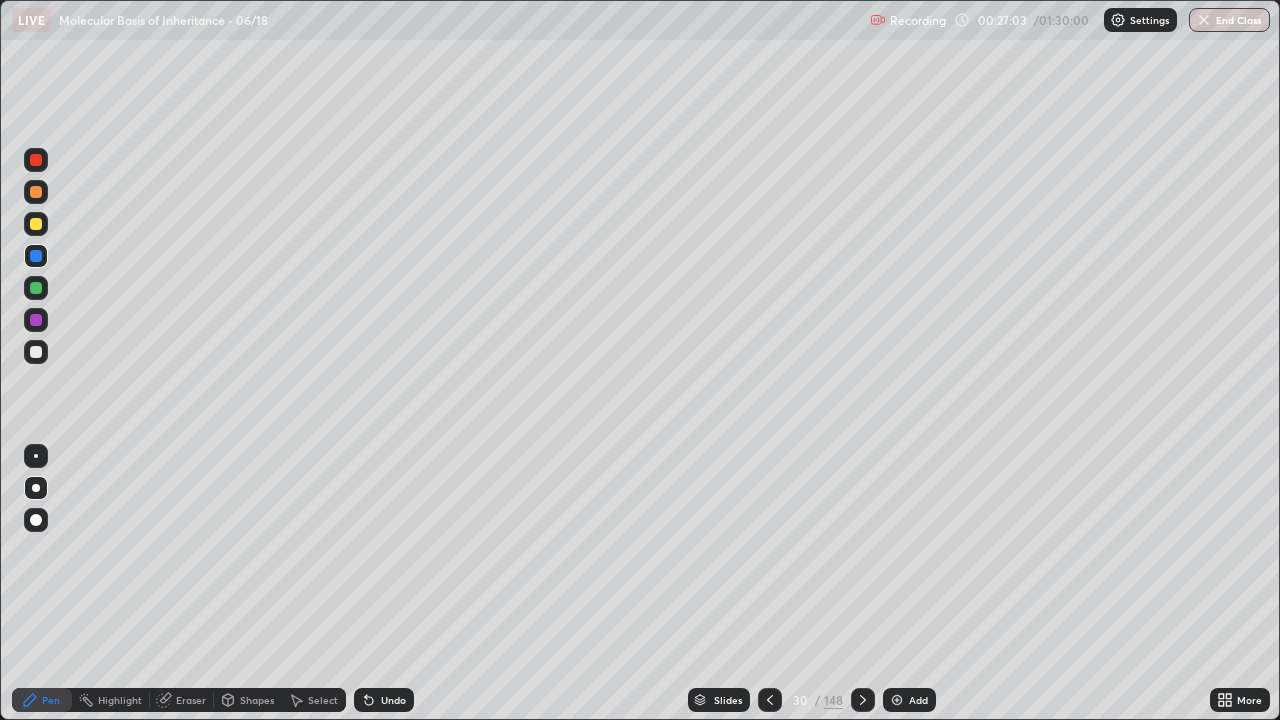 click 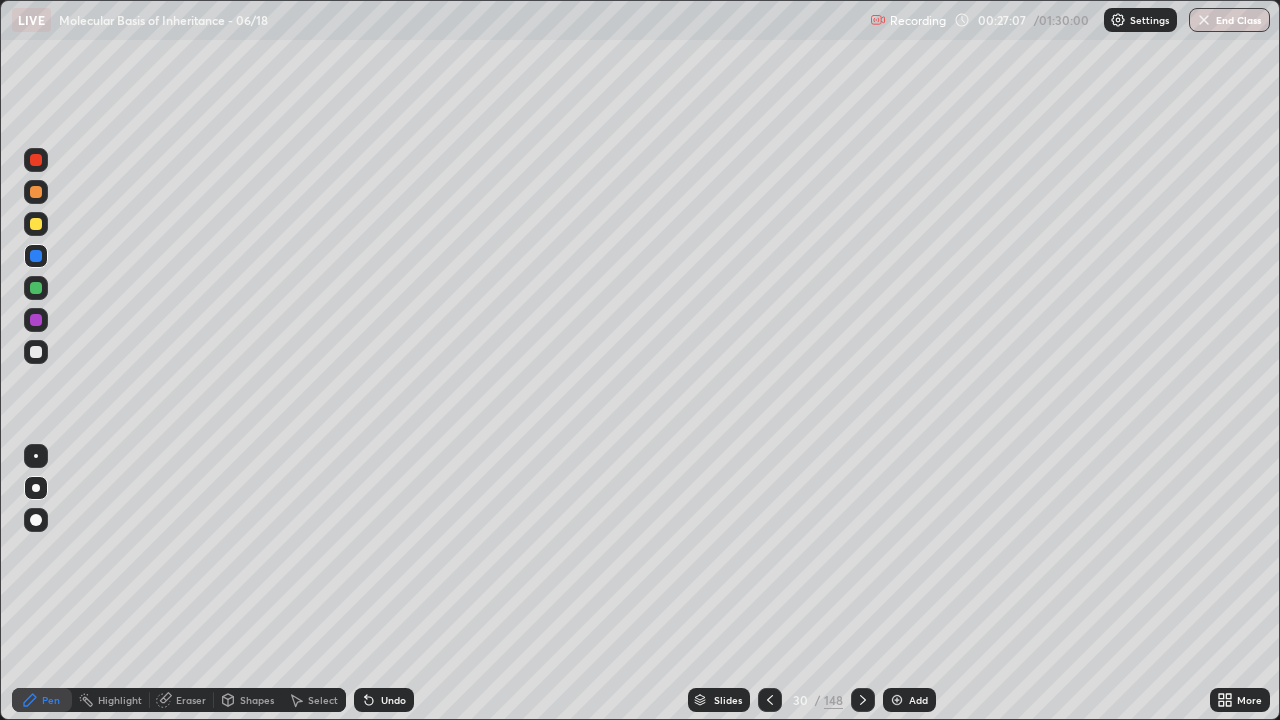 click at bounding box center [36, 352] 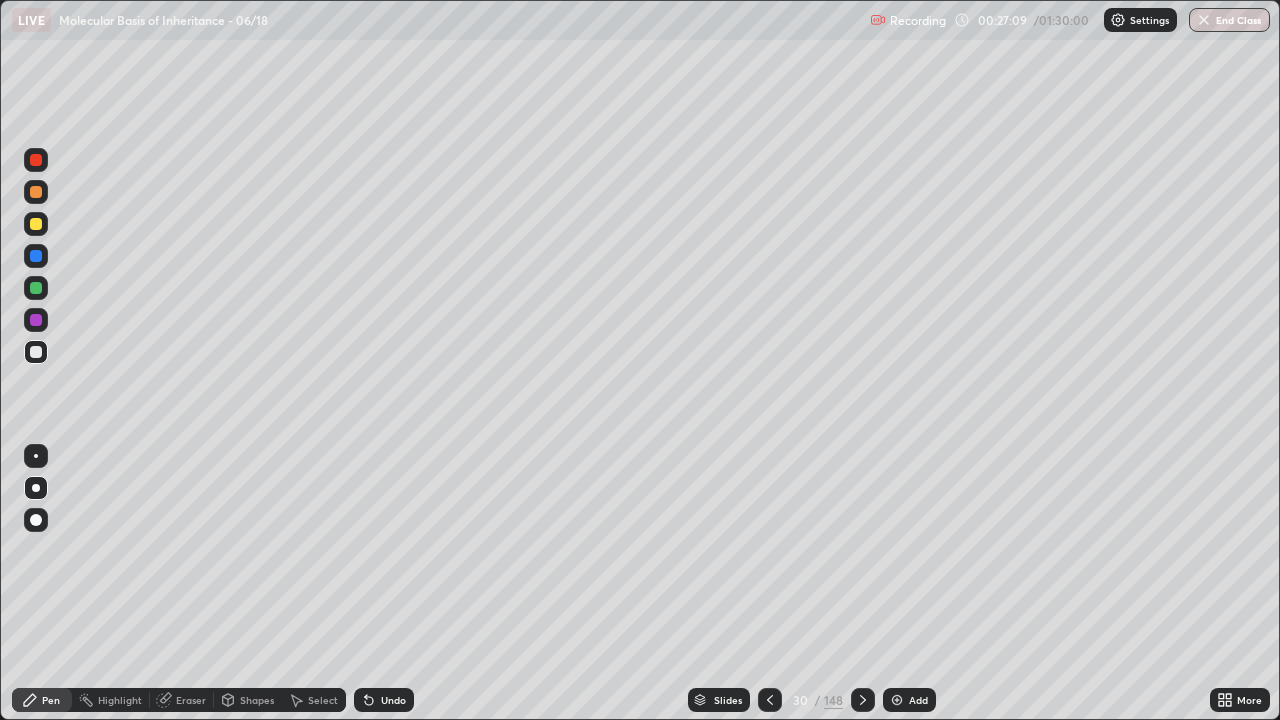 click 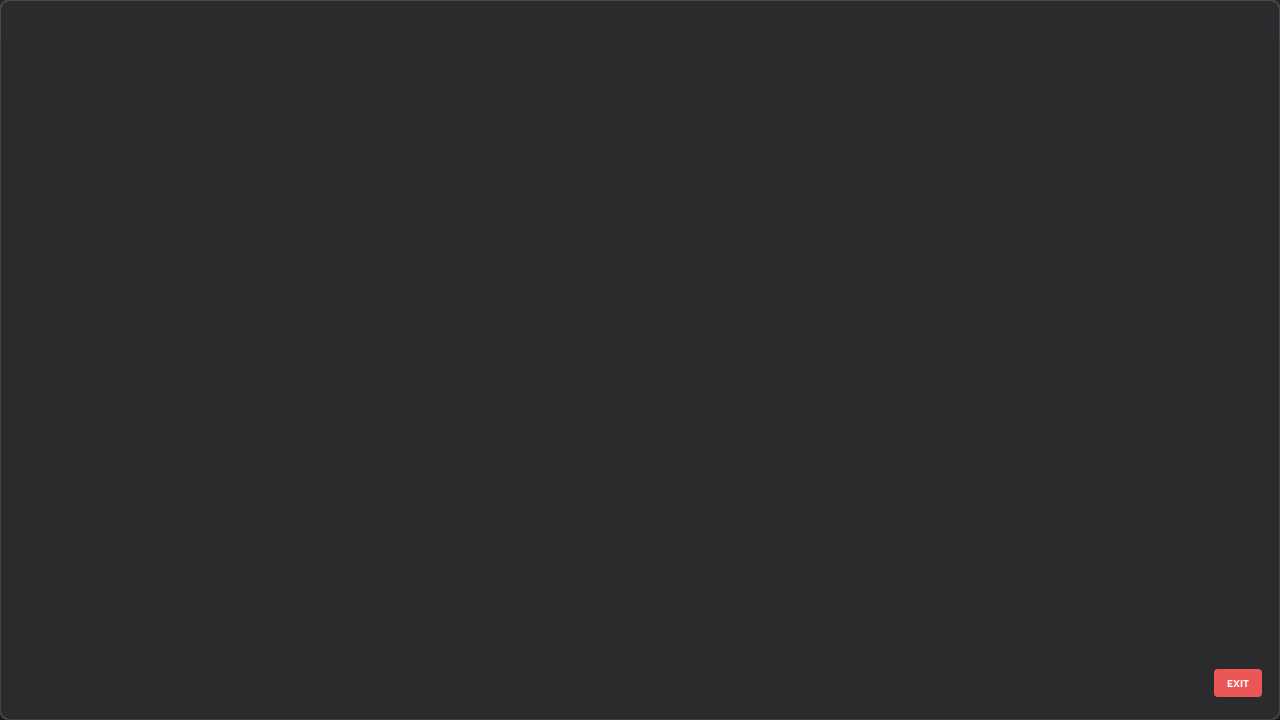 scroll, scrollTop: 1528, scrollLeft: 0, axis: vertical 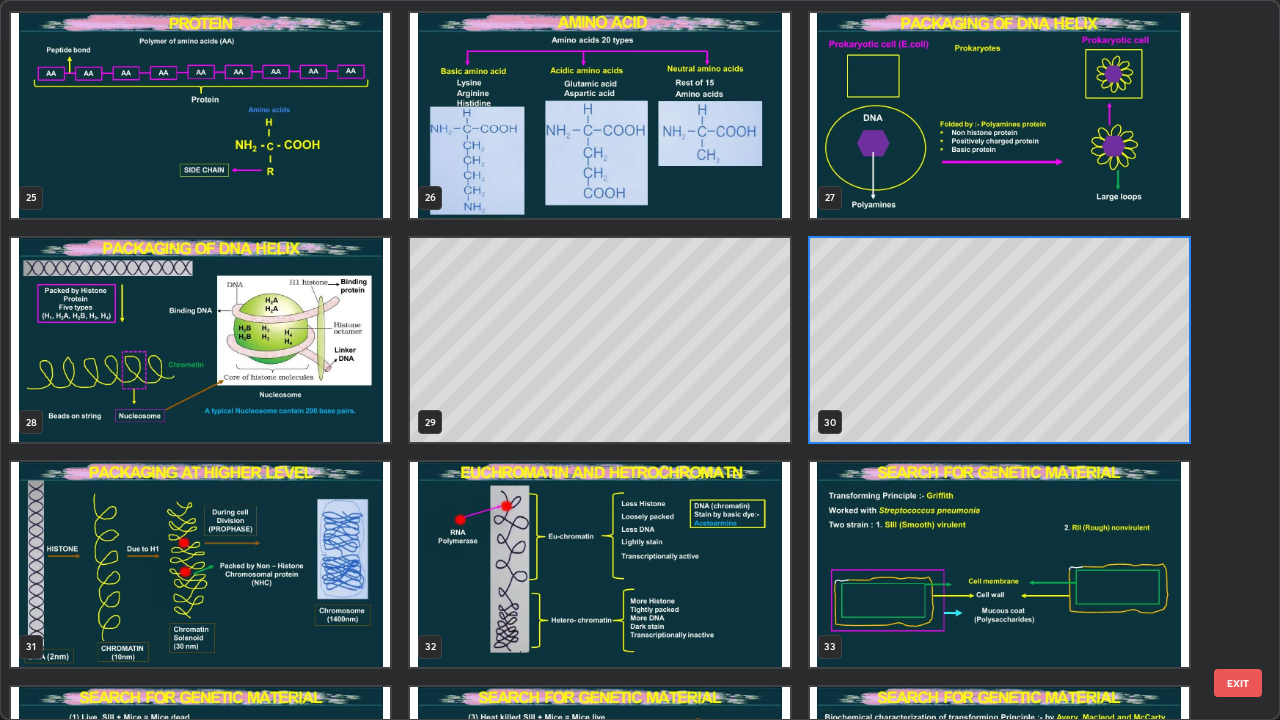 click at bounding box center [200, 564] 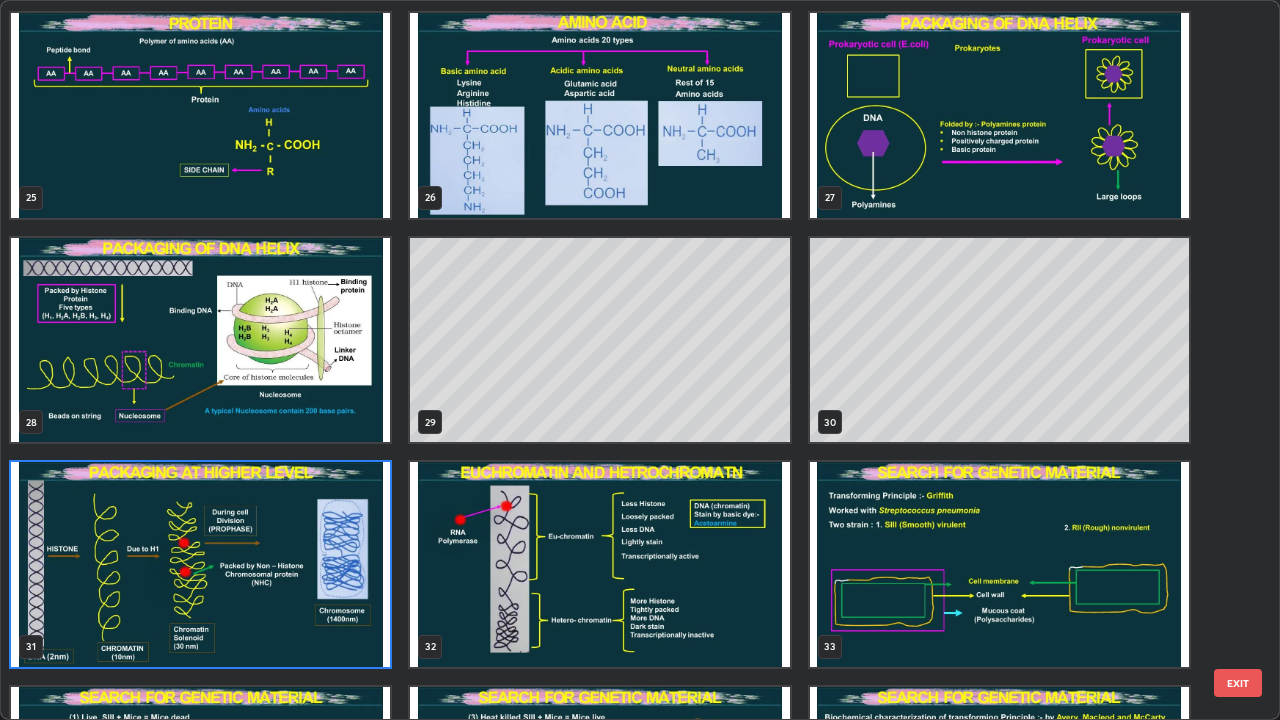 click at bounding box center (200, 564) 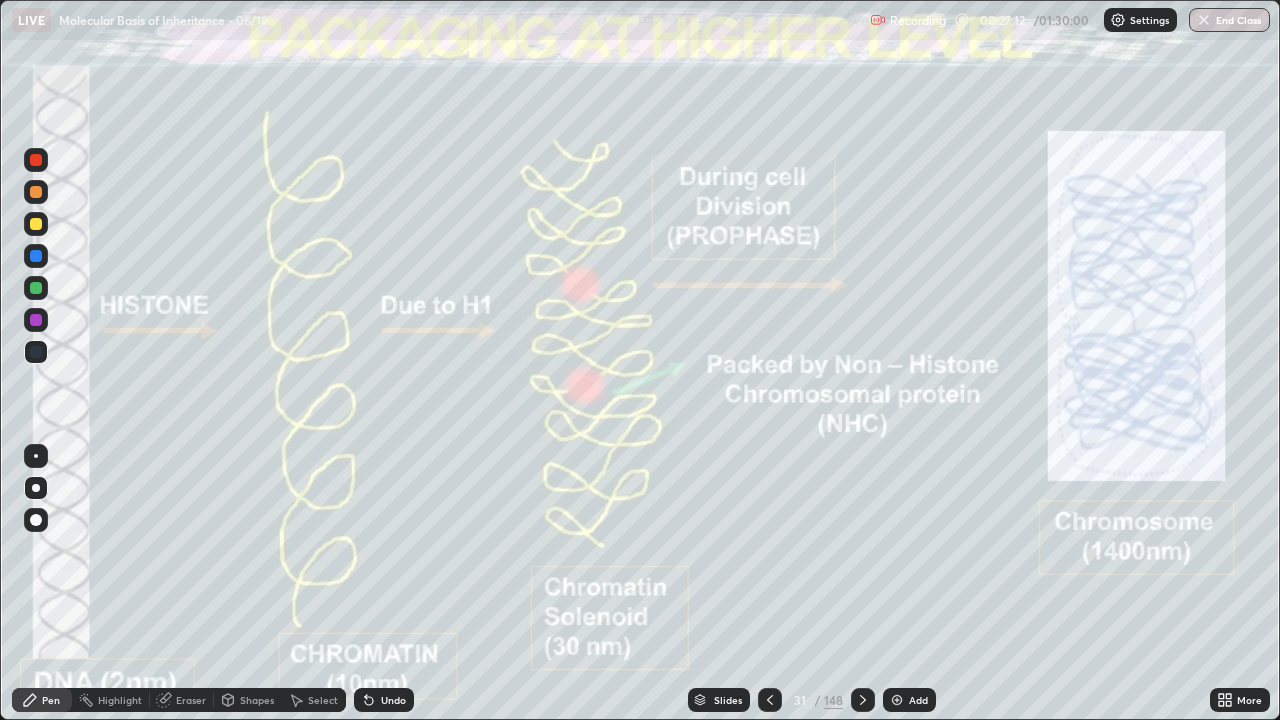 click at bounding box center [200, 564] 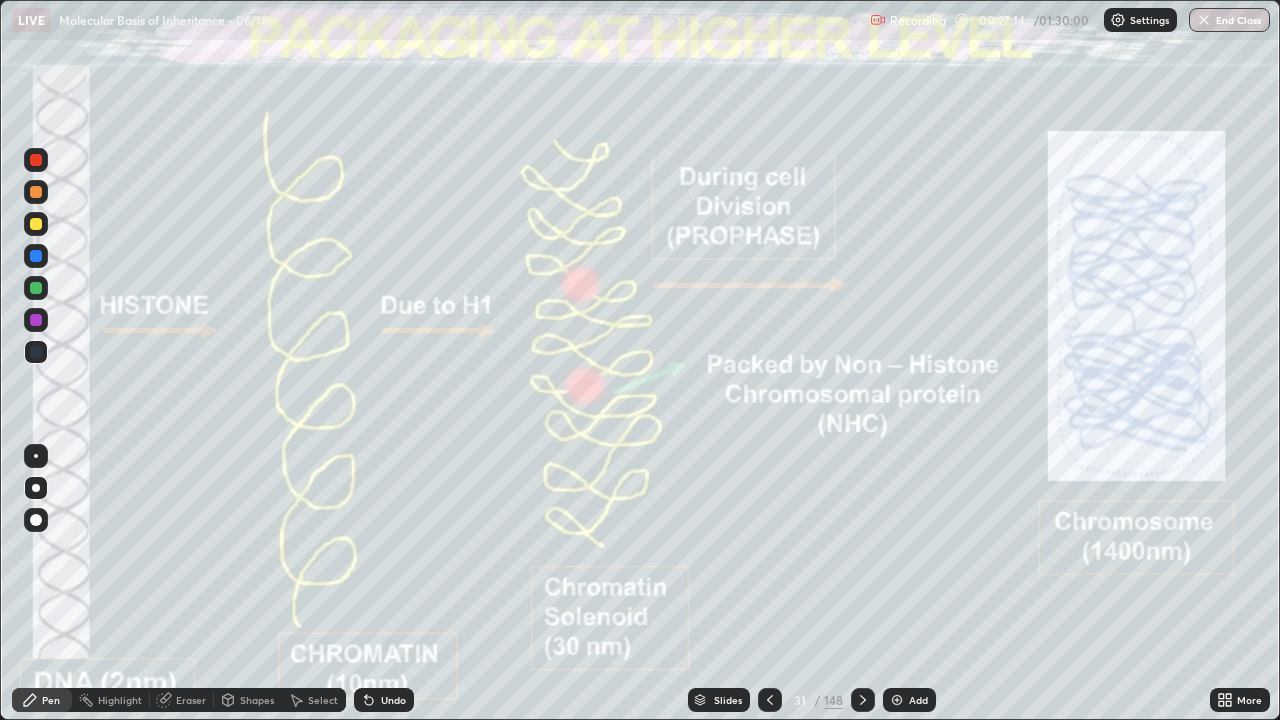 click at bounding box center (36, 488) 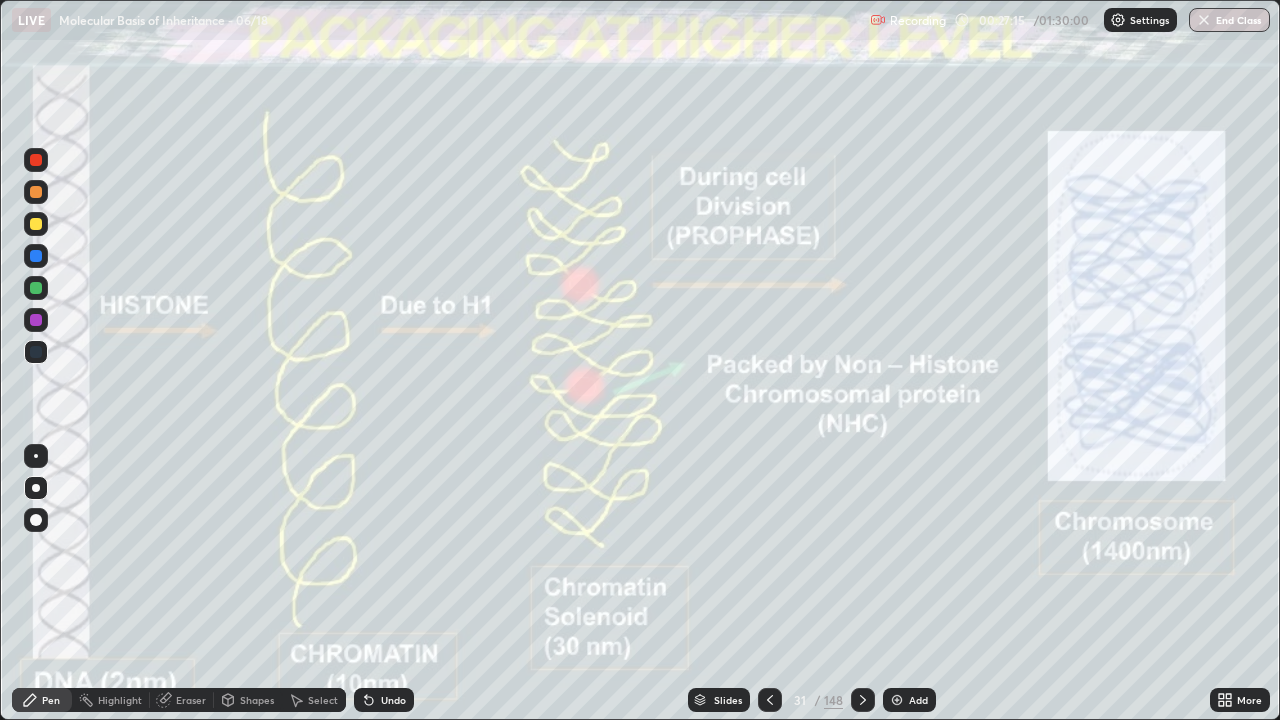 click at bounding box center [36, 288] 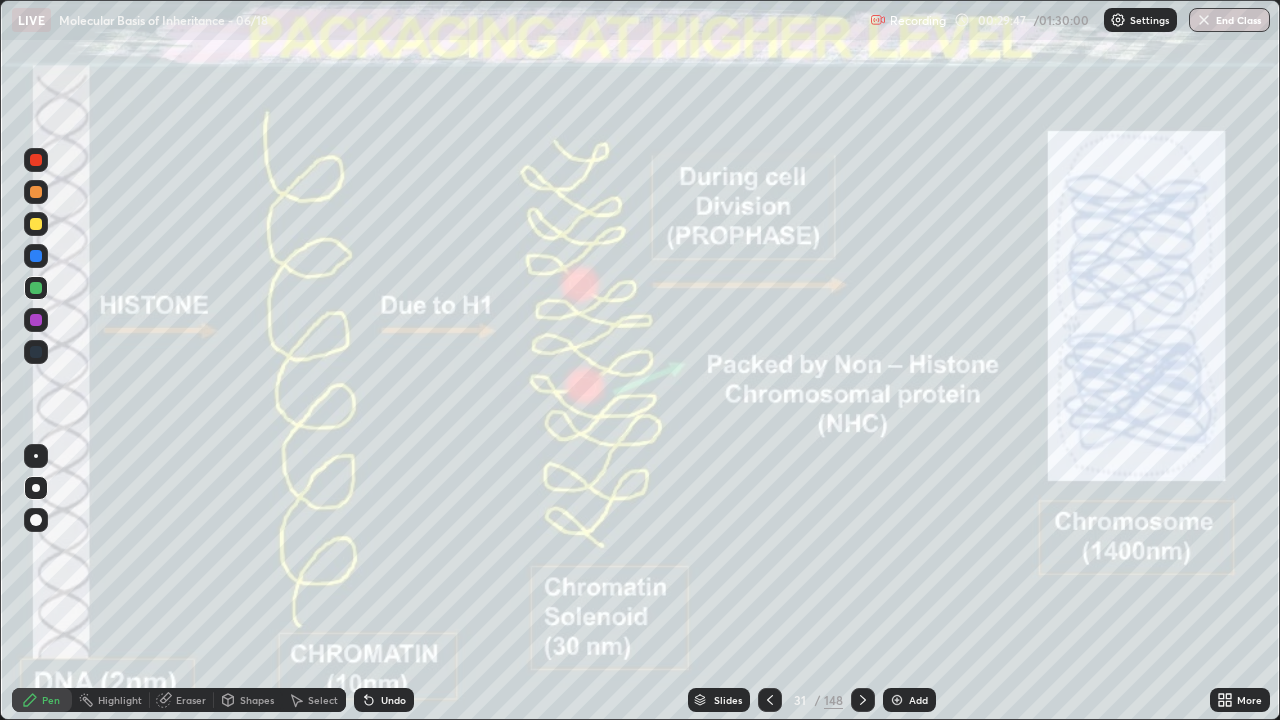 click on "Pen" at bounding box center [51, 700] 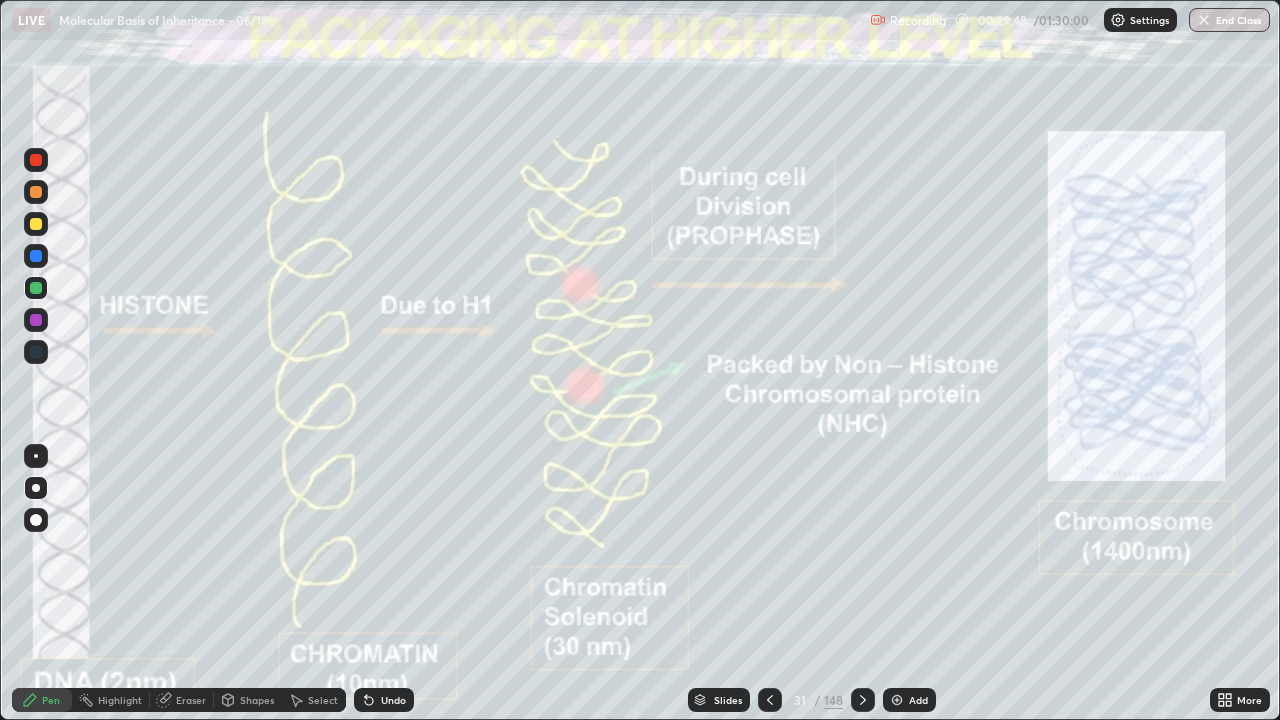 click on "Pen" at bounding box center [42, 700] 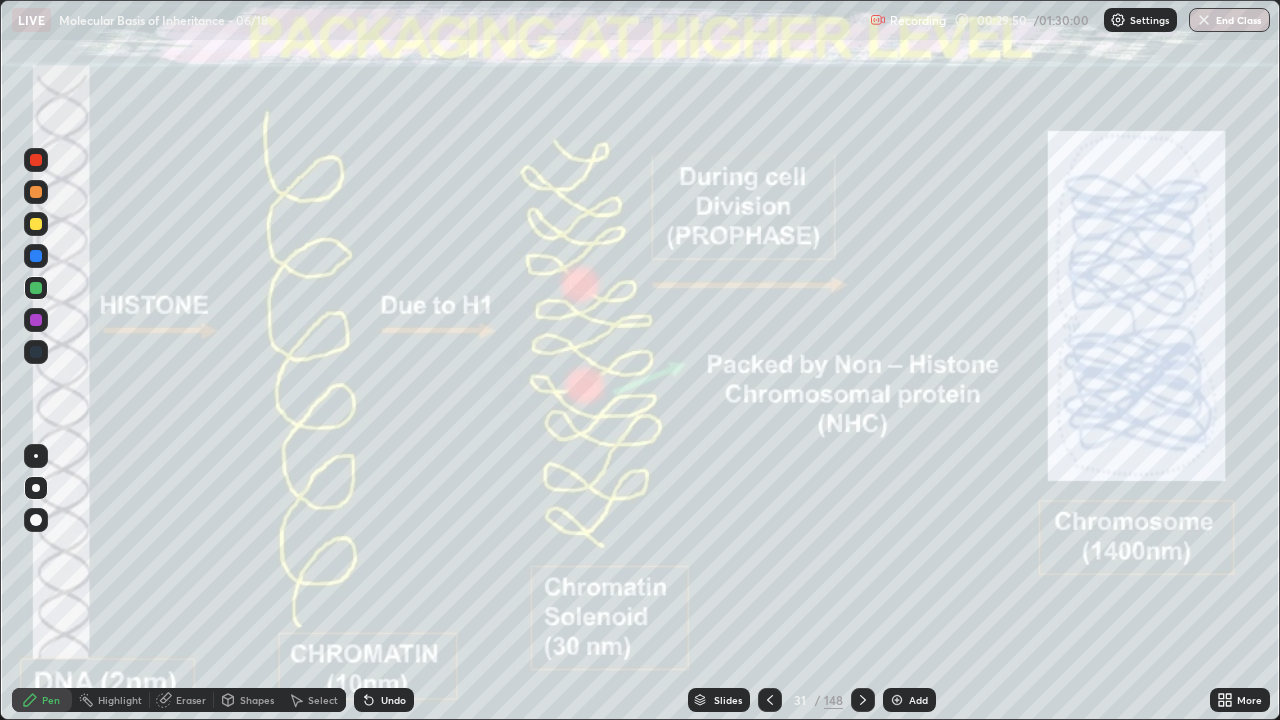 click on "Eraser" at bounding box center [191, 700] 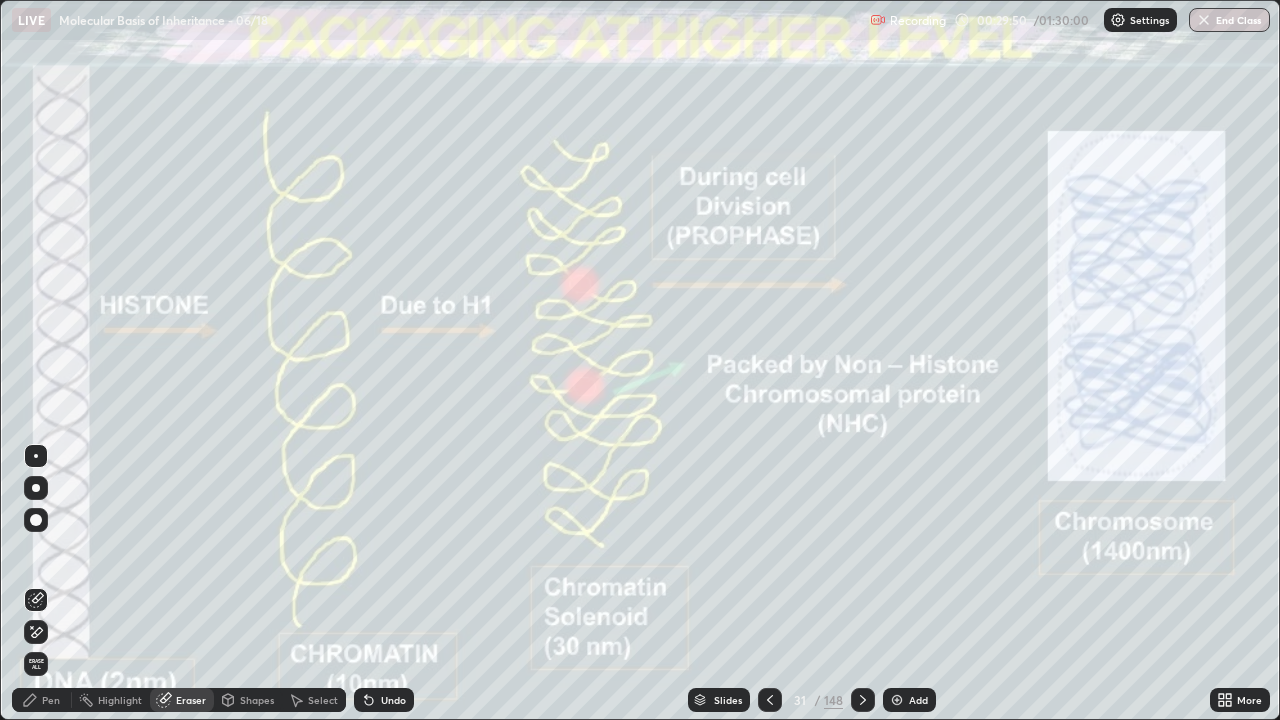 click 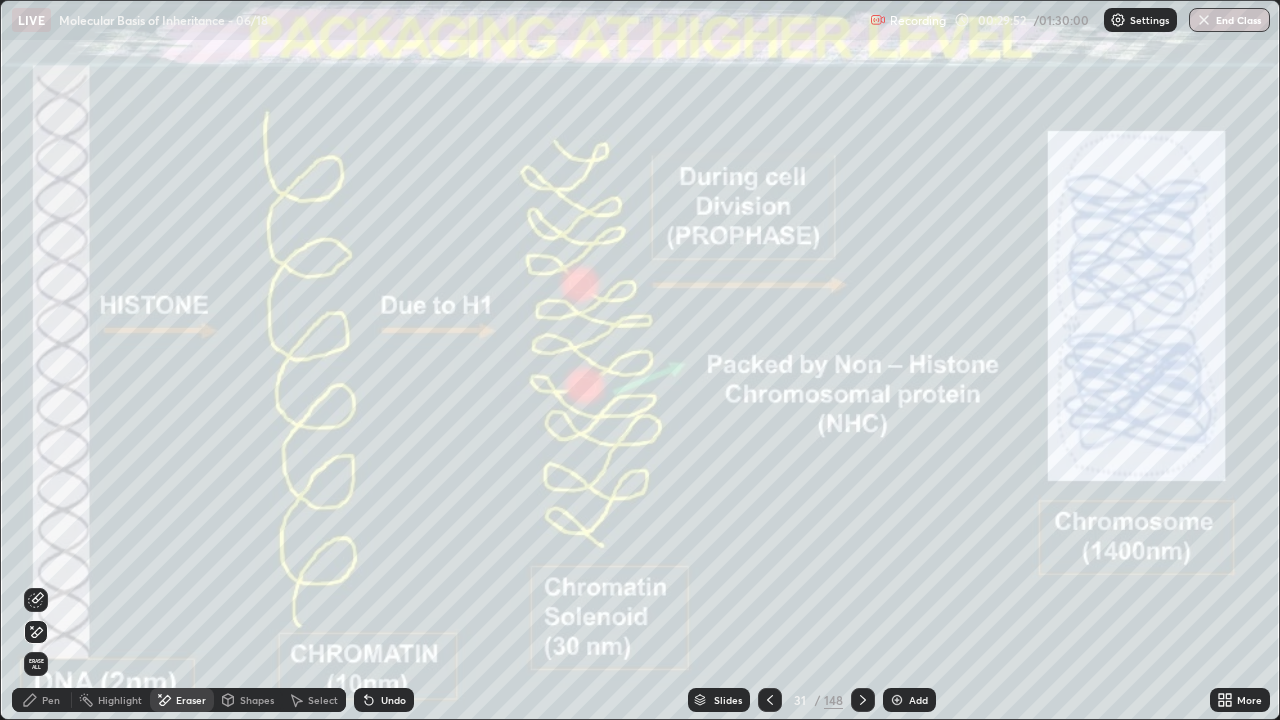 click on "Pen" at bounding box center [42, 700] 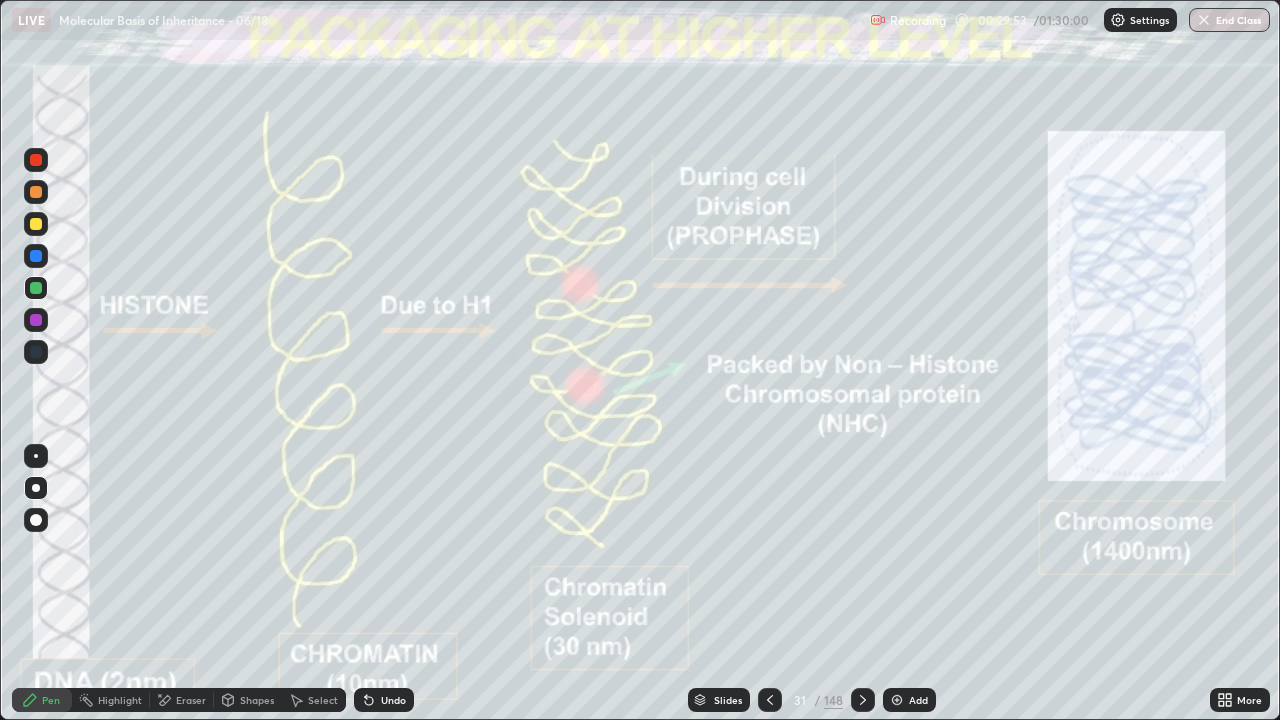 click 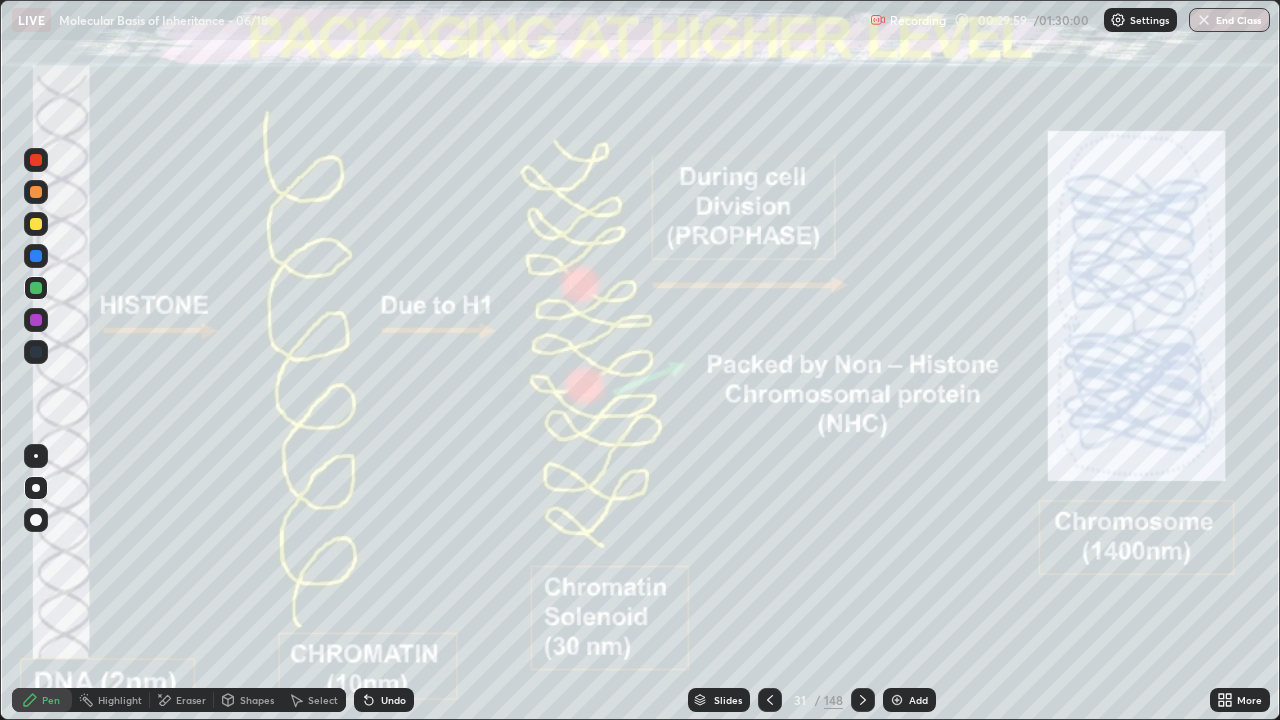 click at bounding box center [36, 320] 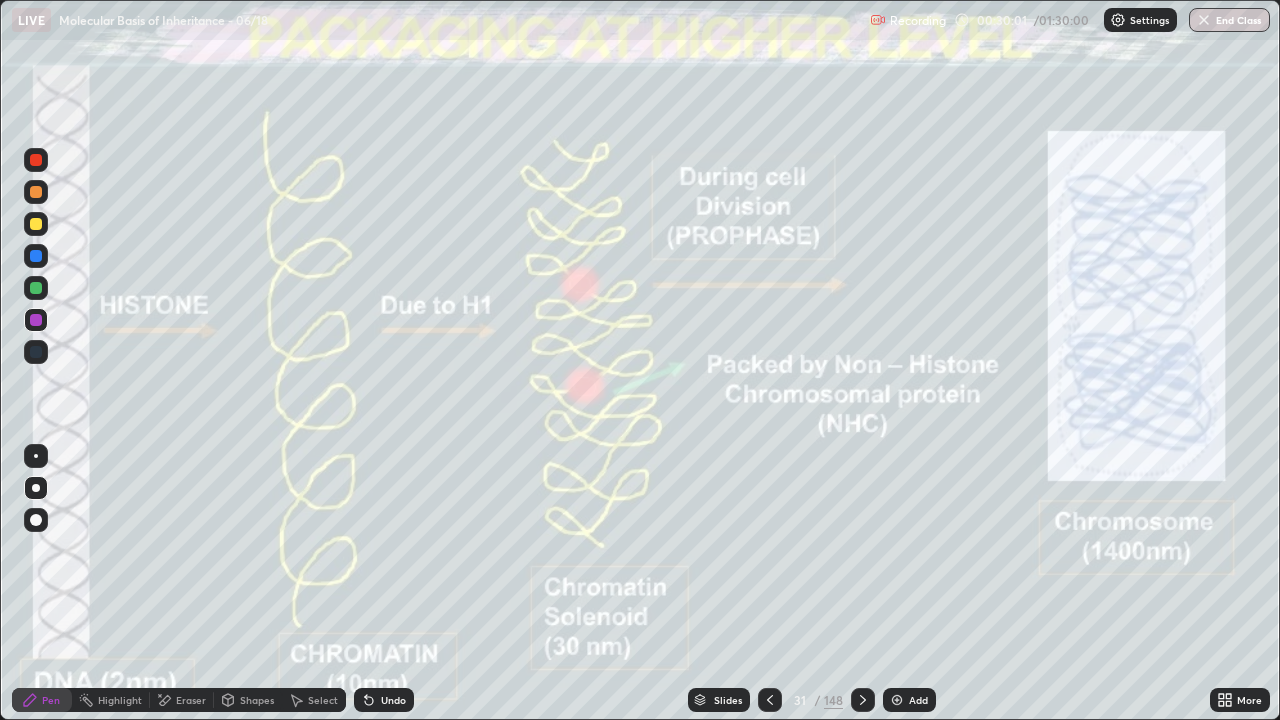 click on "Pen" at bounding box center [42, 700] 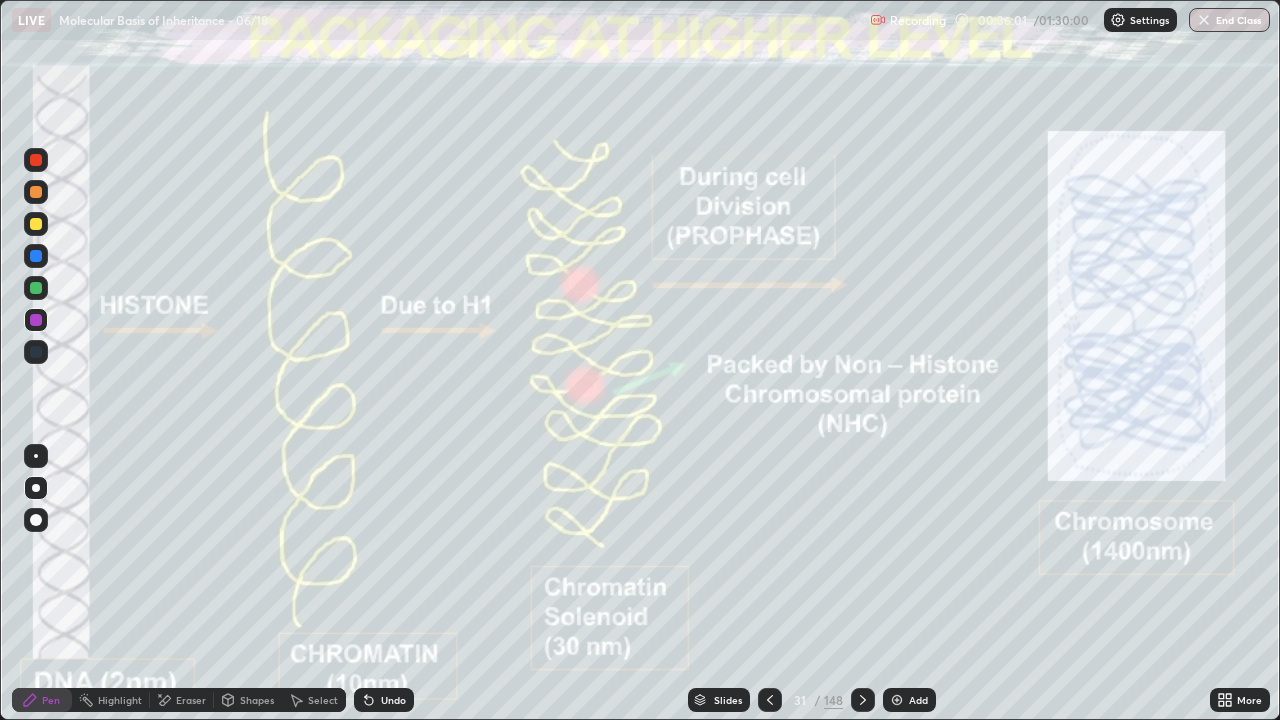 click 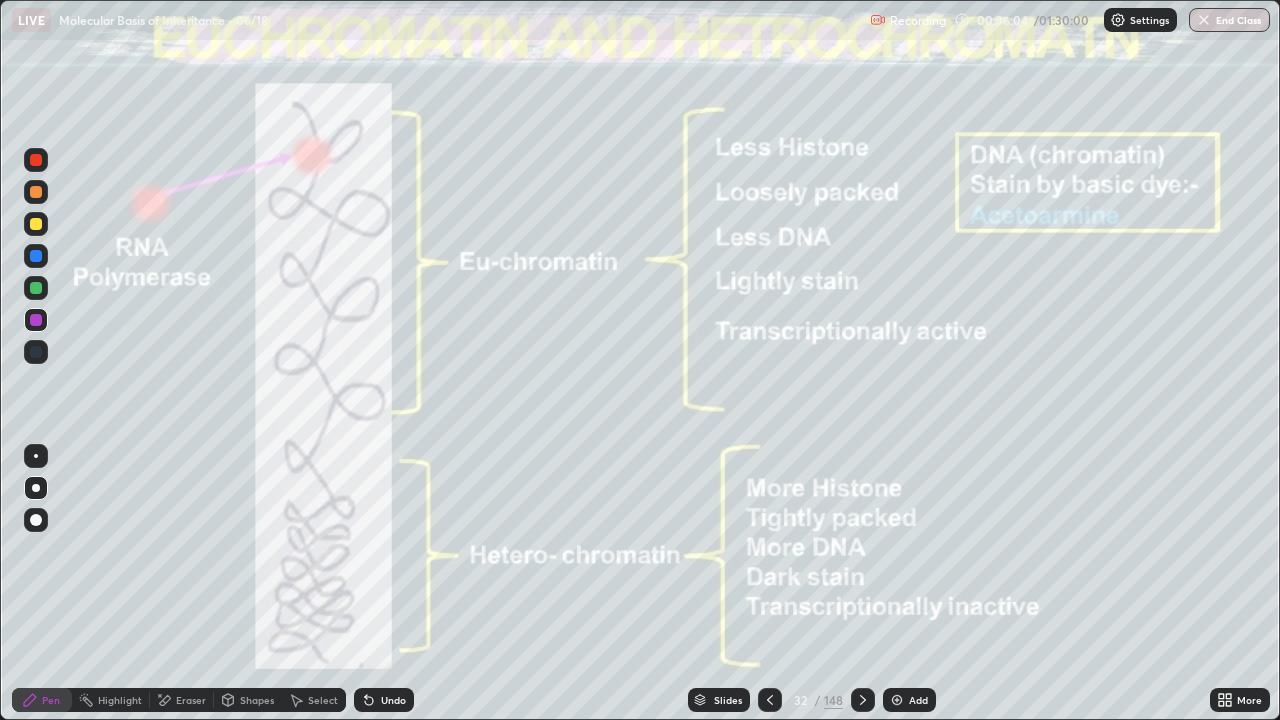 click 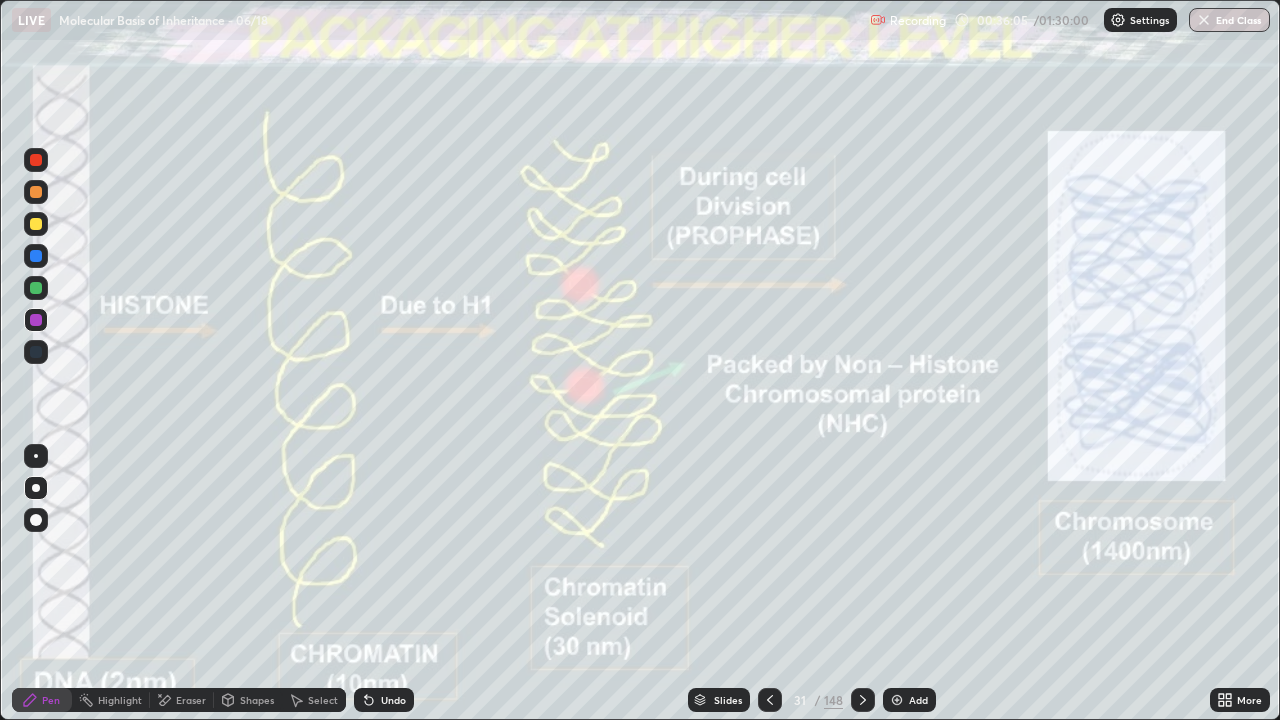 click 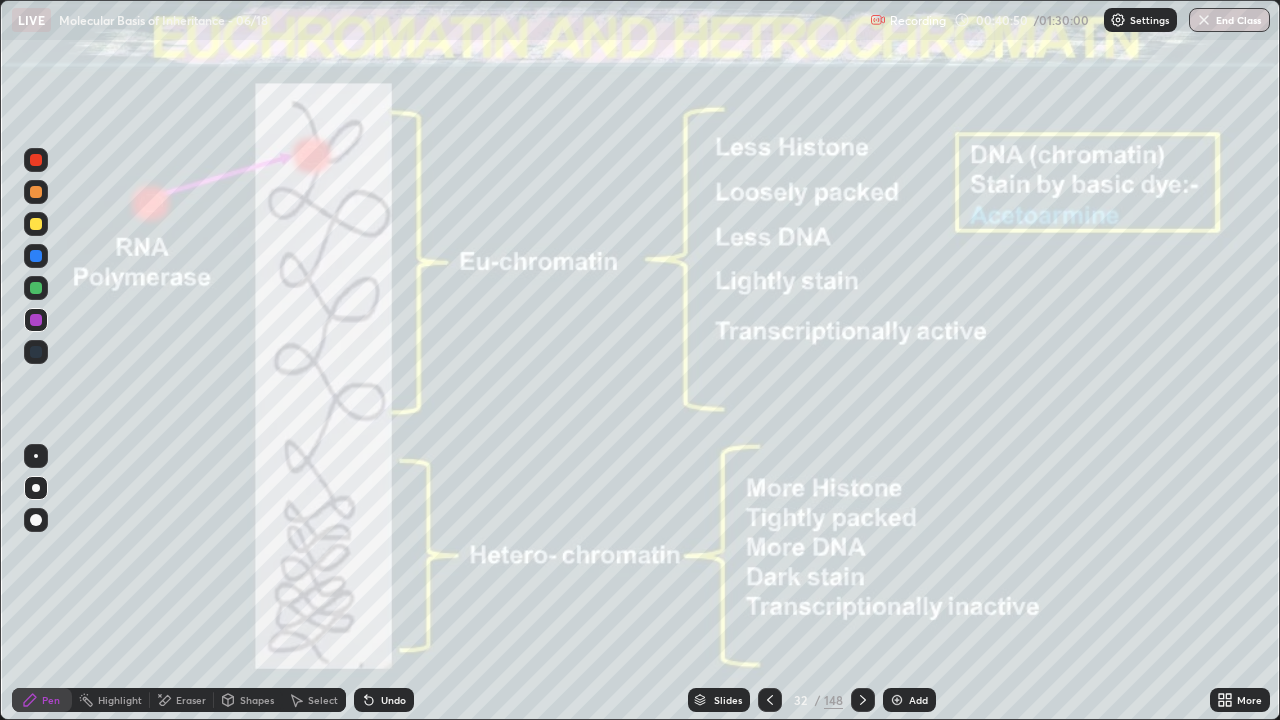 click on "Pen" at bounding box center [42, 700] 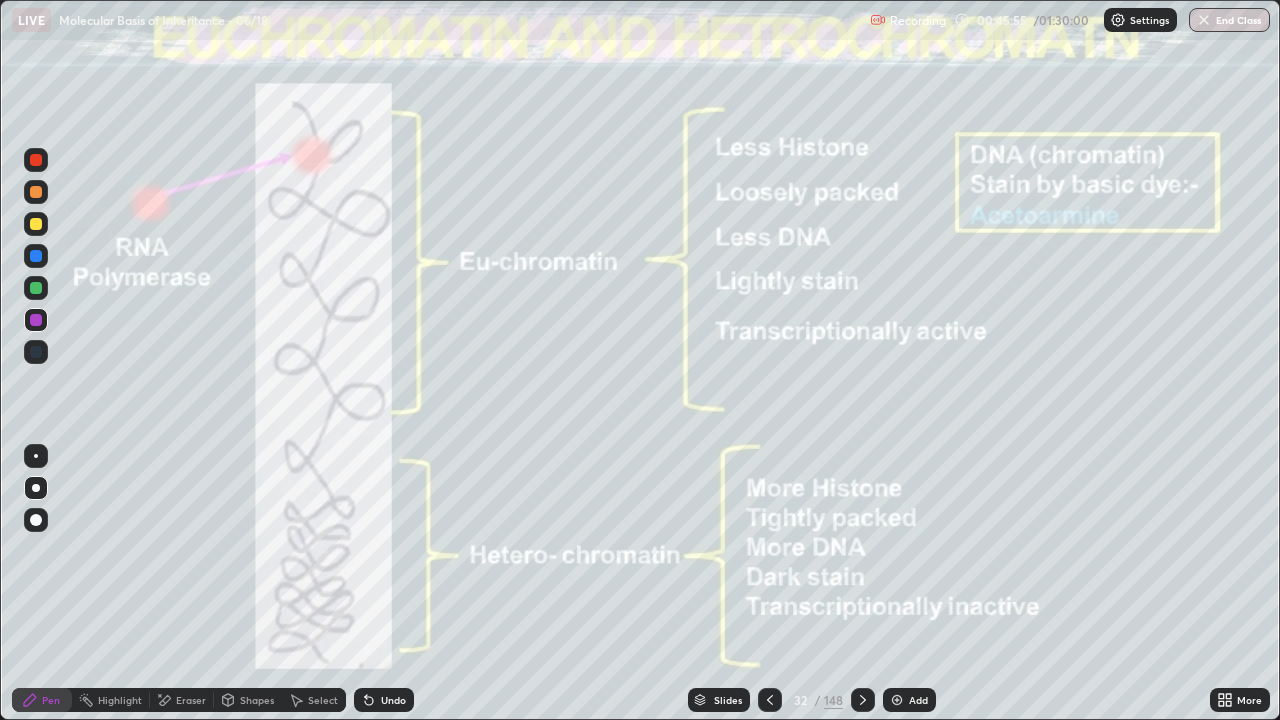 click 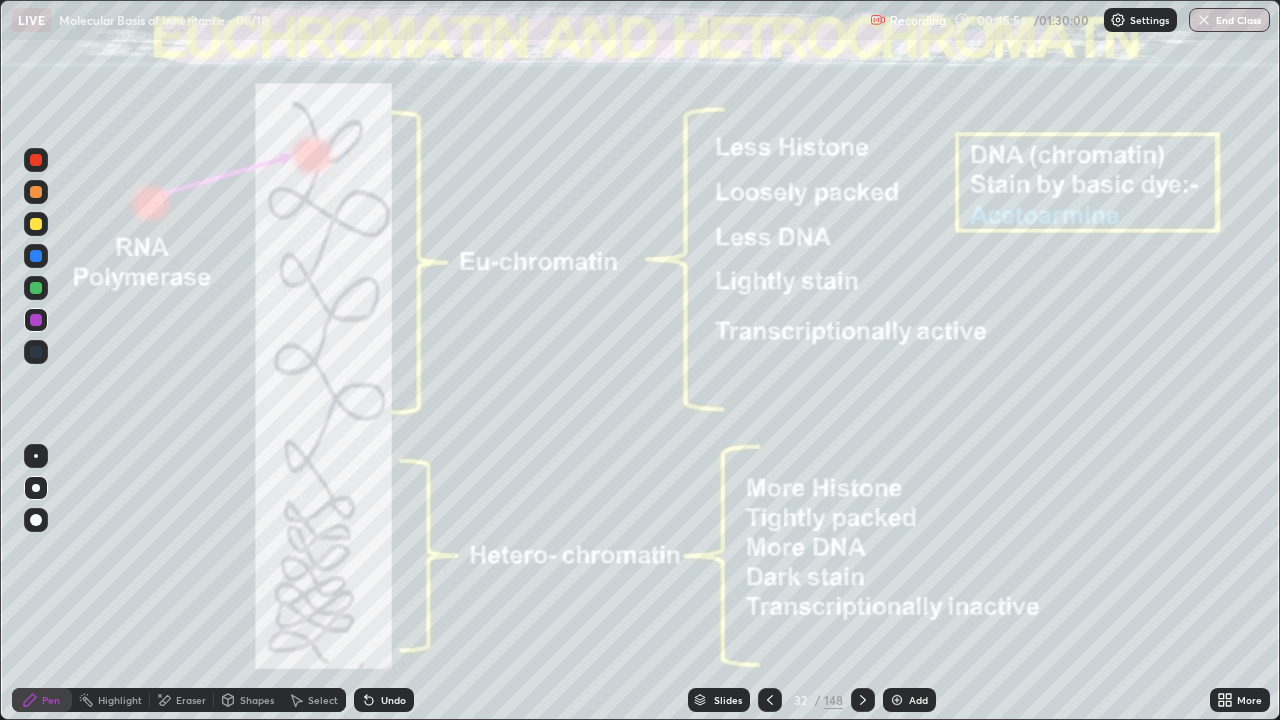click at bounding box center (36, 488) 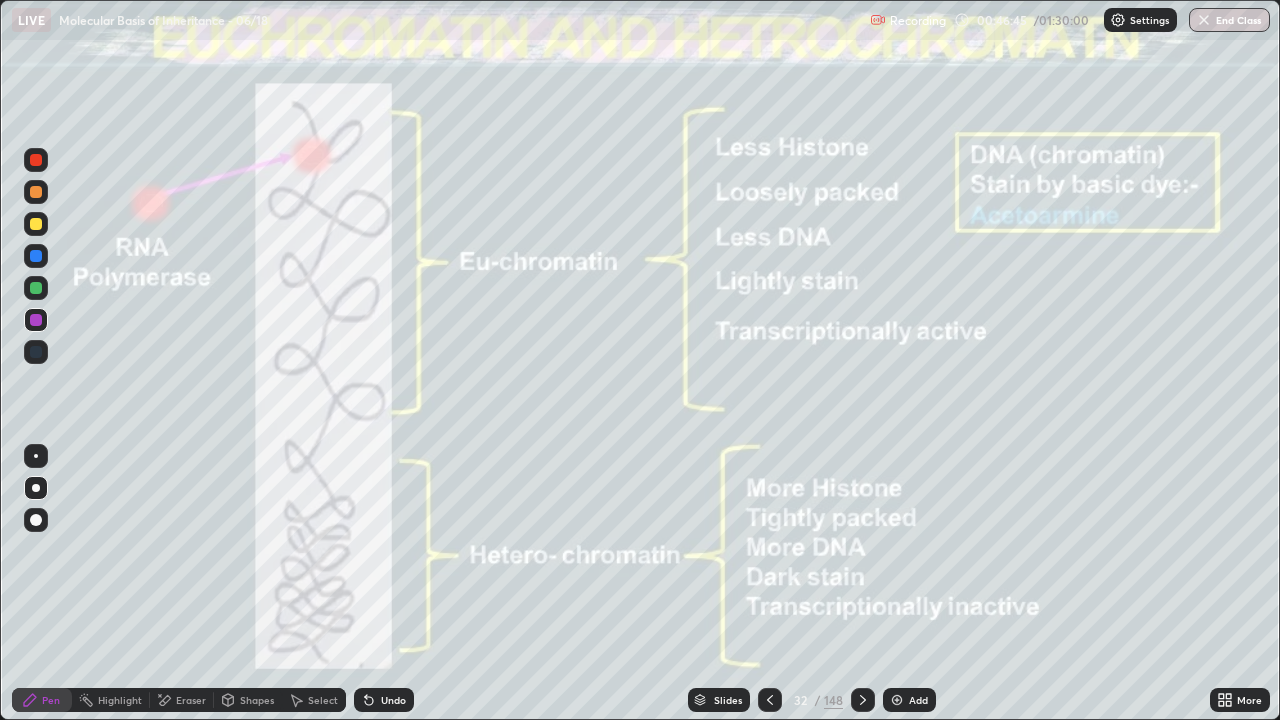 click on "Pen" at bounding box center (42, 700) 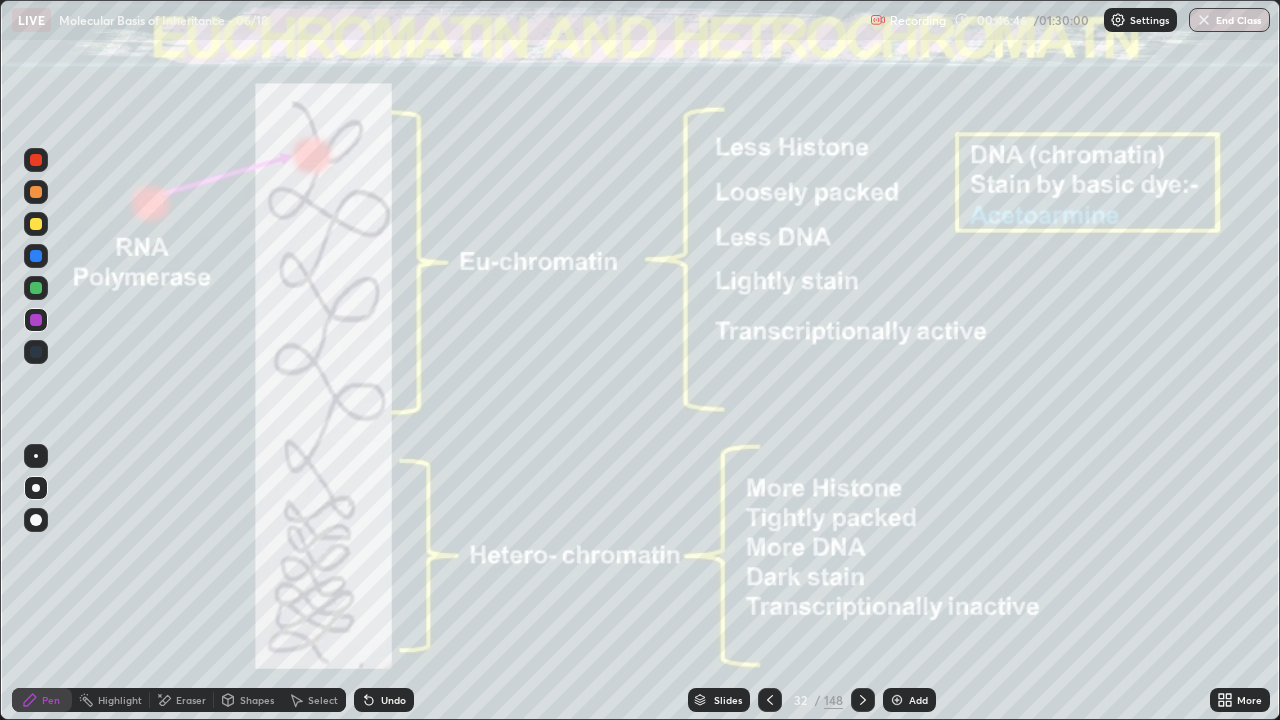 click at bounding box center [36, 488] 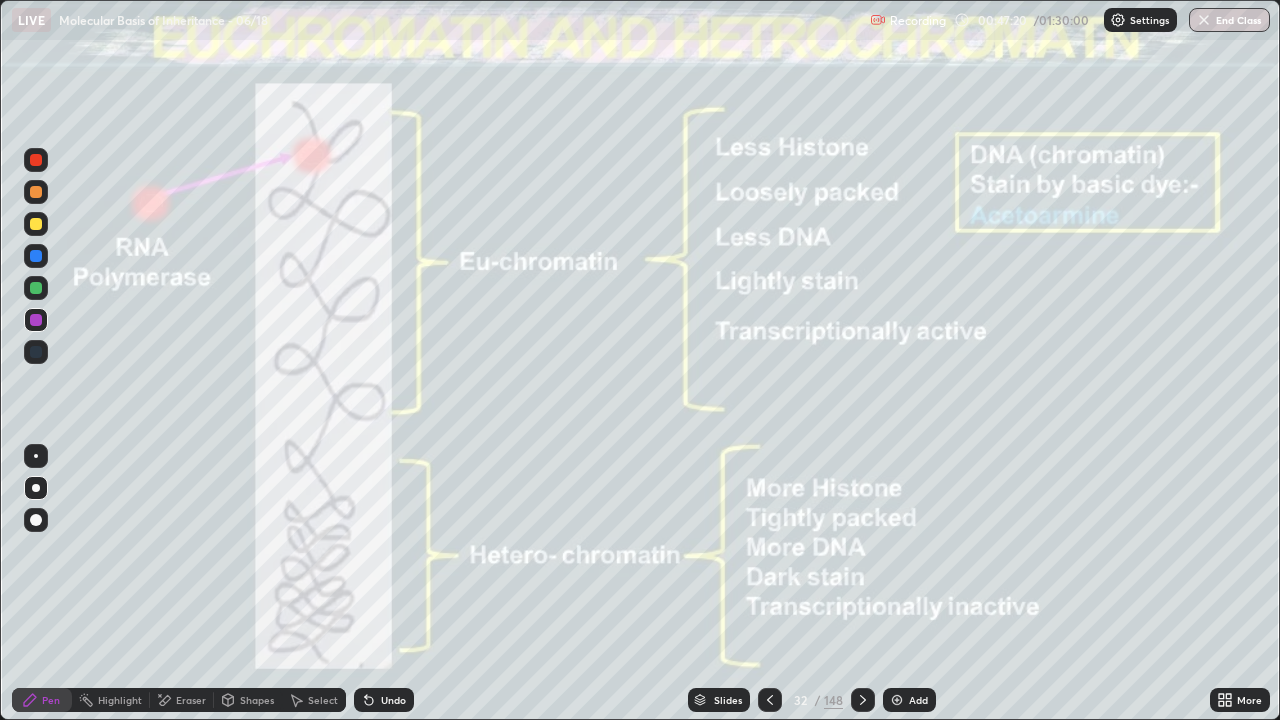 click 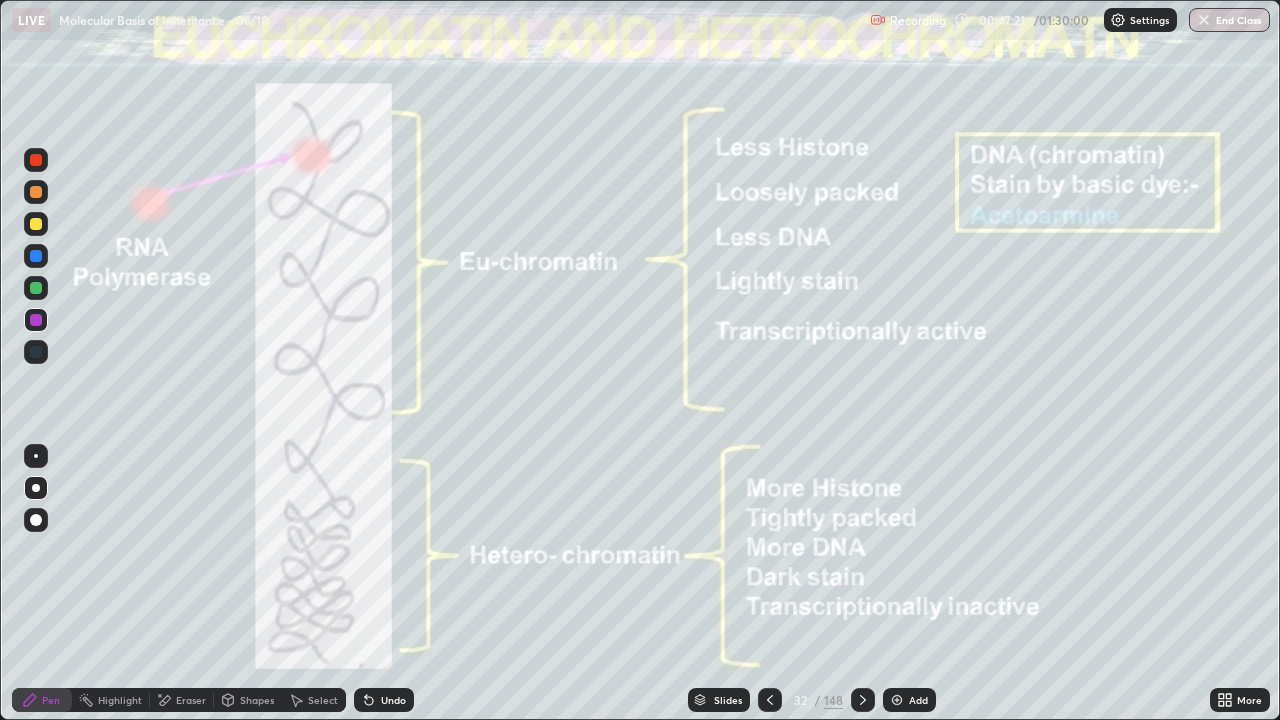 click at bounding box center [36, 488] 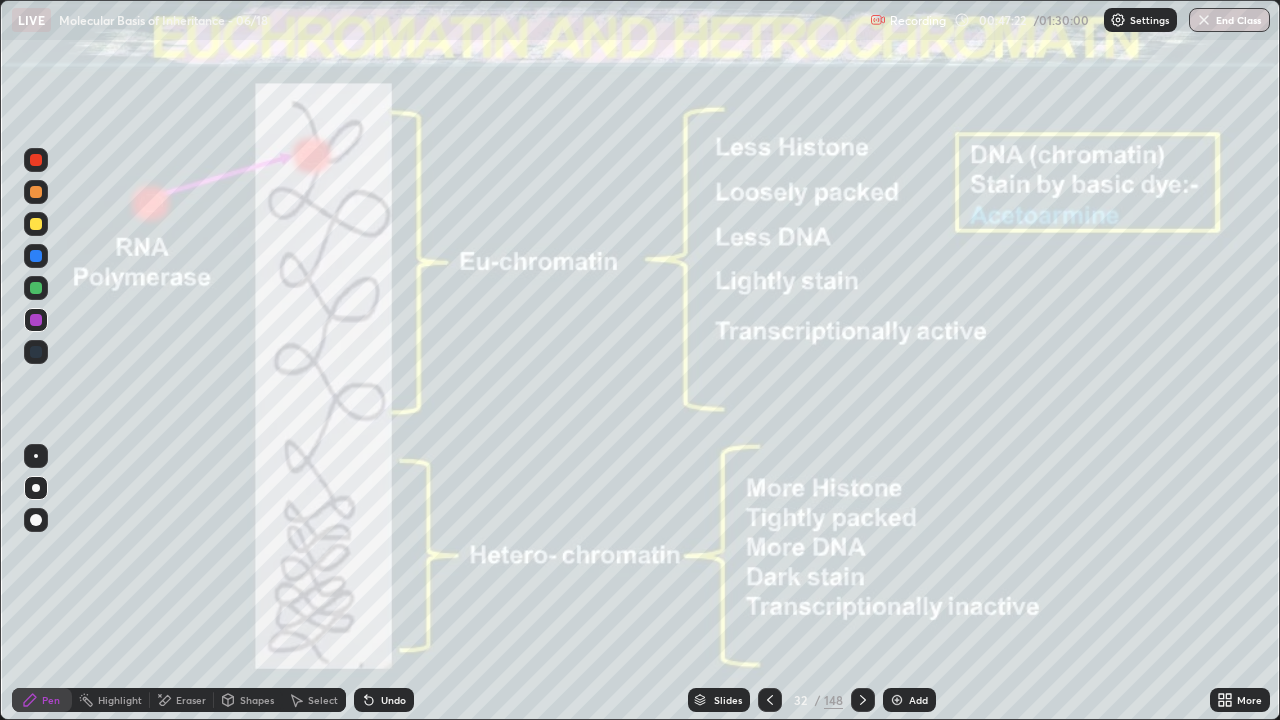 click 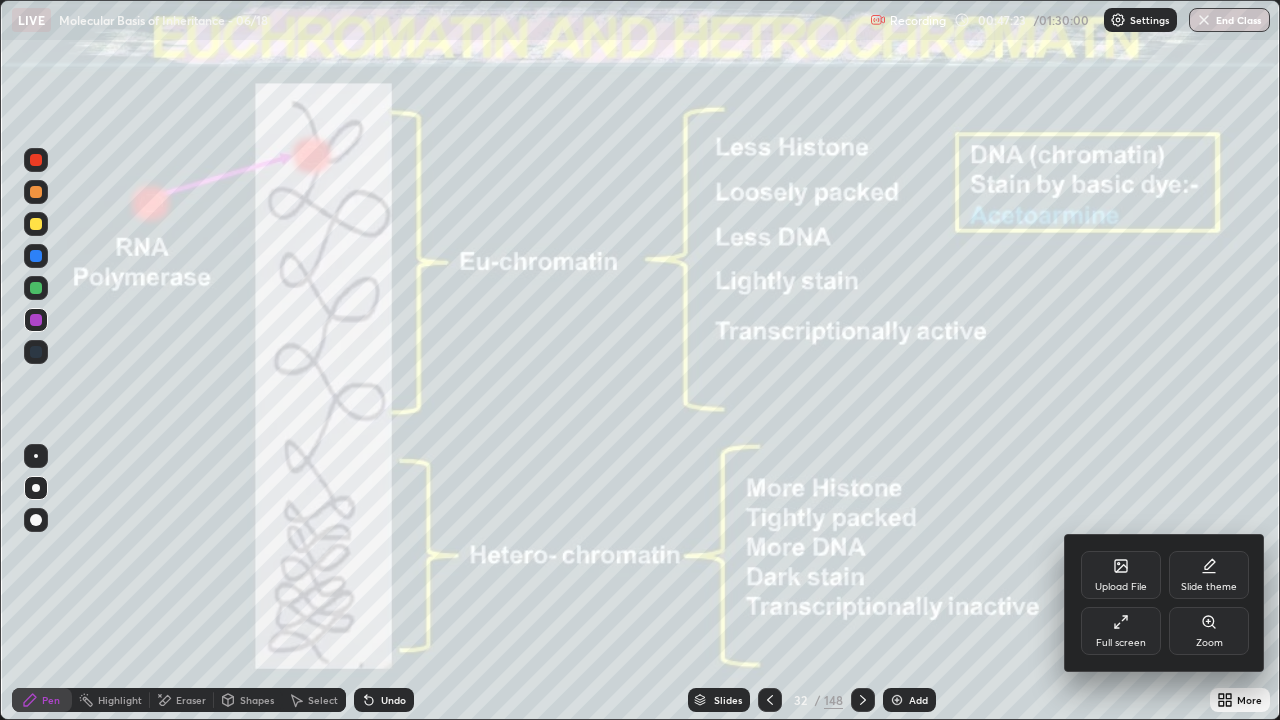 click on "Upload File" at bounding box center [1121, 575] 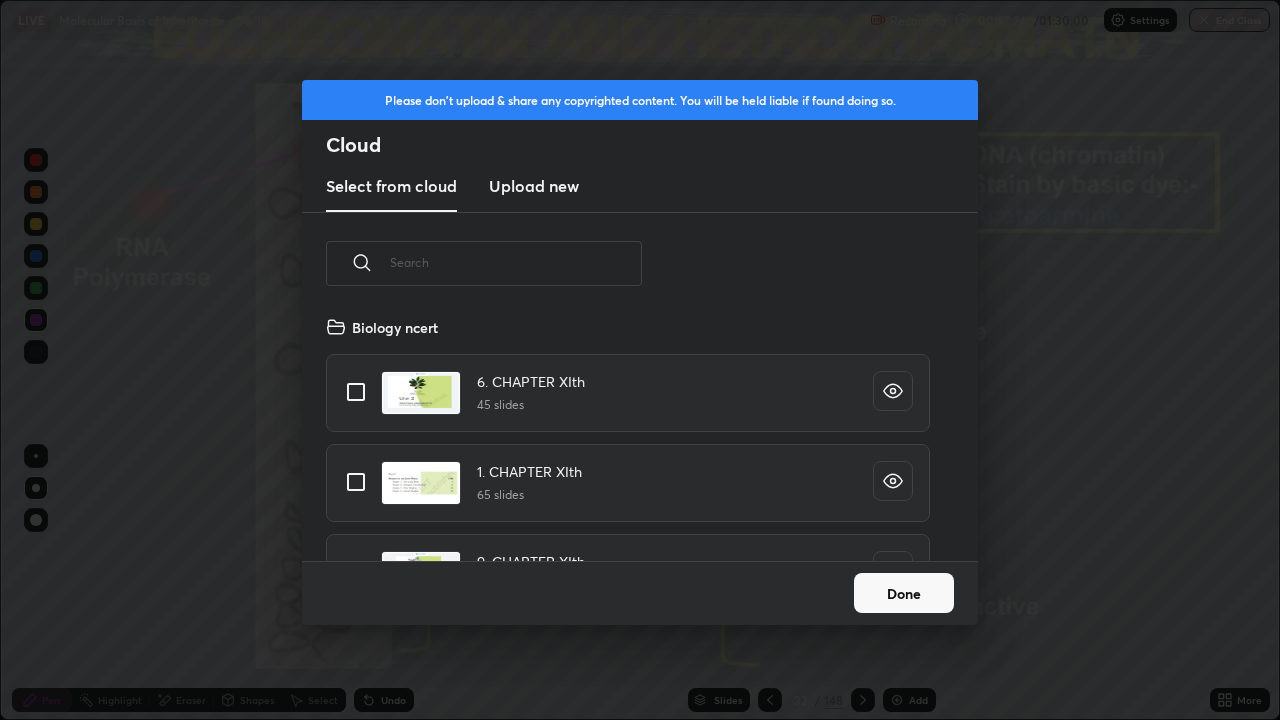 scroll, scrollTop: 7, scrollLeft: 11, axis: both 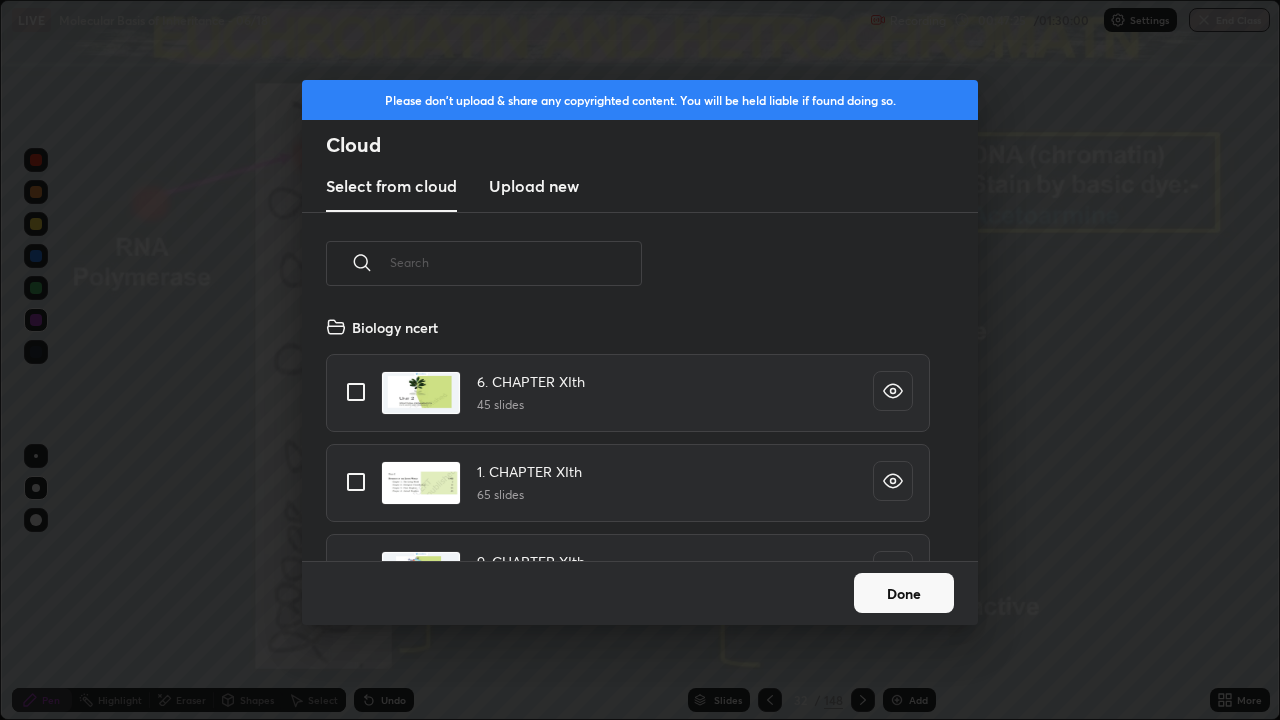click at bounding box center [516, 262] 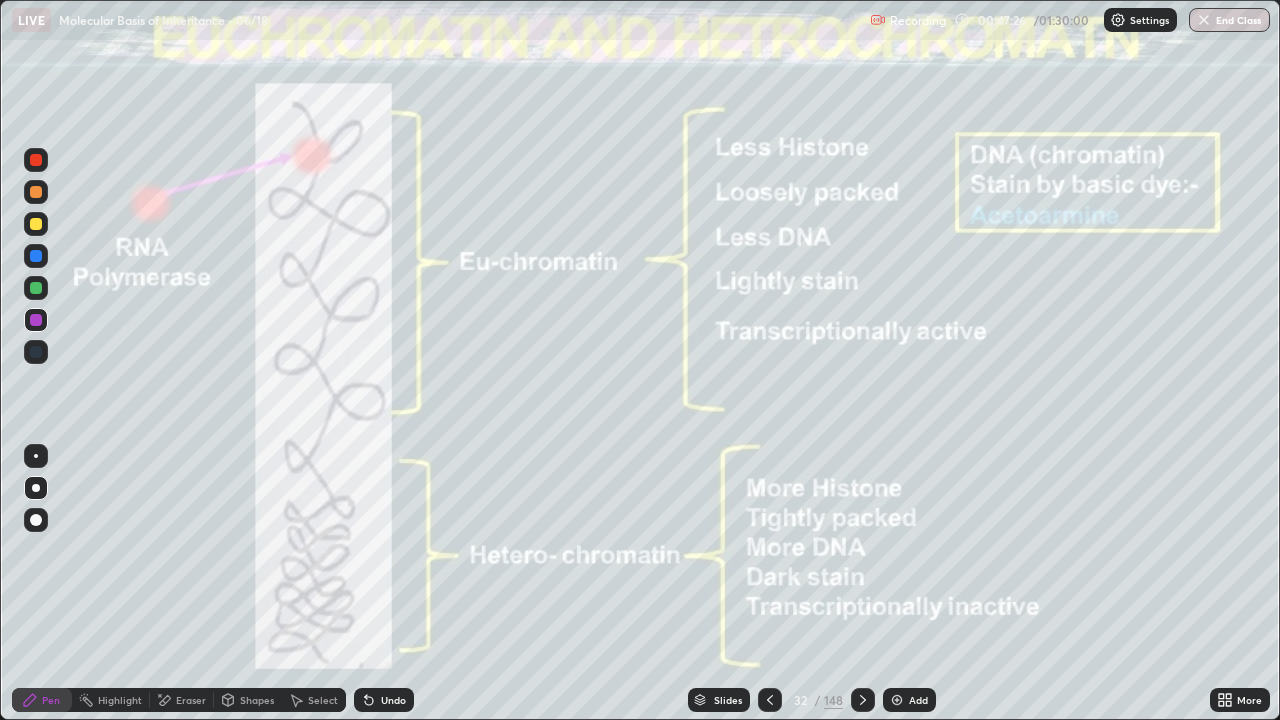 click 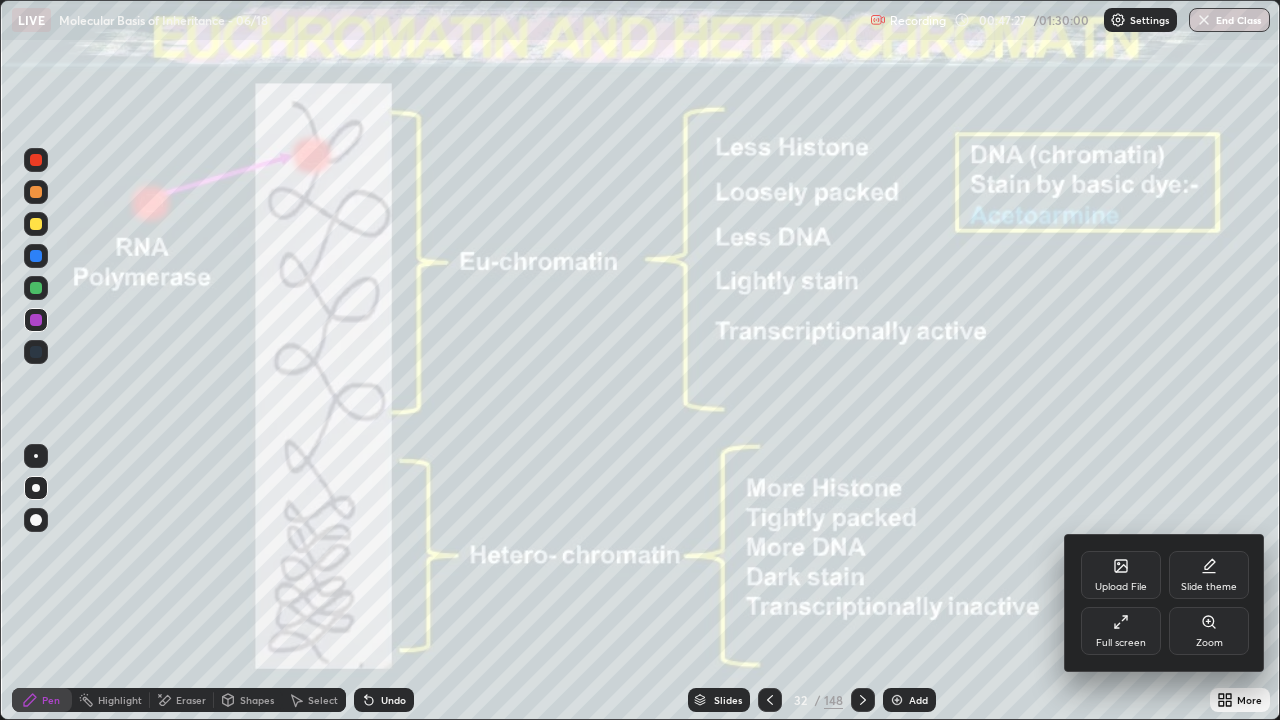 click on "Full screen" at bounding box center (1121, 631) 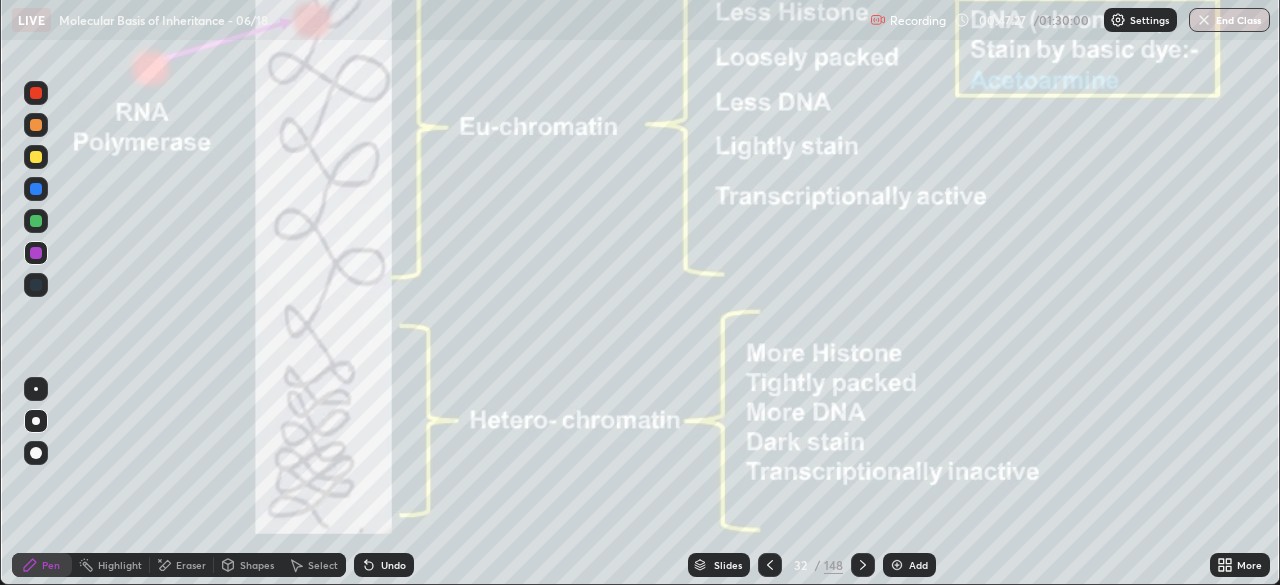 scroll, scrollTop: 585, scrollLeft: 1280, axis: both 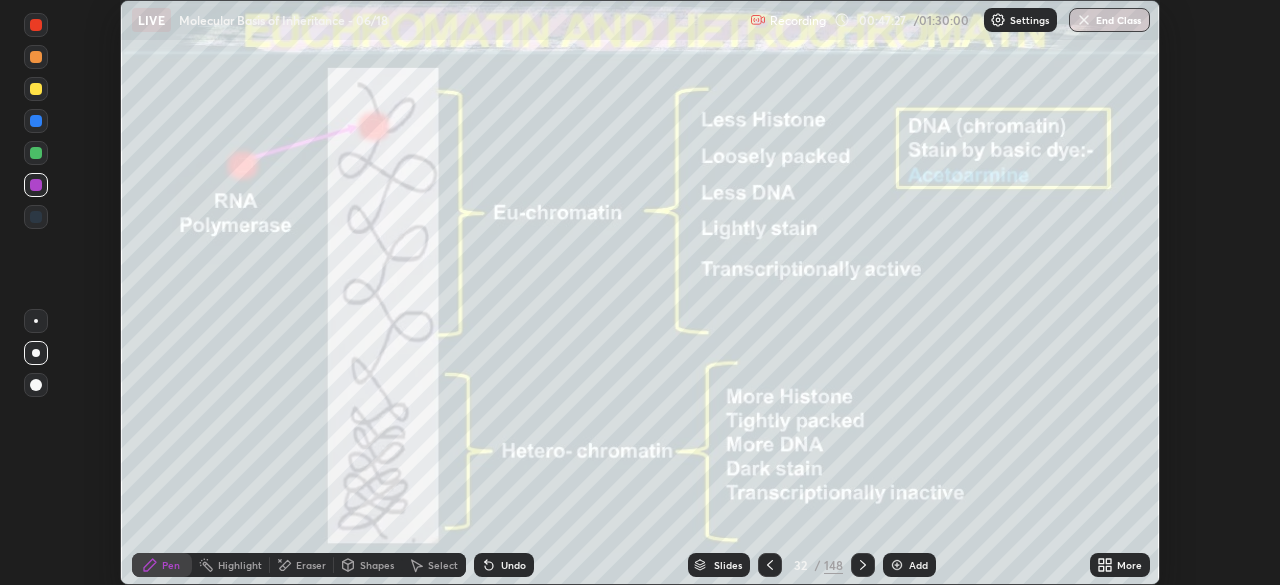 click 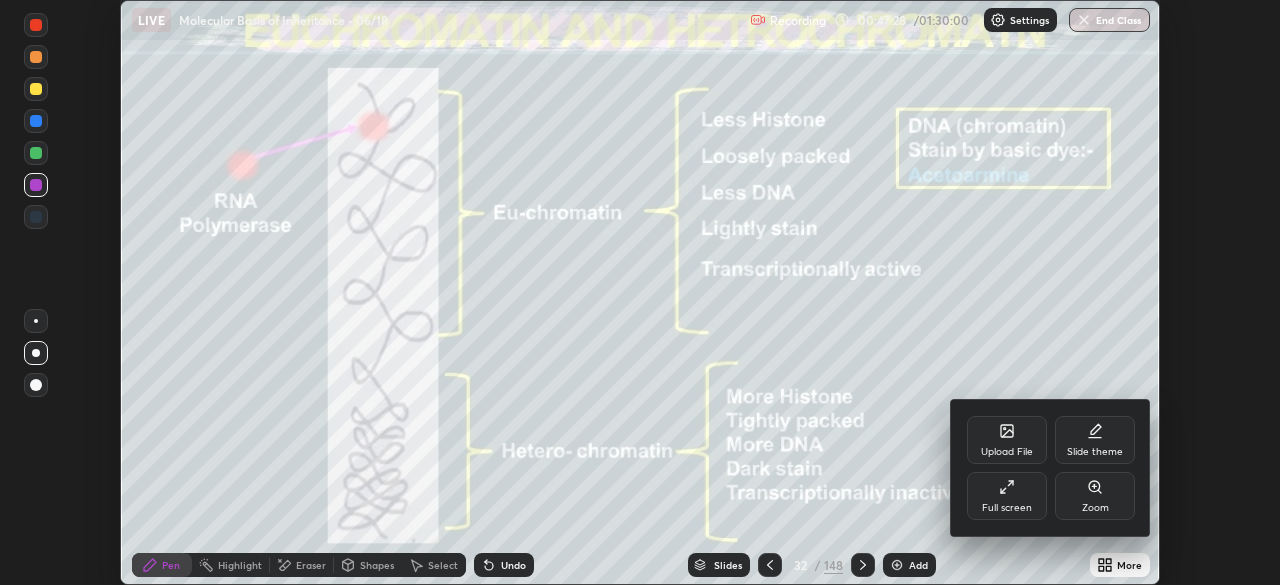 click on "Upload File" at bounding box center [1007, 452] 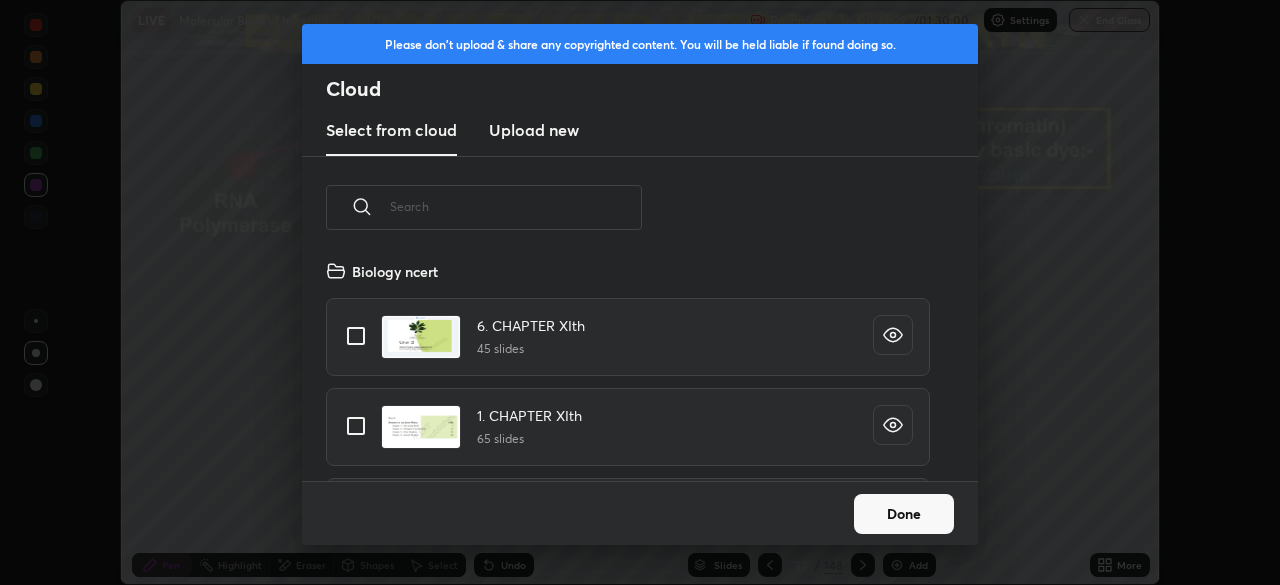 scroll, scrollTop: 7, scrollLeft: 11, axis: both 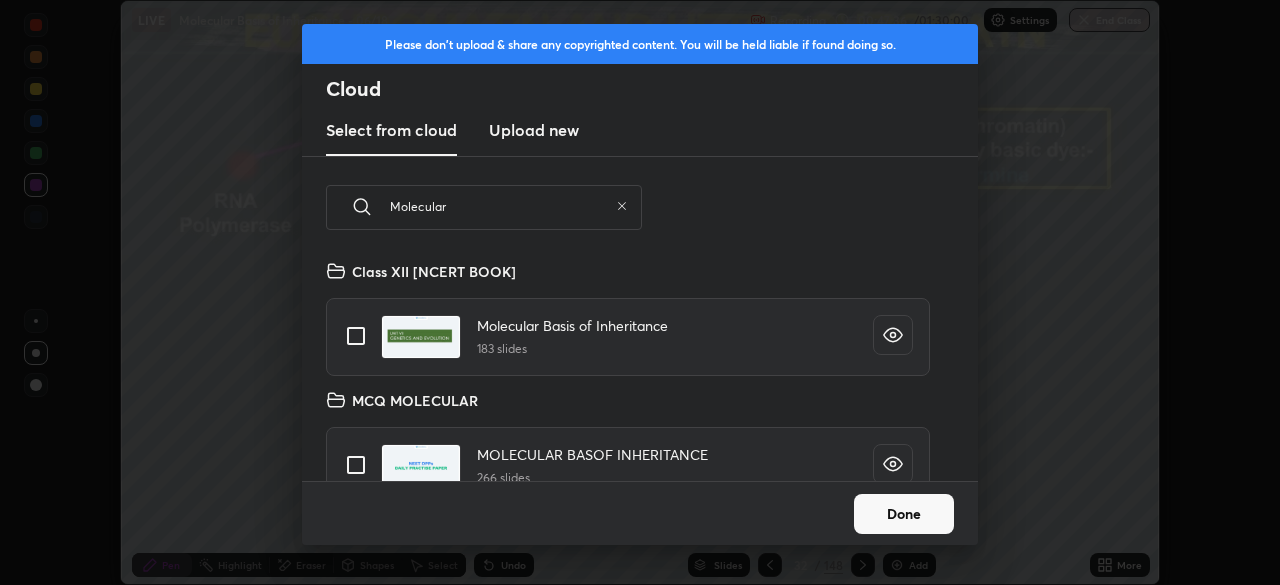 type on "Molecular" 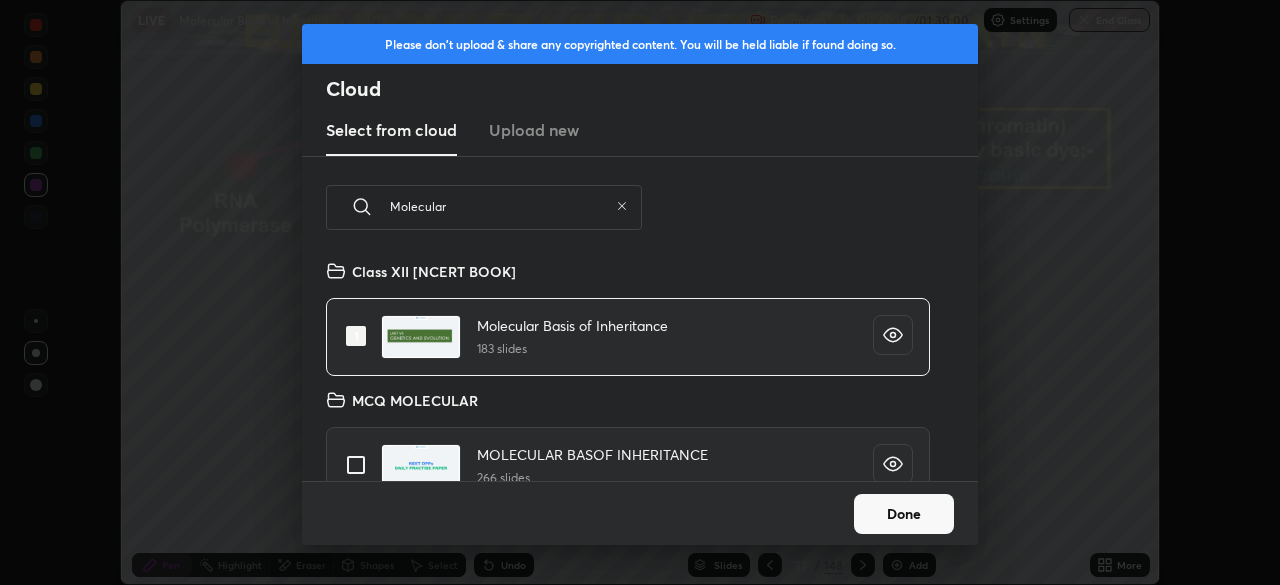 click on "Done" at bounding box center [904, 514] 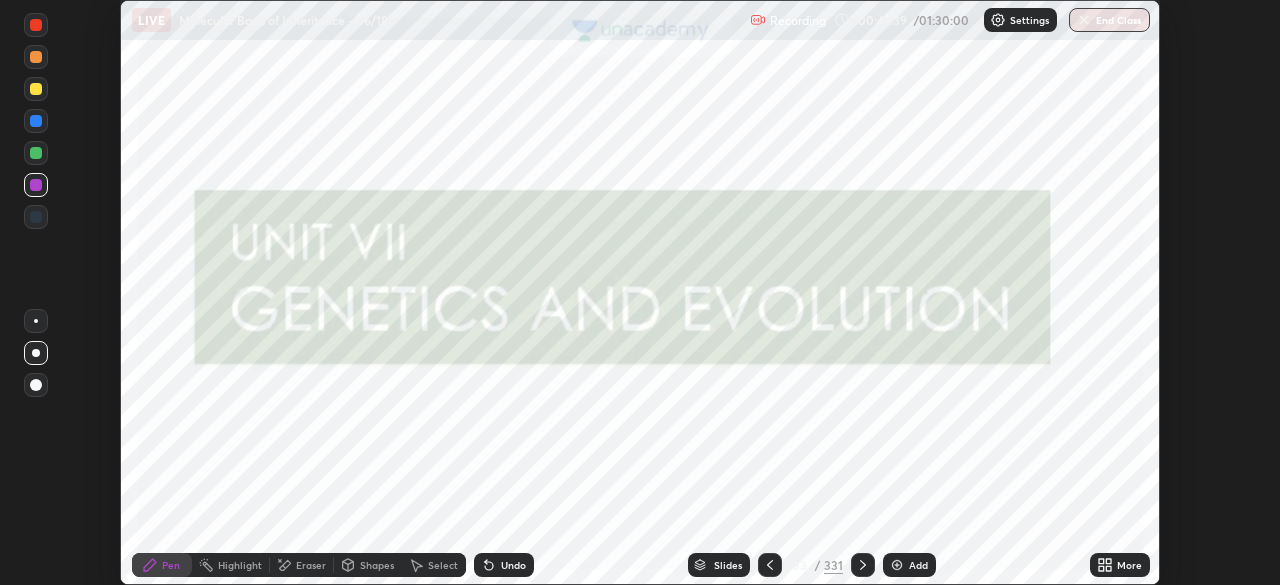 click 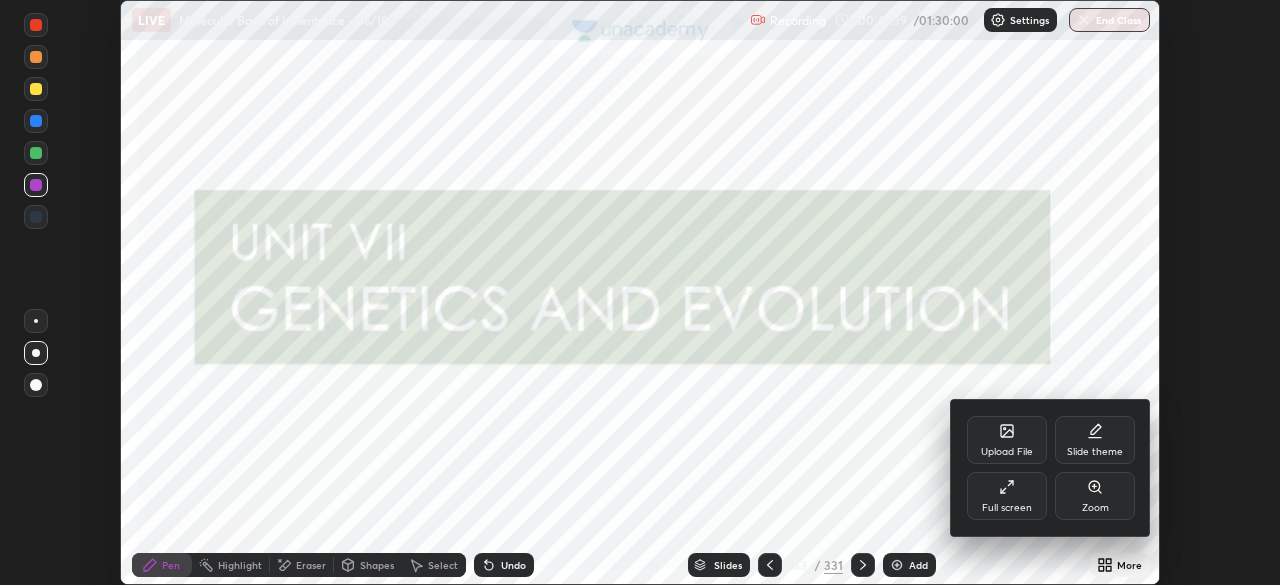 click on "Full screen" at bounding box center [1007, 508] 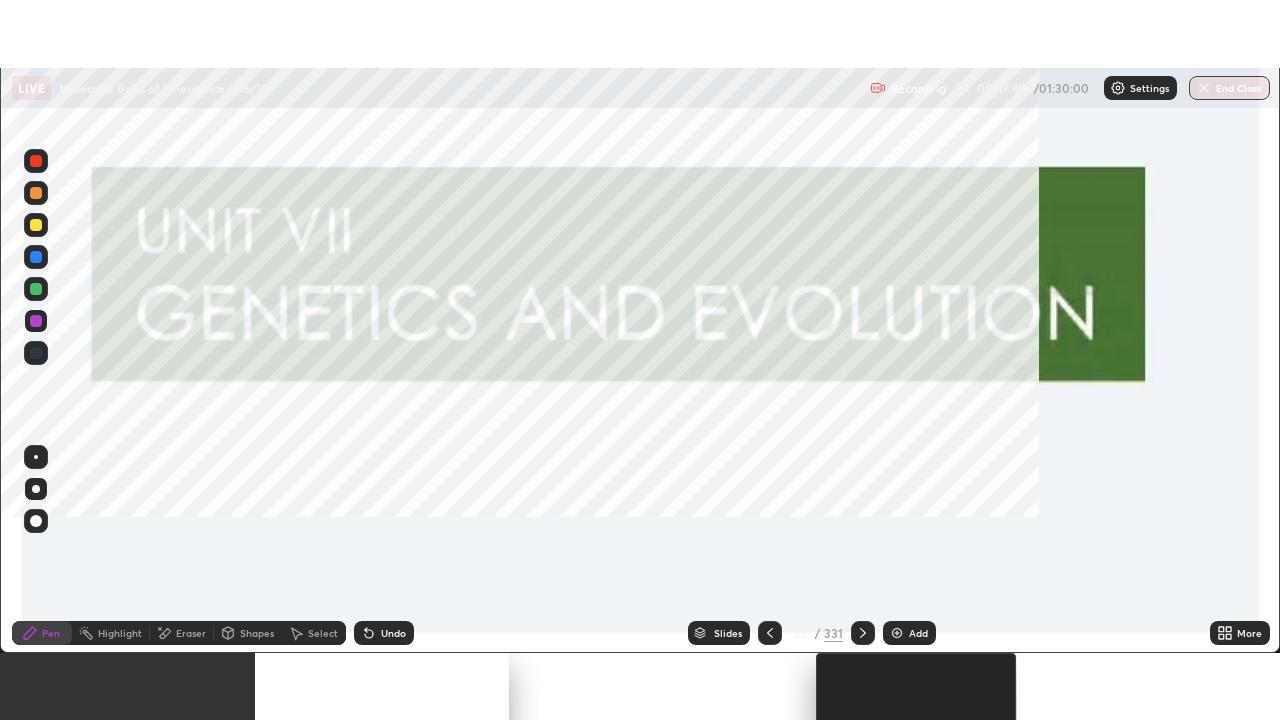 scroll, scrollTop: 99280, scrollLeft: 98720, axis: both 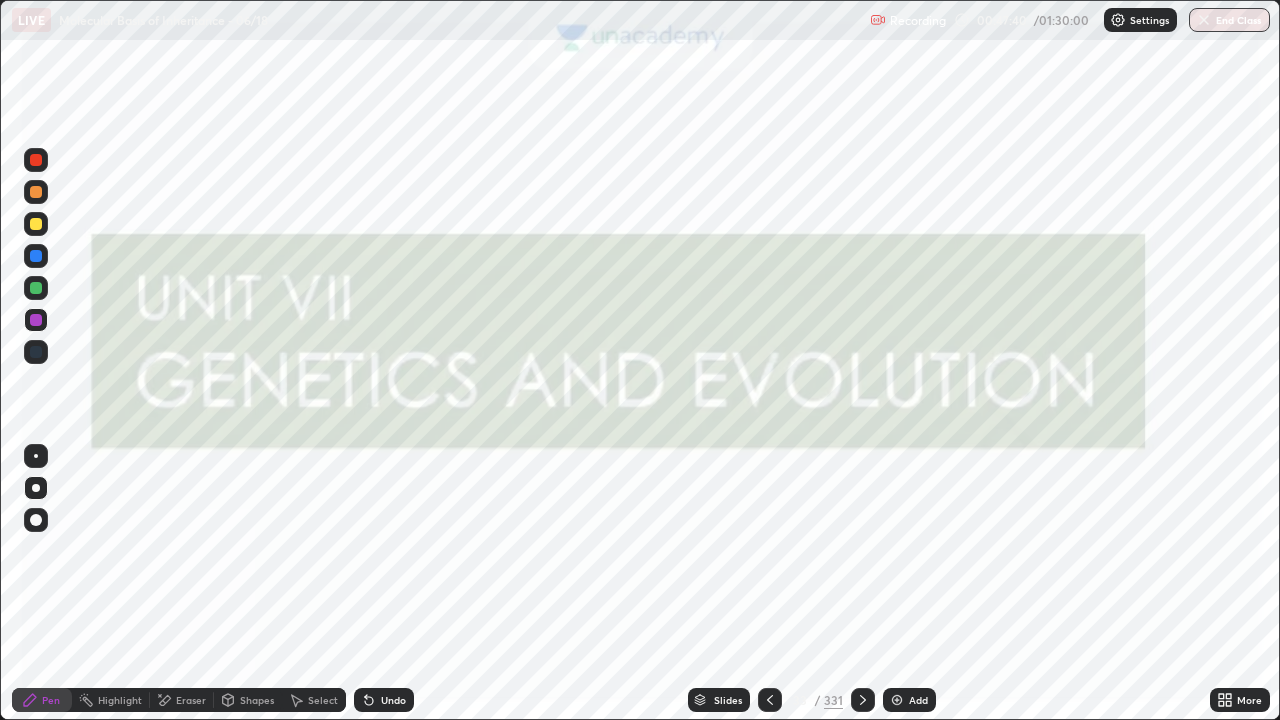 click on "Slides" at bounding box center (719, 700) 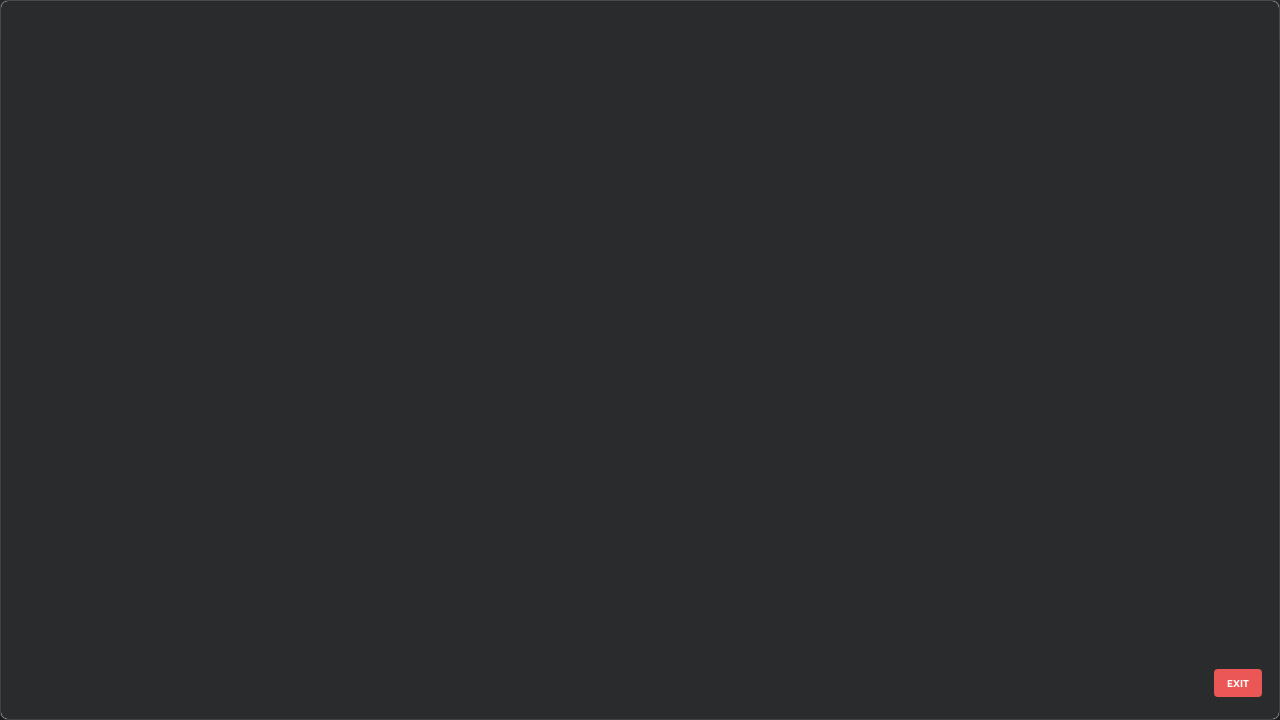 scroll, scrollTop: 1753, scrollLeft: 0, axis: vertical 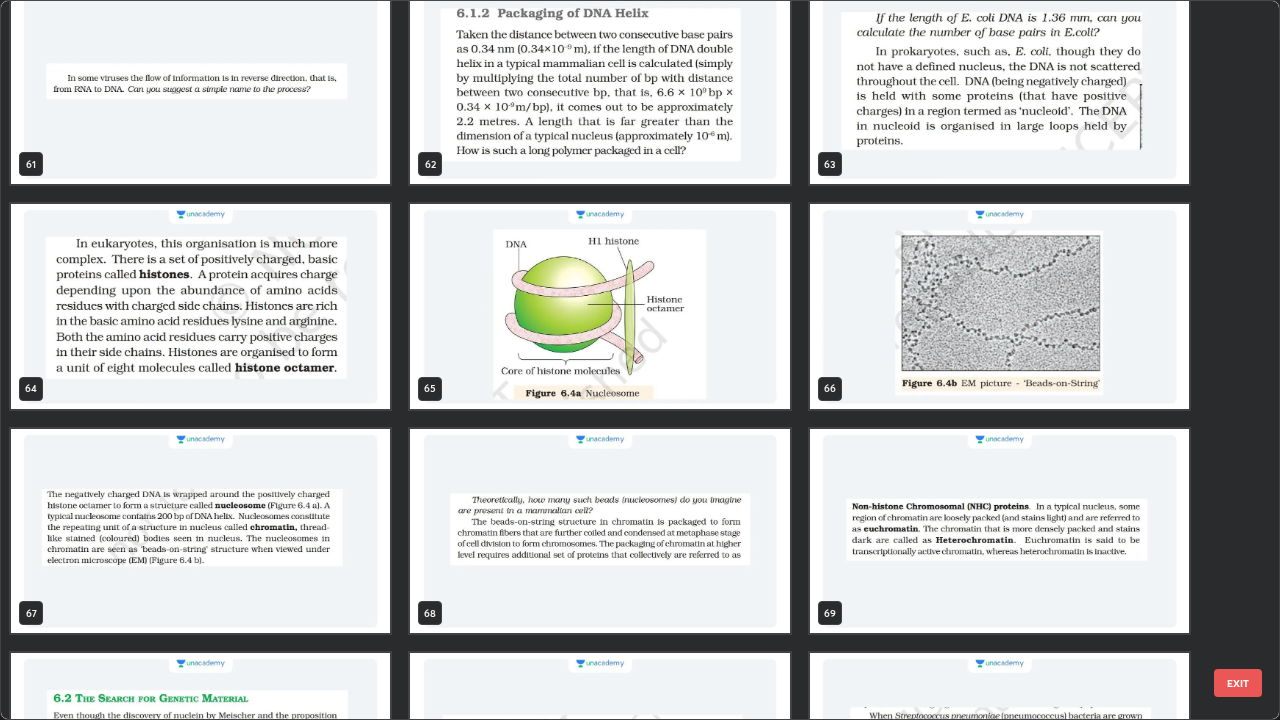 click at bounding box center (200, 306) 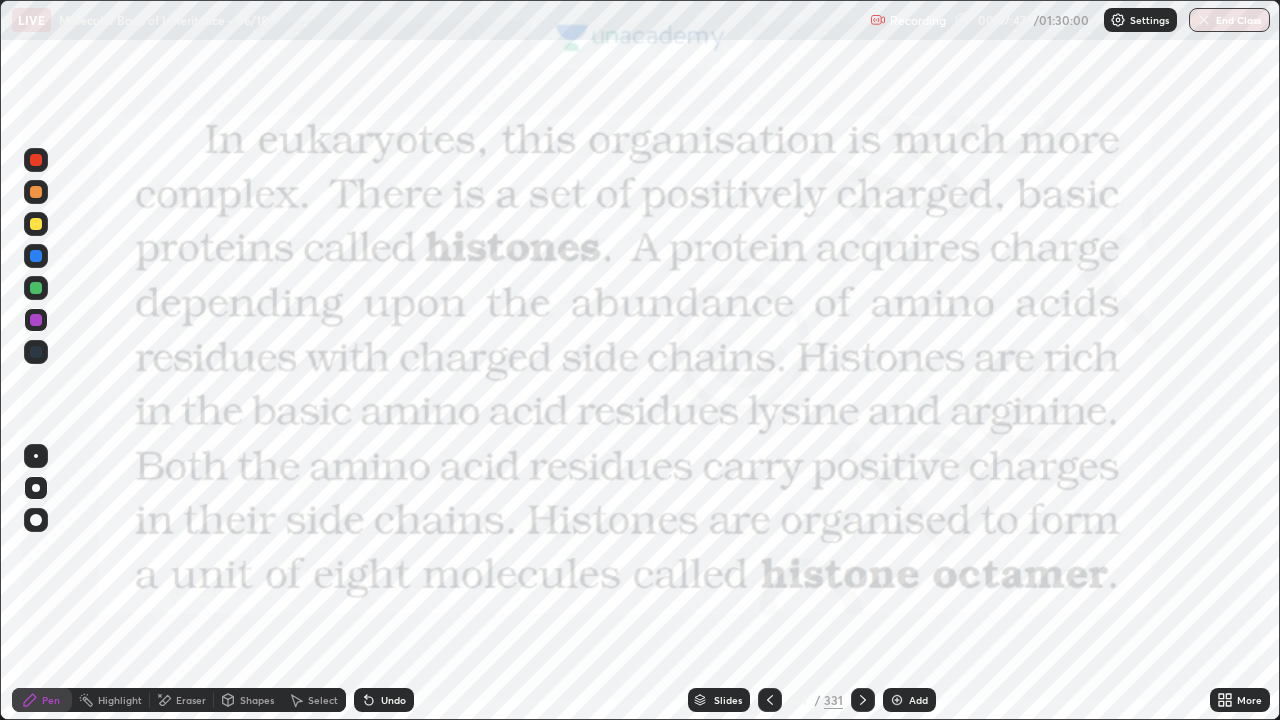 click at bounding box center [200, 306] 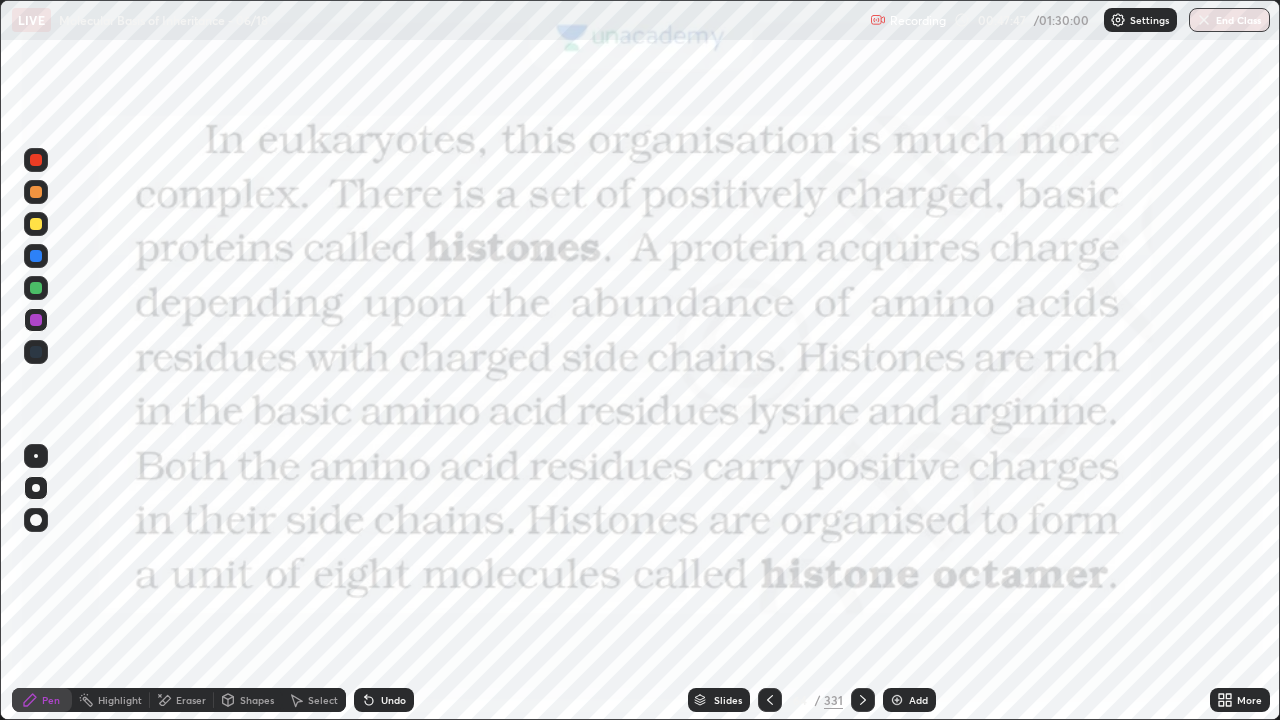 click at bounding box center (200, 306) 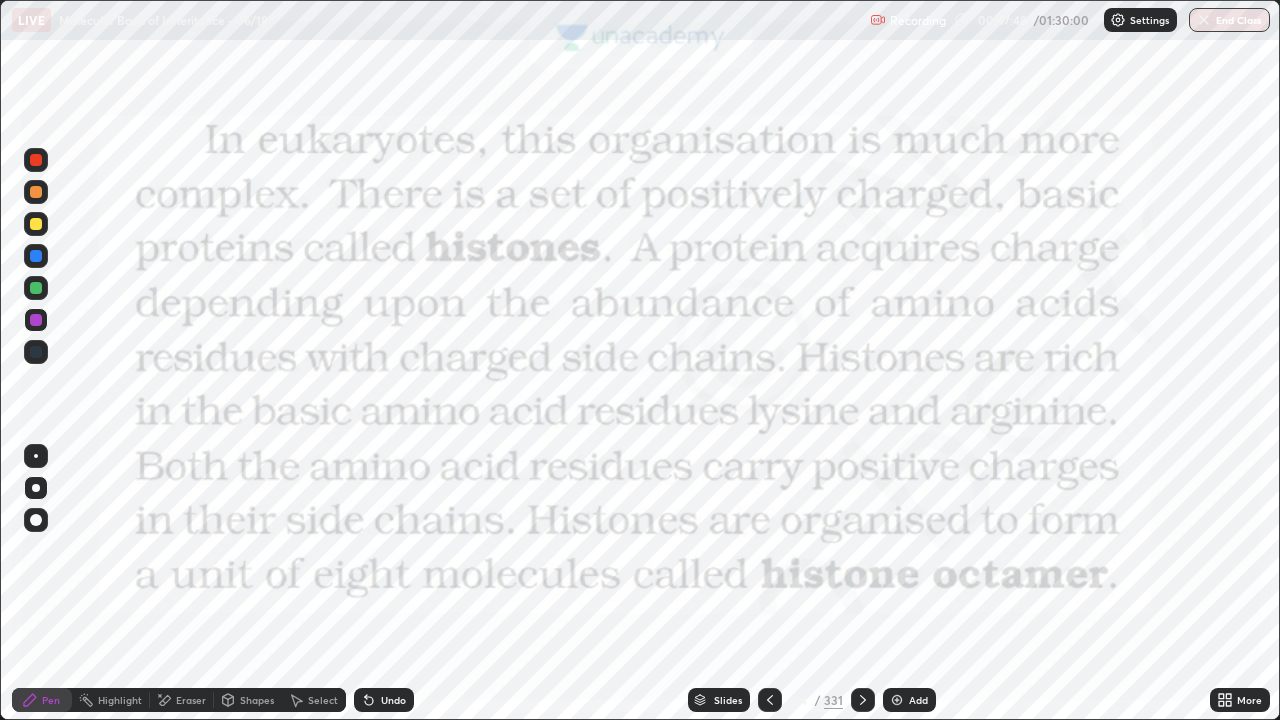 click at bounding box center [36, 160] 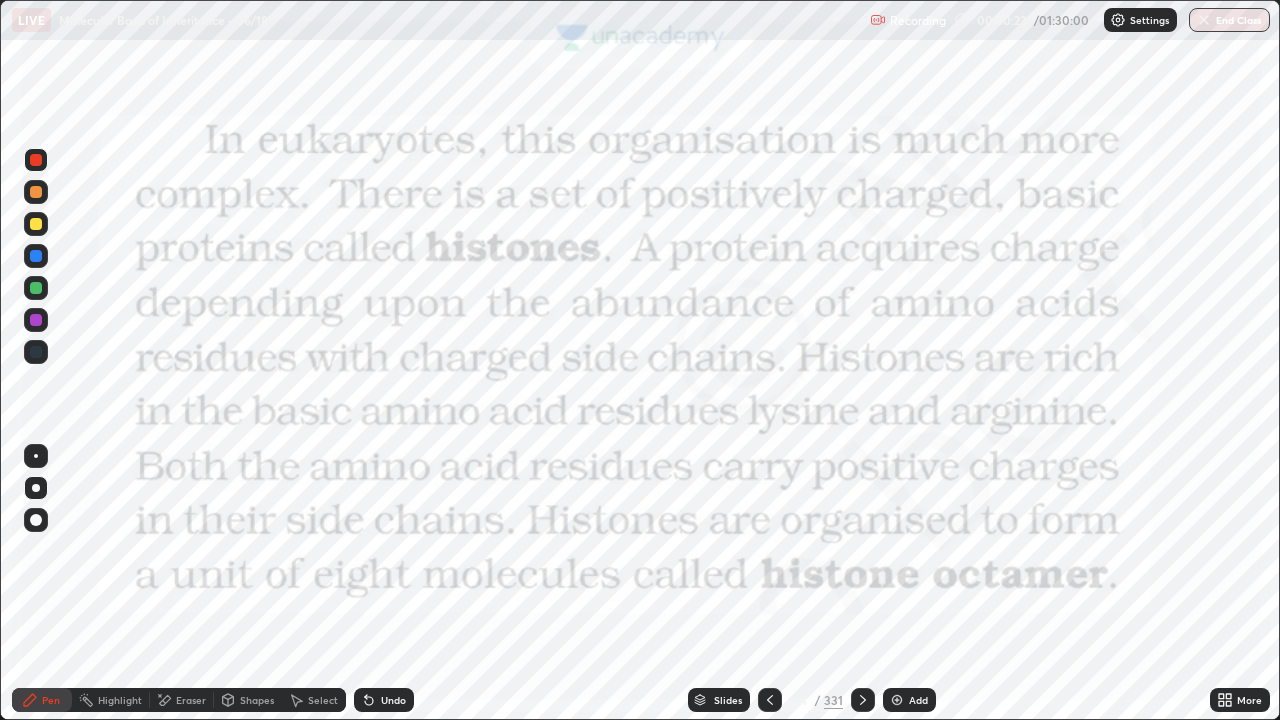 click 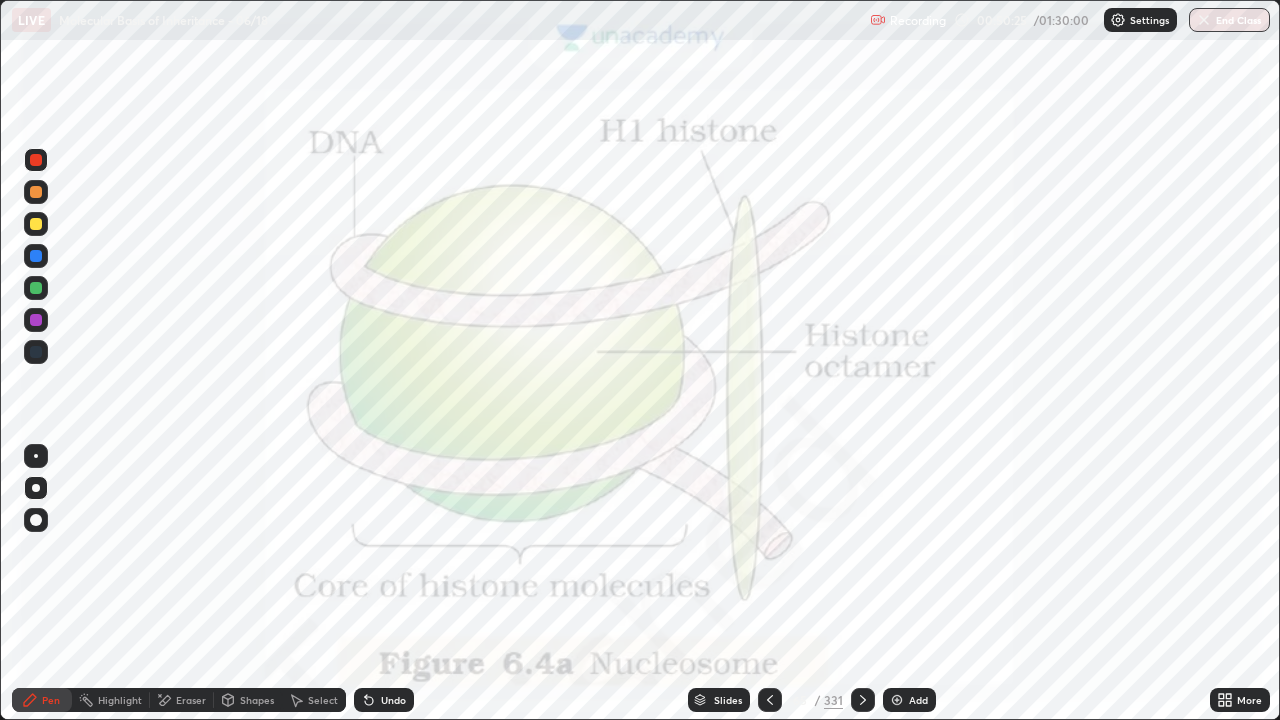 click 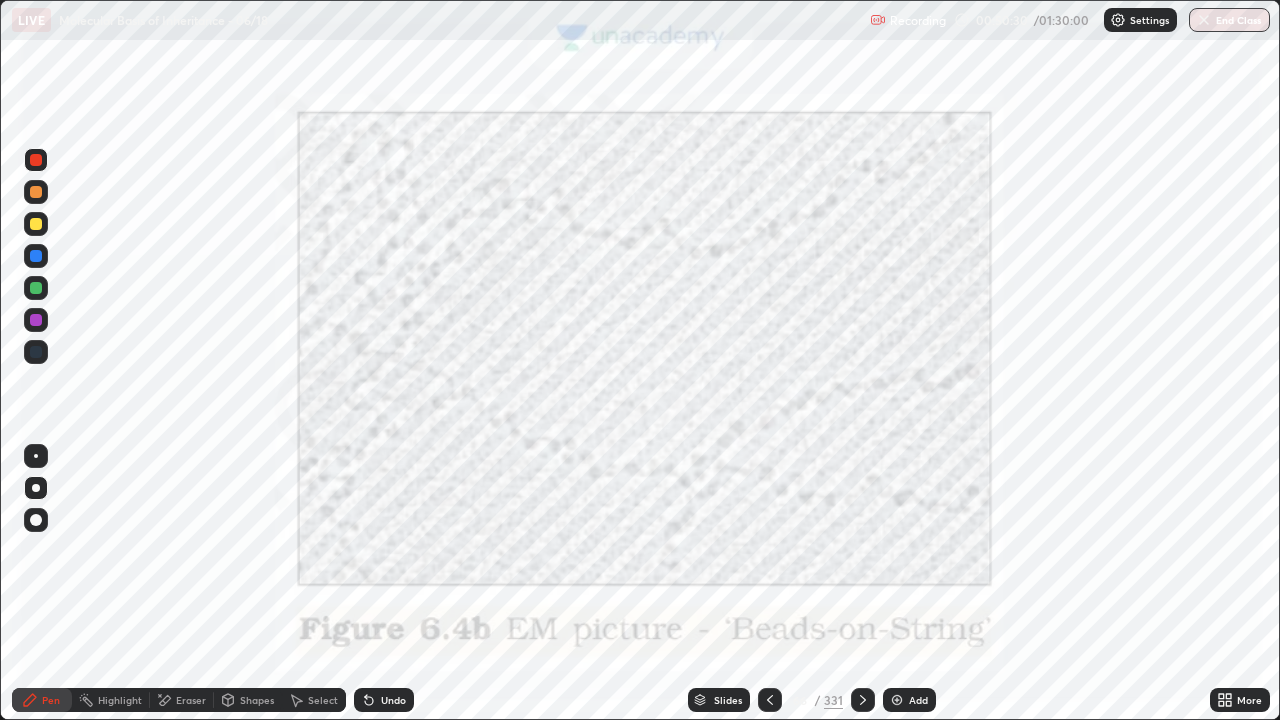 click 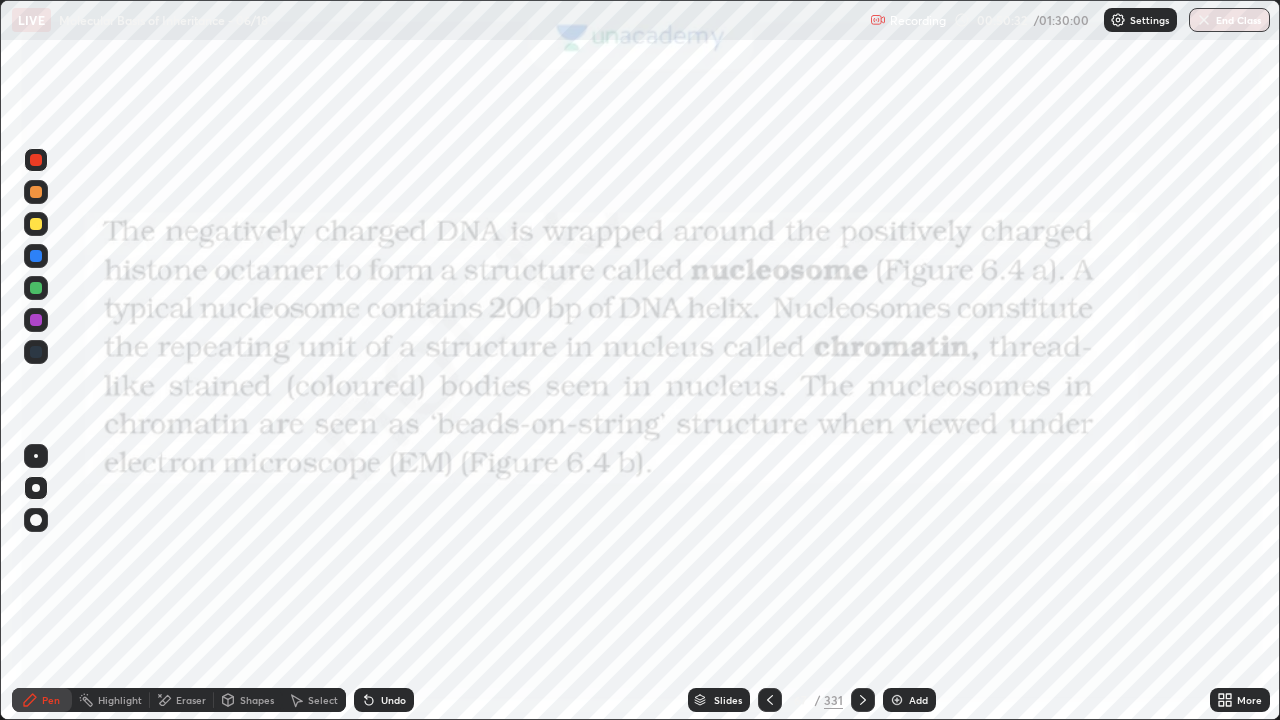 click at bounding box center [36, 160] 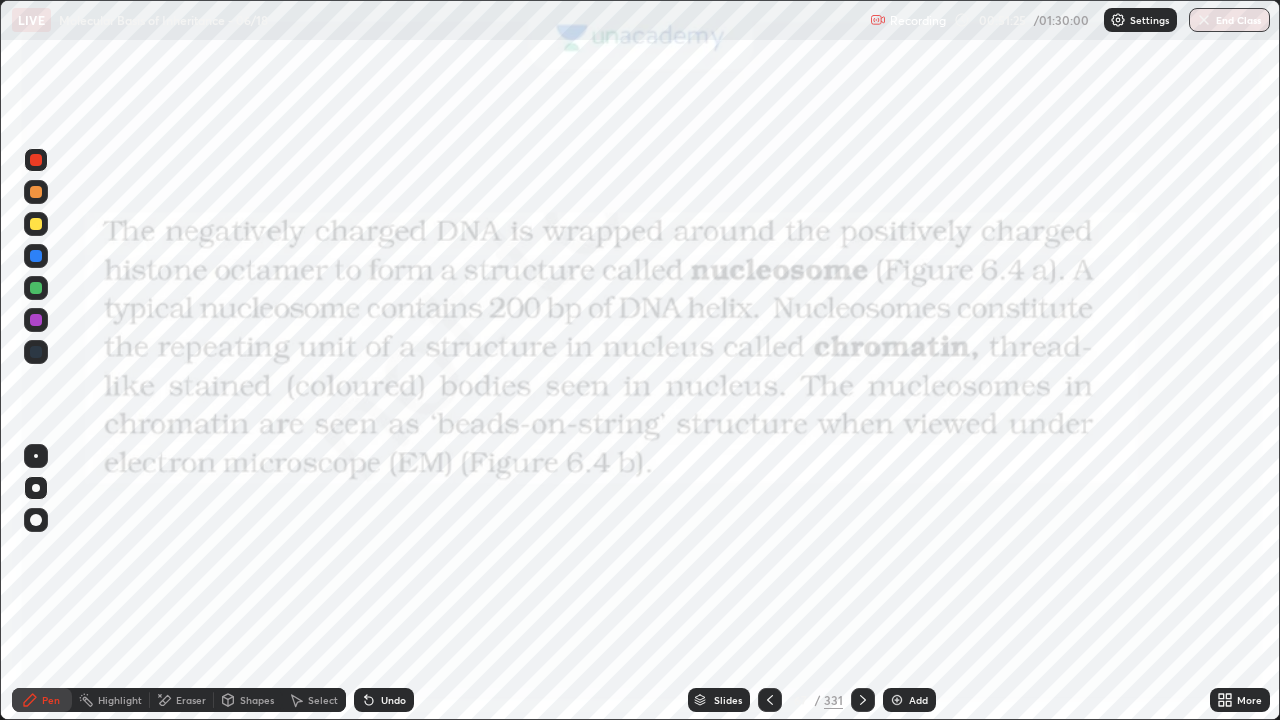 click 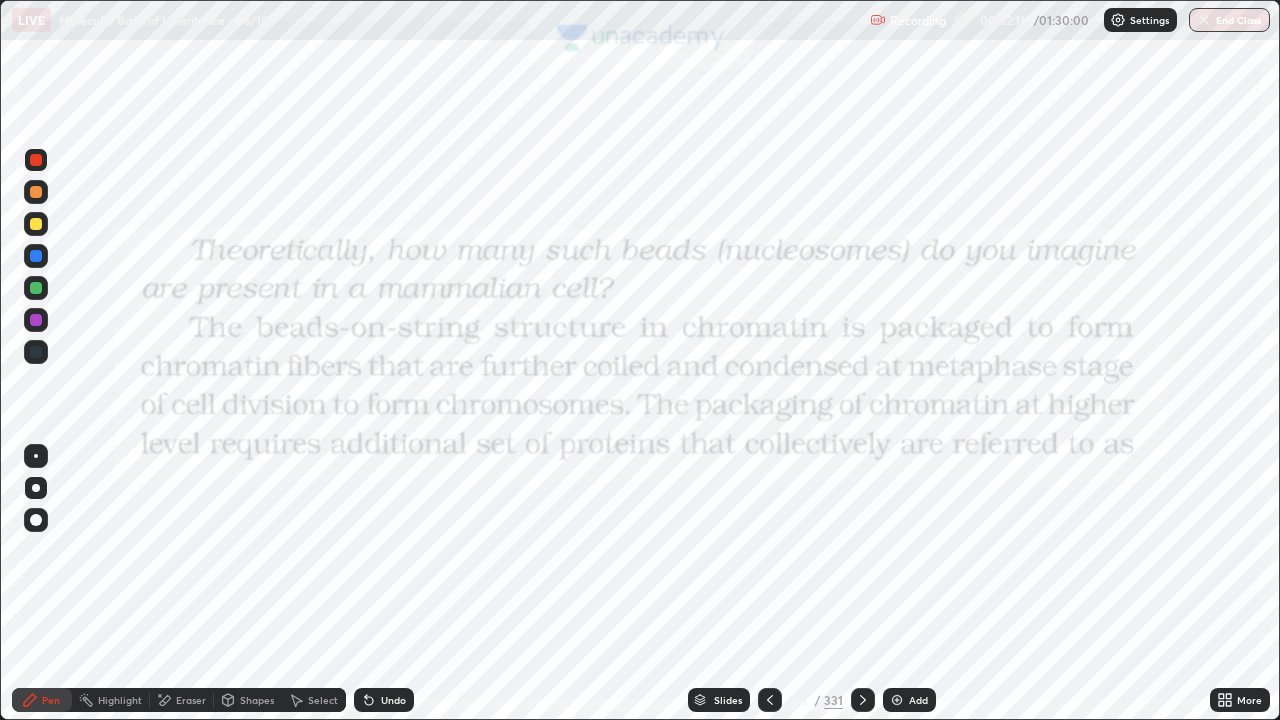 click at bounding box center (36, 352) 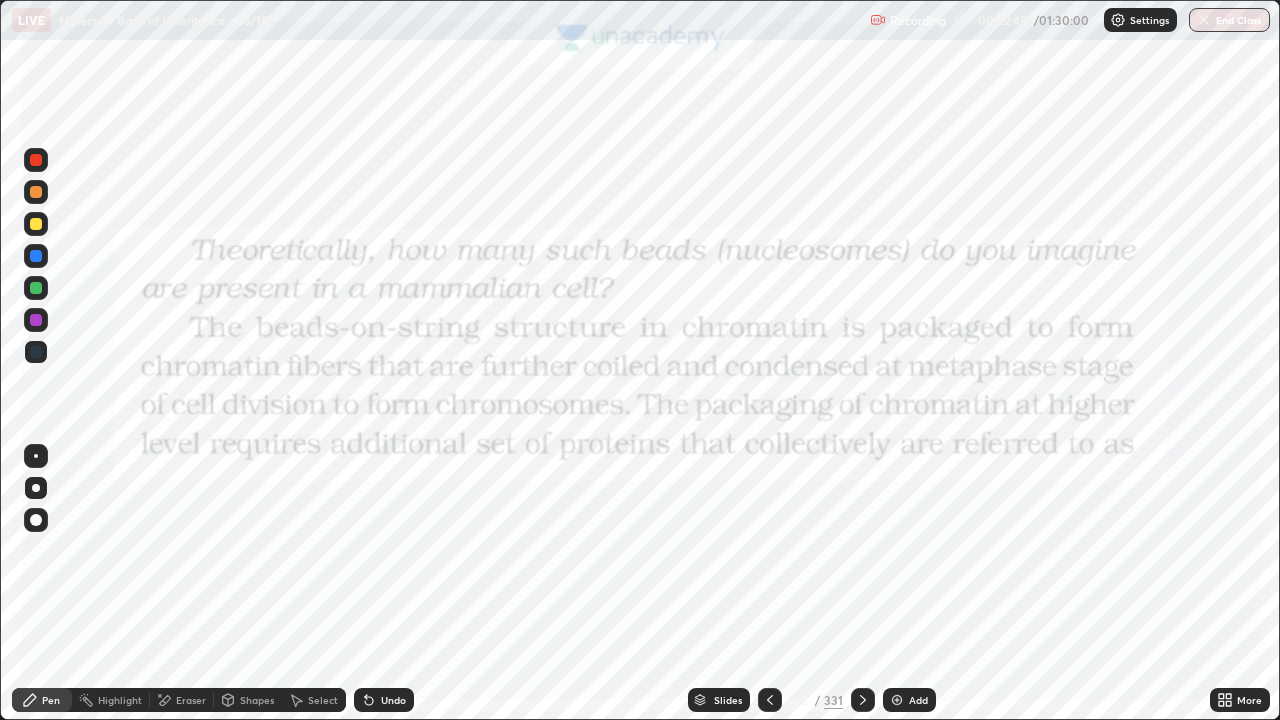click at bounding box center (863, 700) 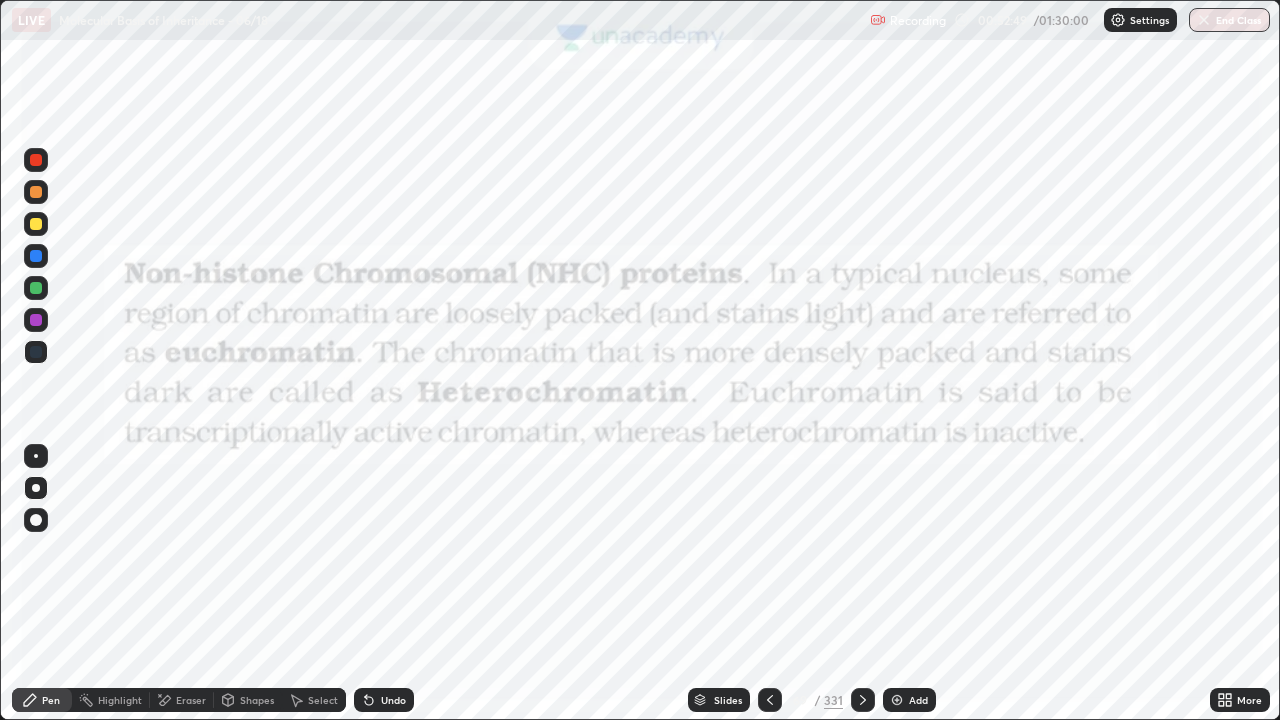 click at bounding box center (36, 160) 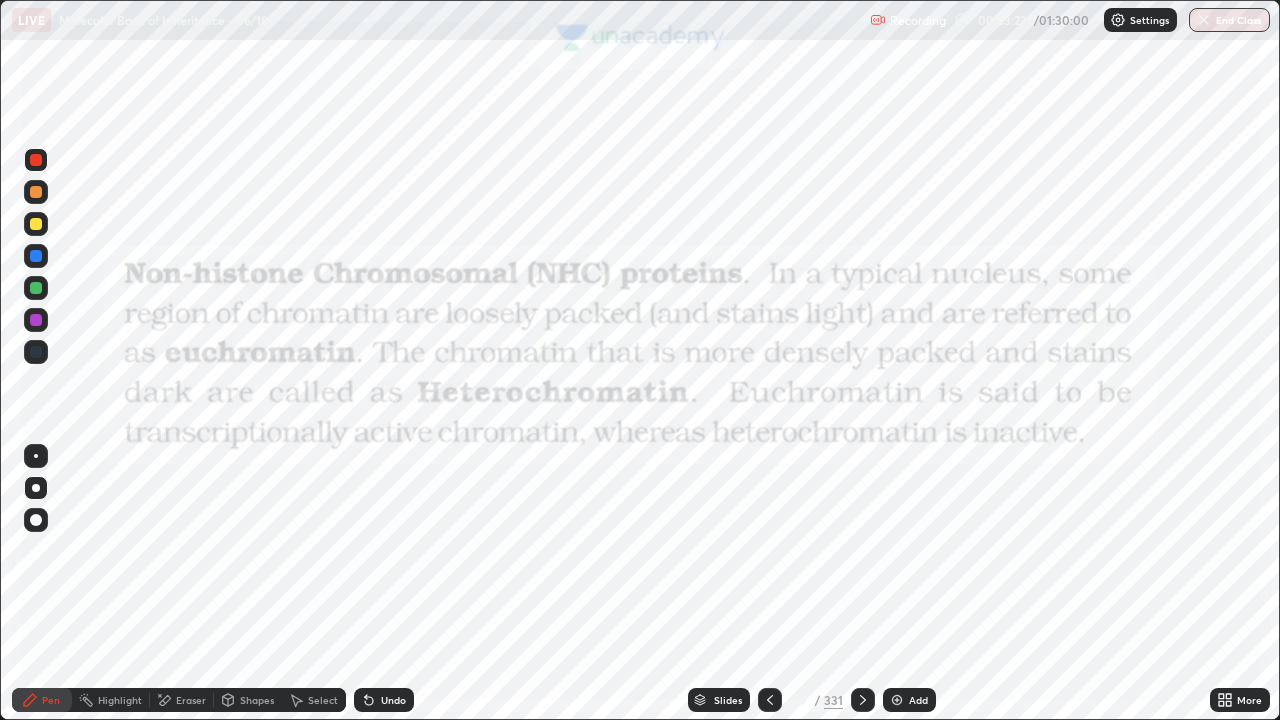 click 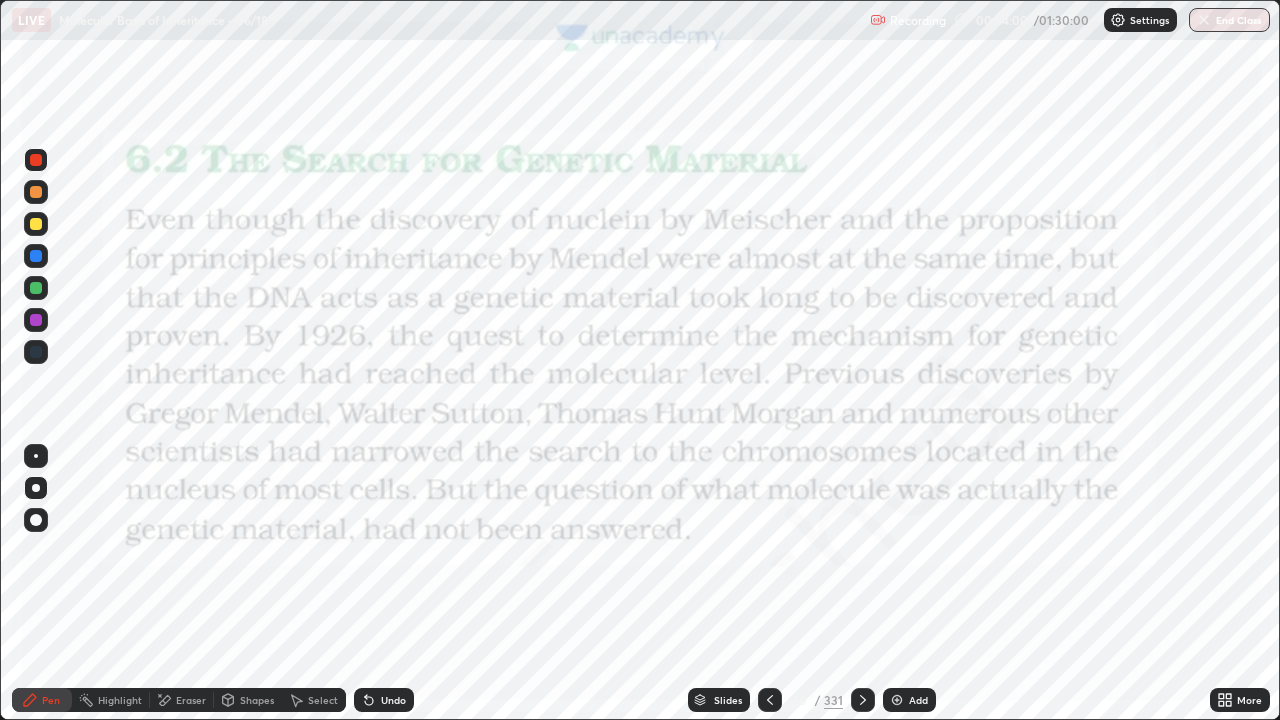 click on "Shapes" at bounding box center [257, 700] 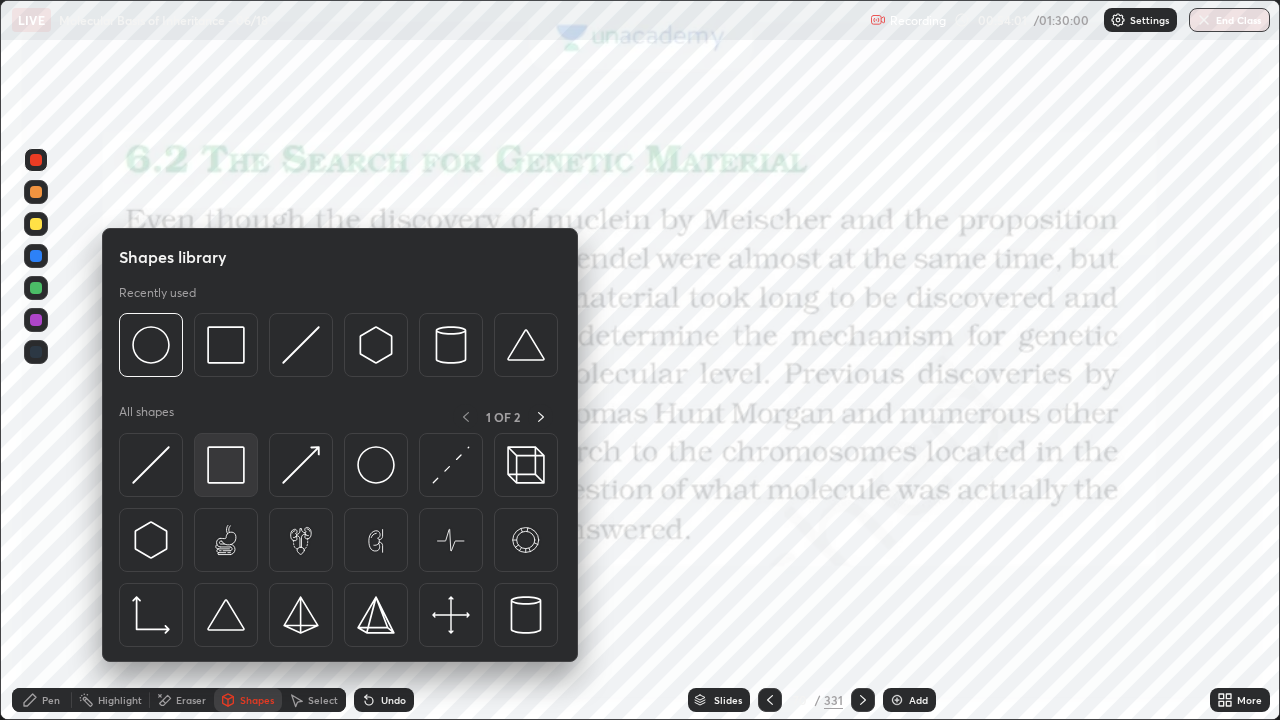 click at bounding box center (226, 465) 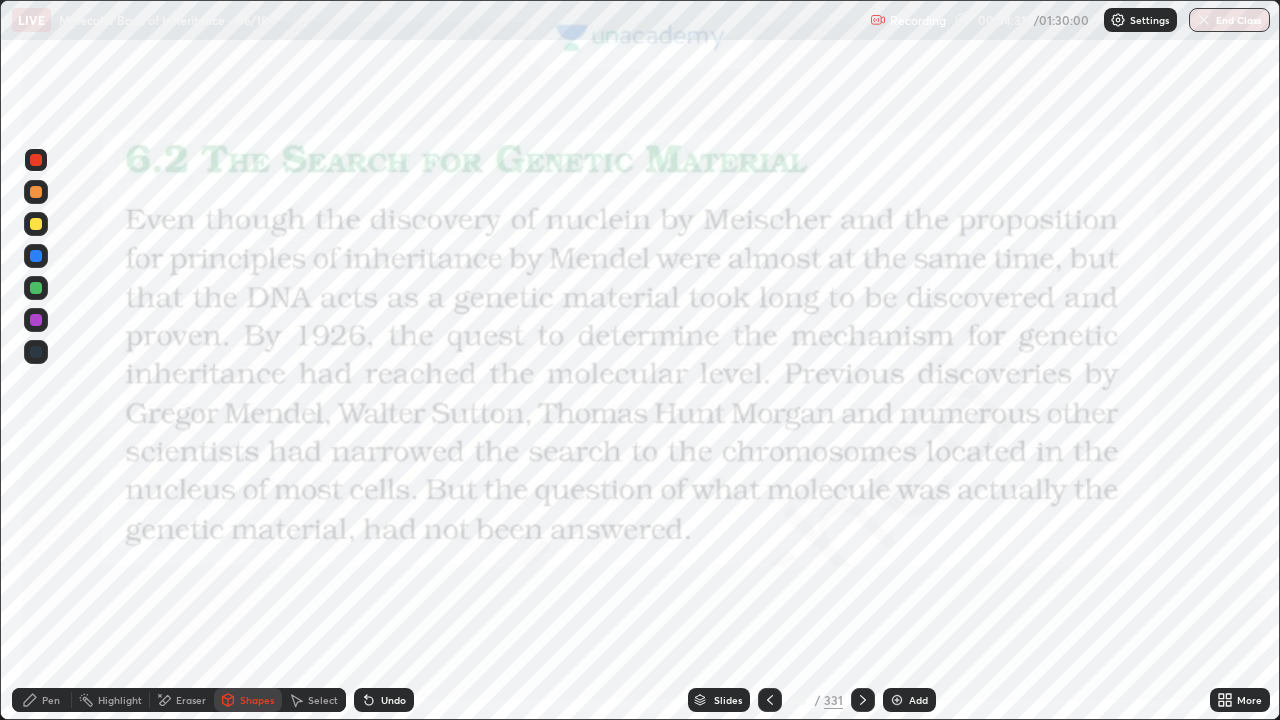 click at bounding box center [36, 352] 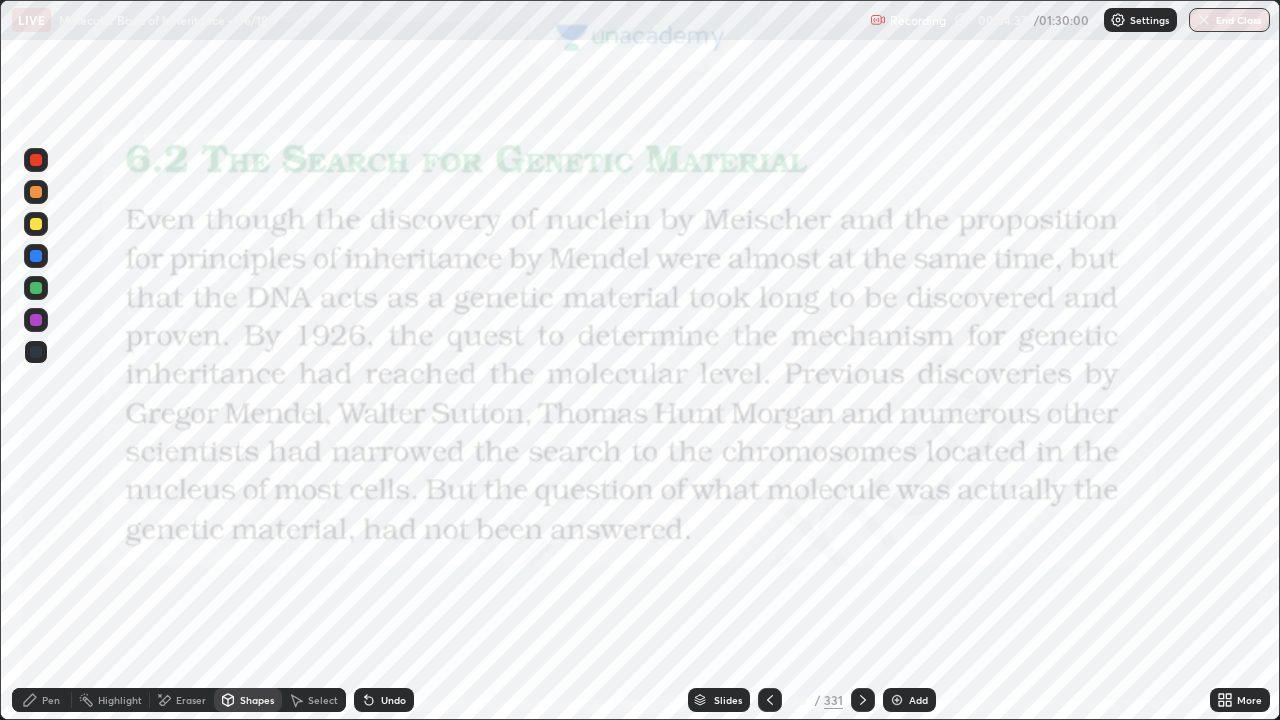 click at bounding box center (36, 352) 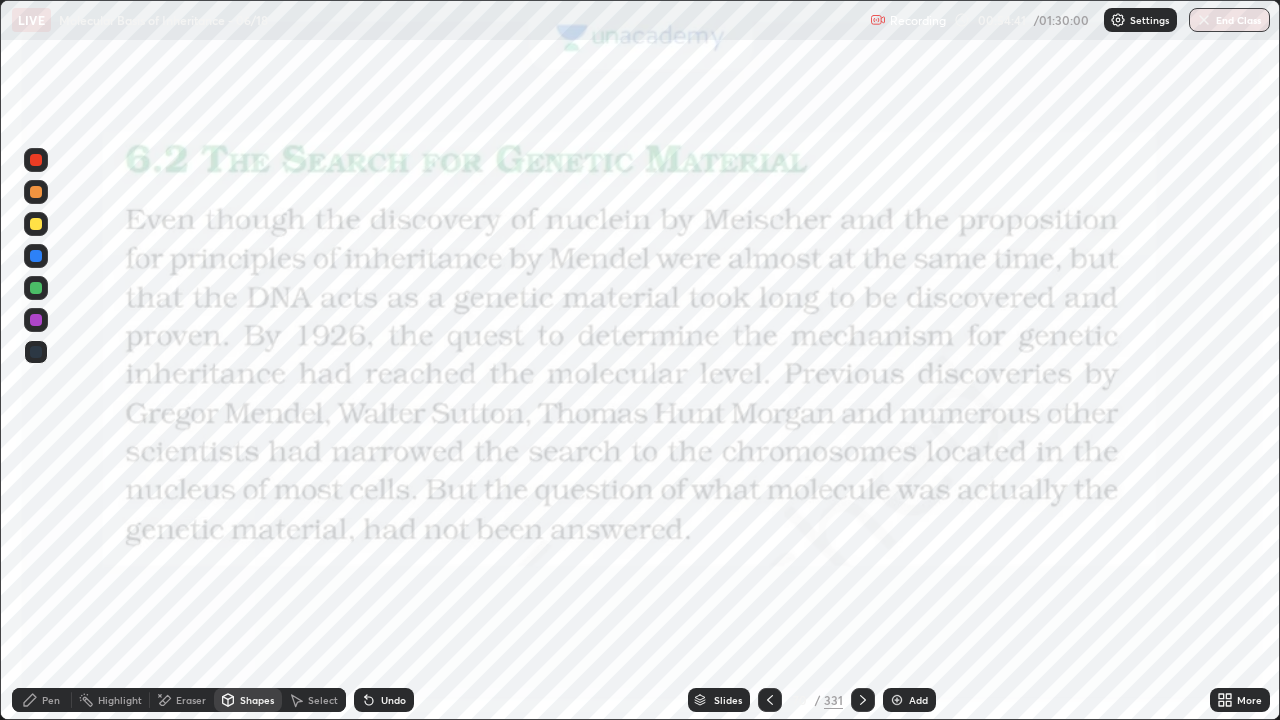 click at bounding box center (36, 160) 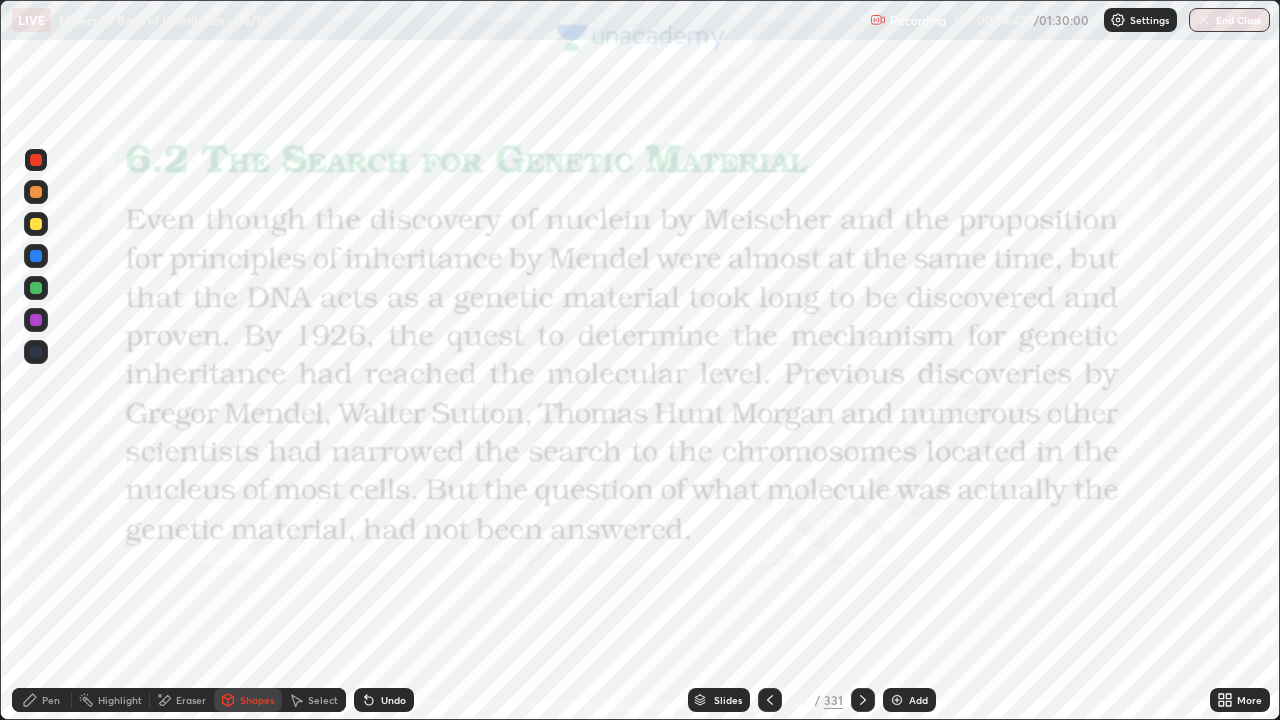 click 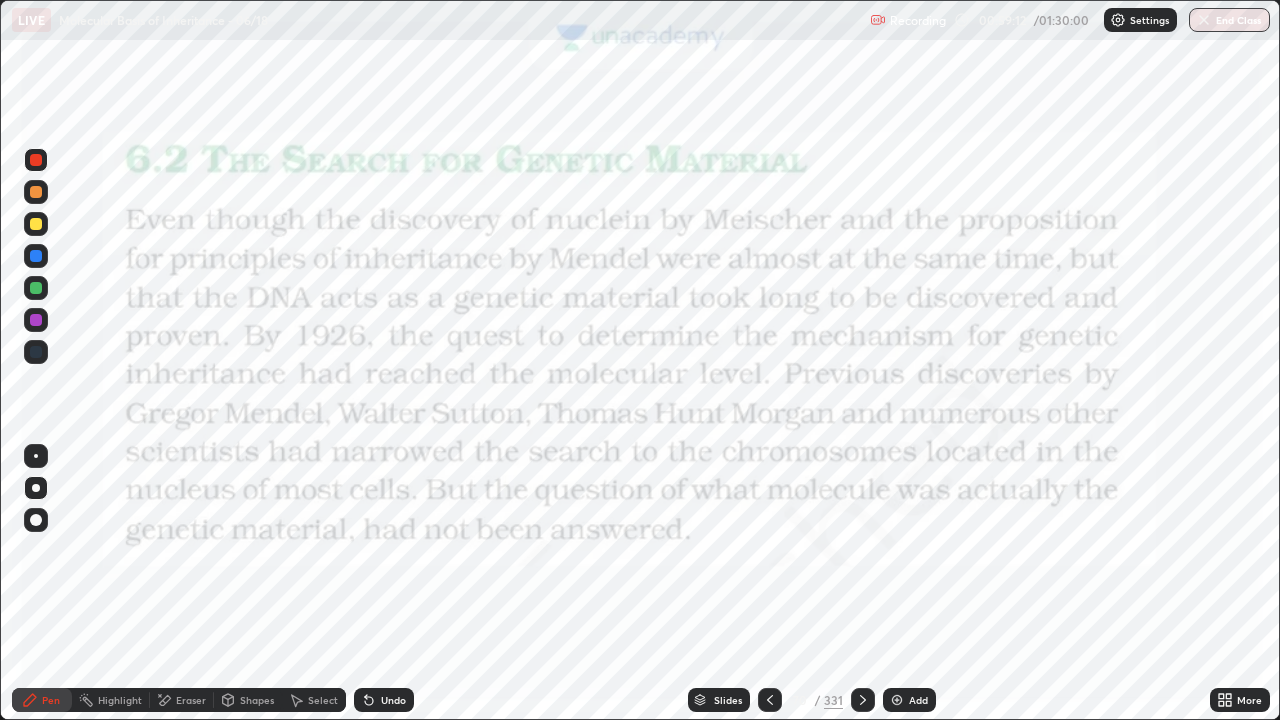 click 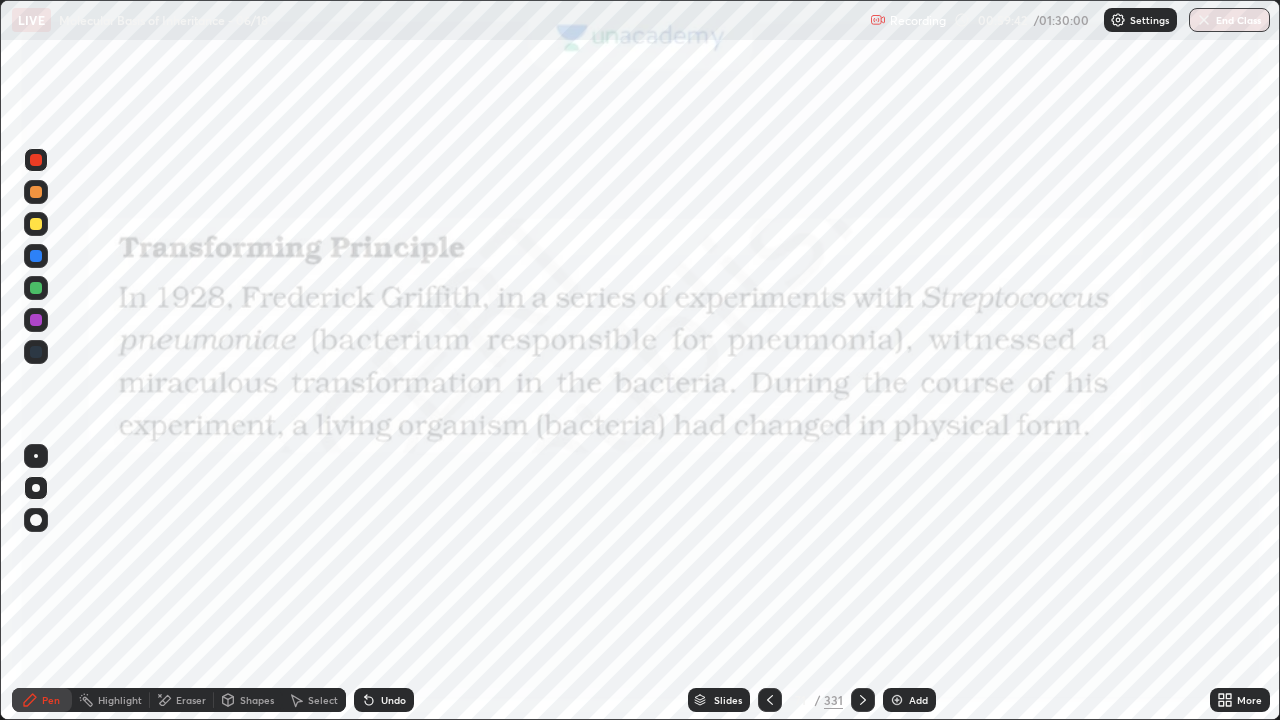 click on "Pen" at bounding box center (42, 700) 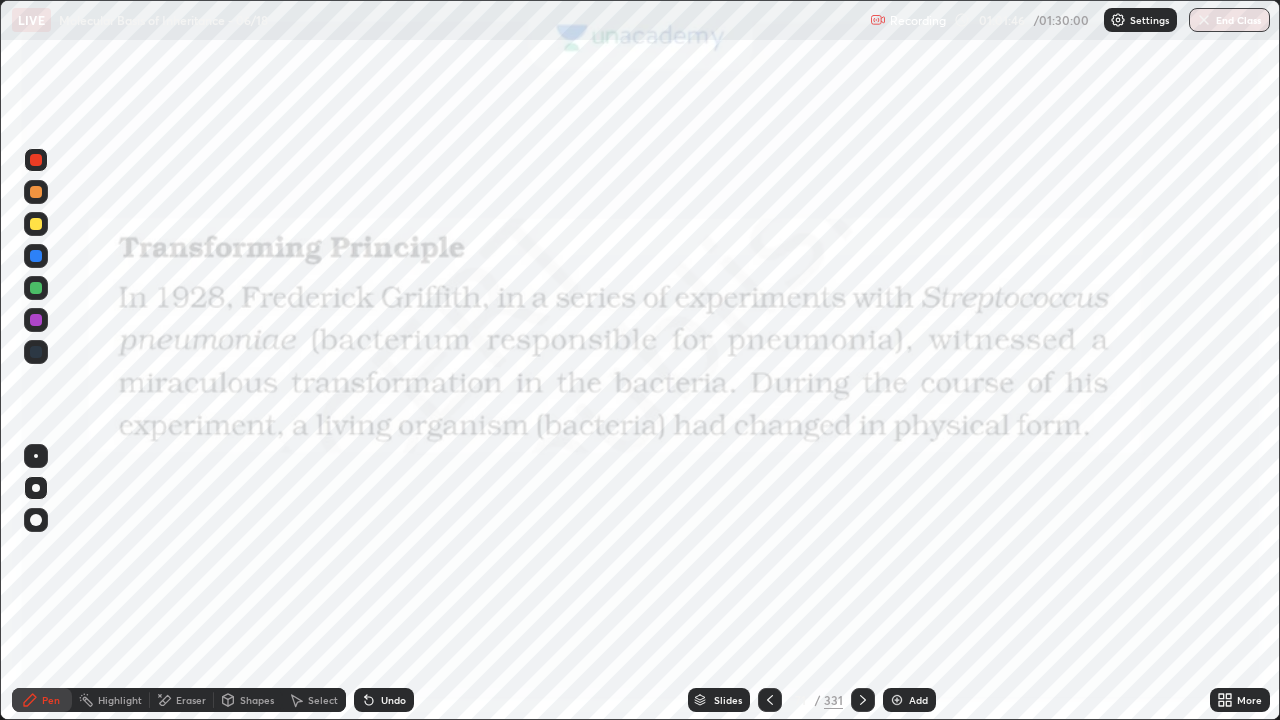 click on "Add" at bounding box center (918, 700) 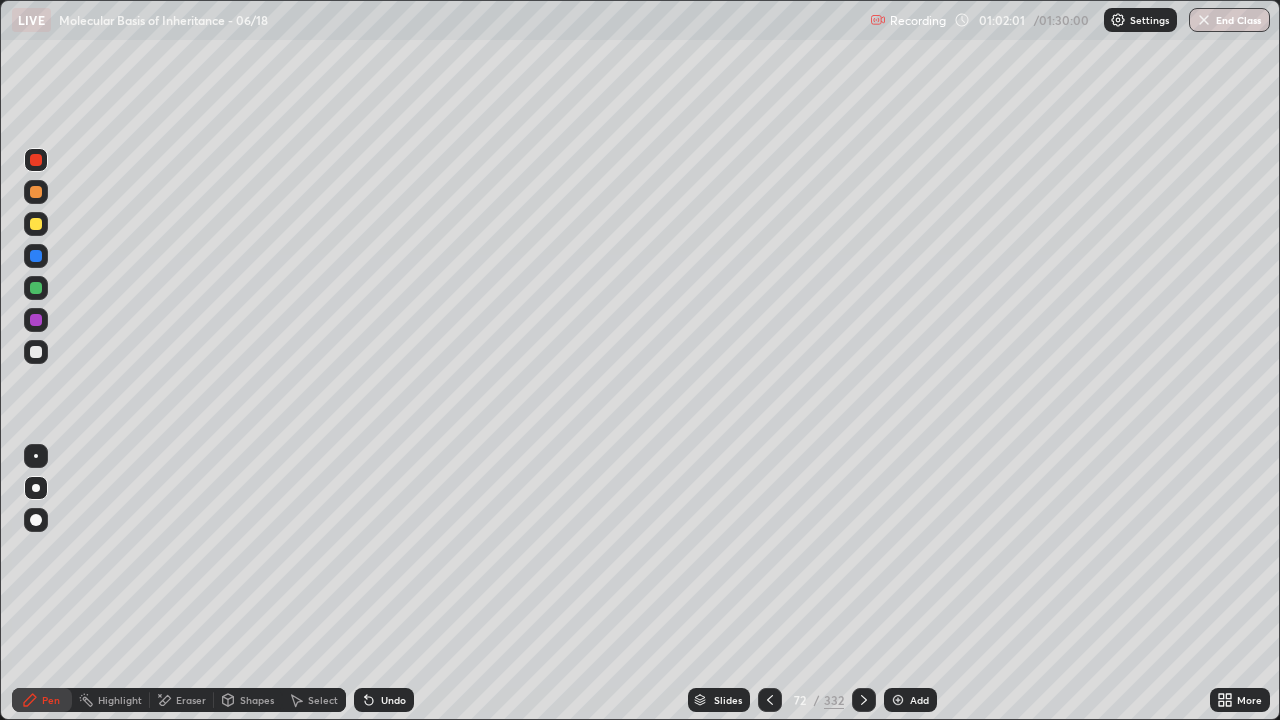 click at bounding box center [36, 224] 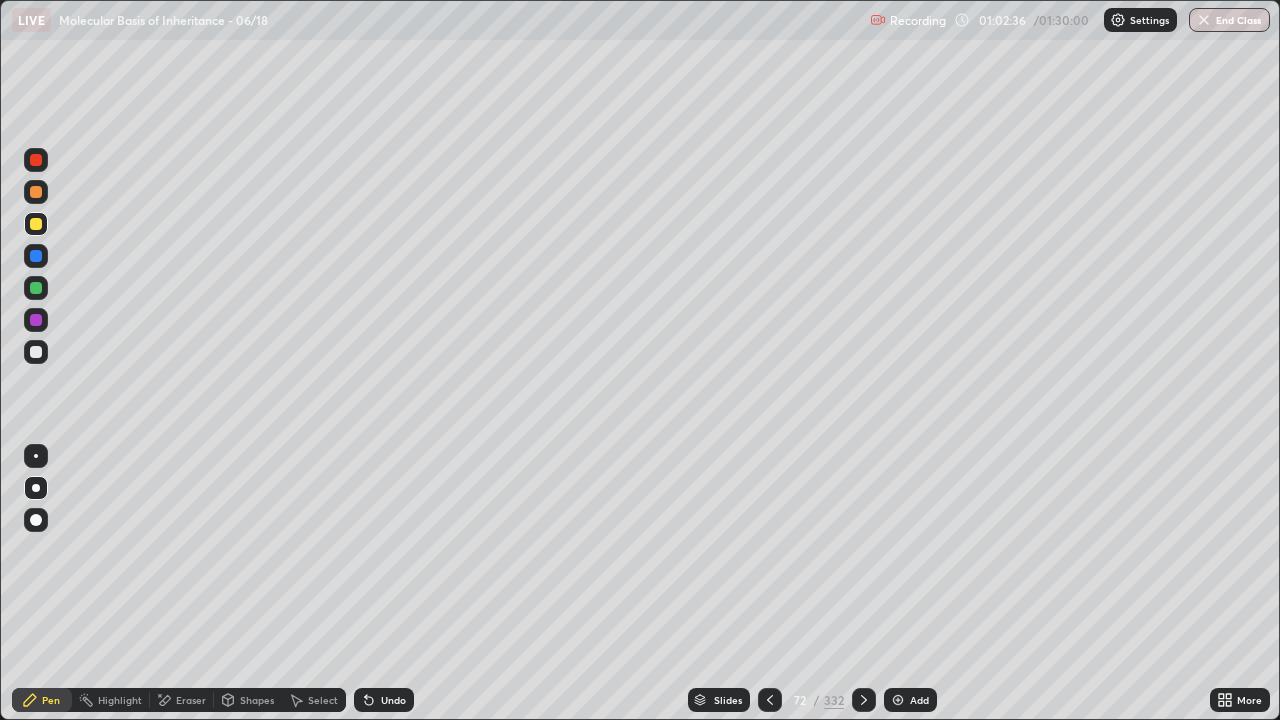 click at bounding box center (36, 160) 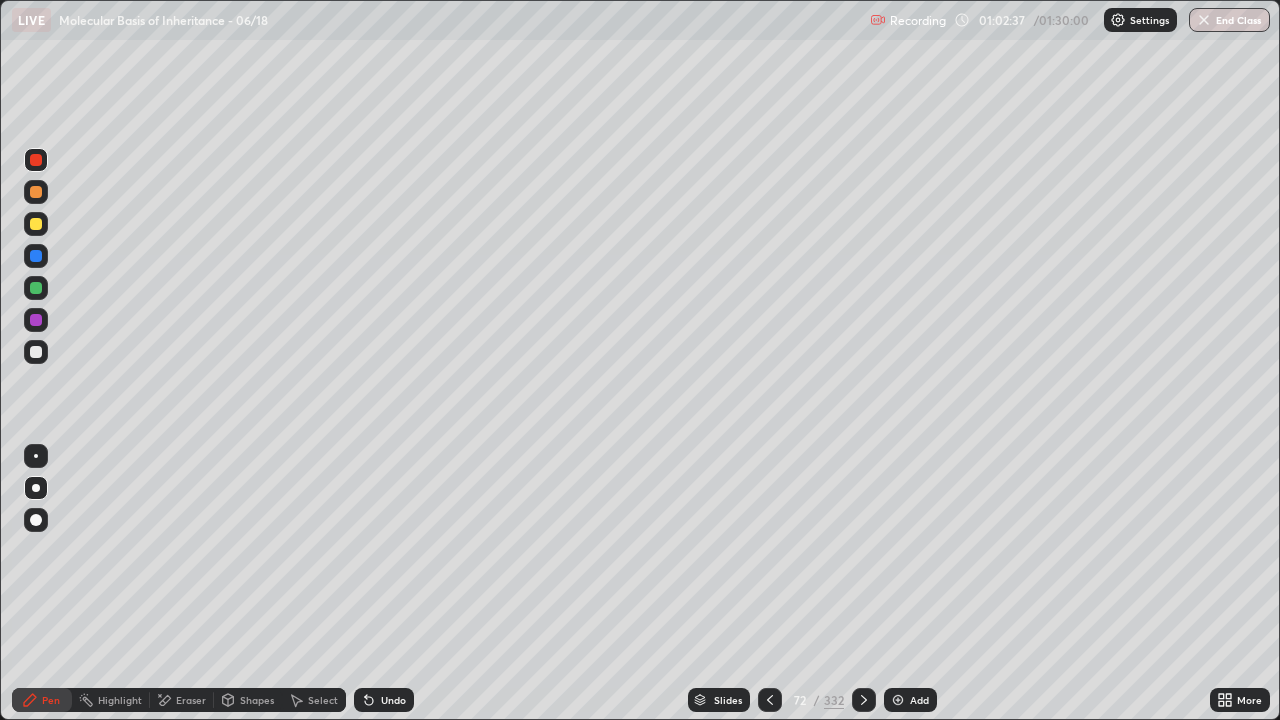 click at bounding box center (36, 224) 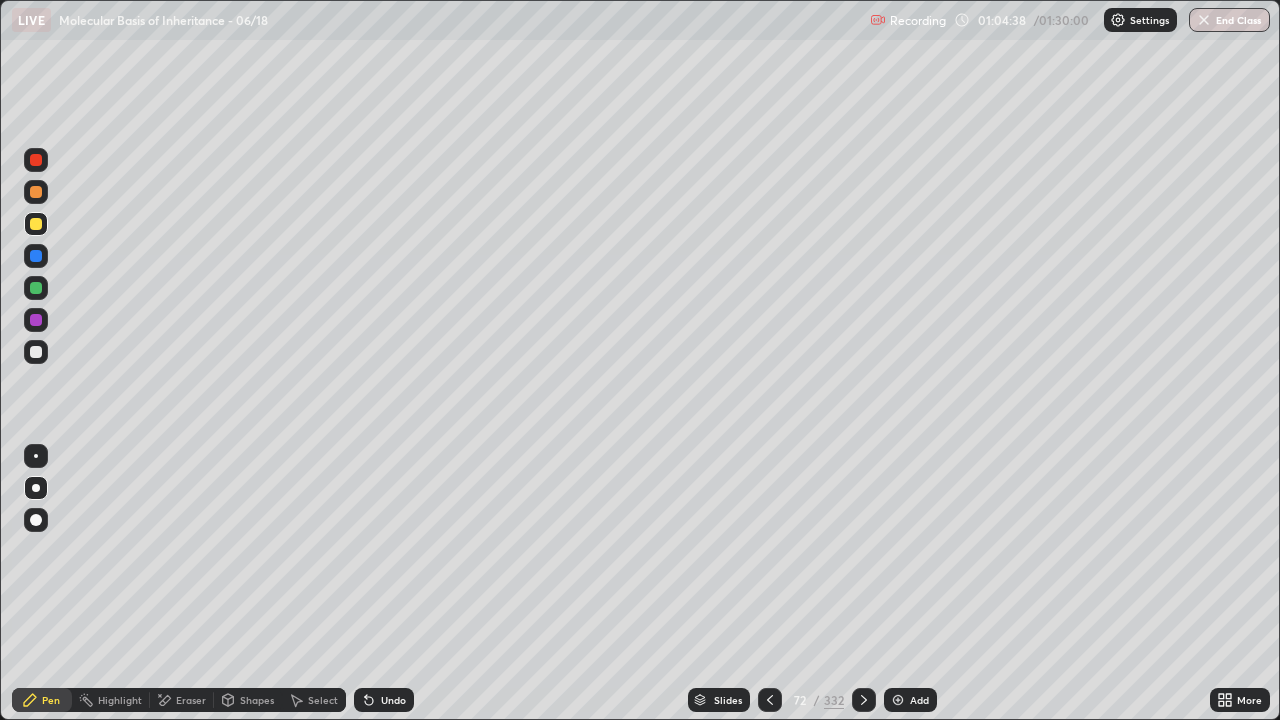 click on "Slides" at bounding box center [719, 700] 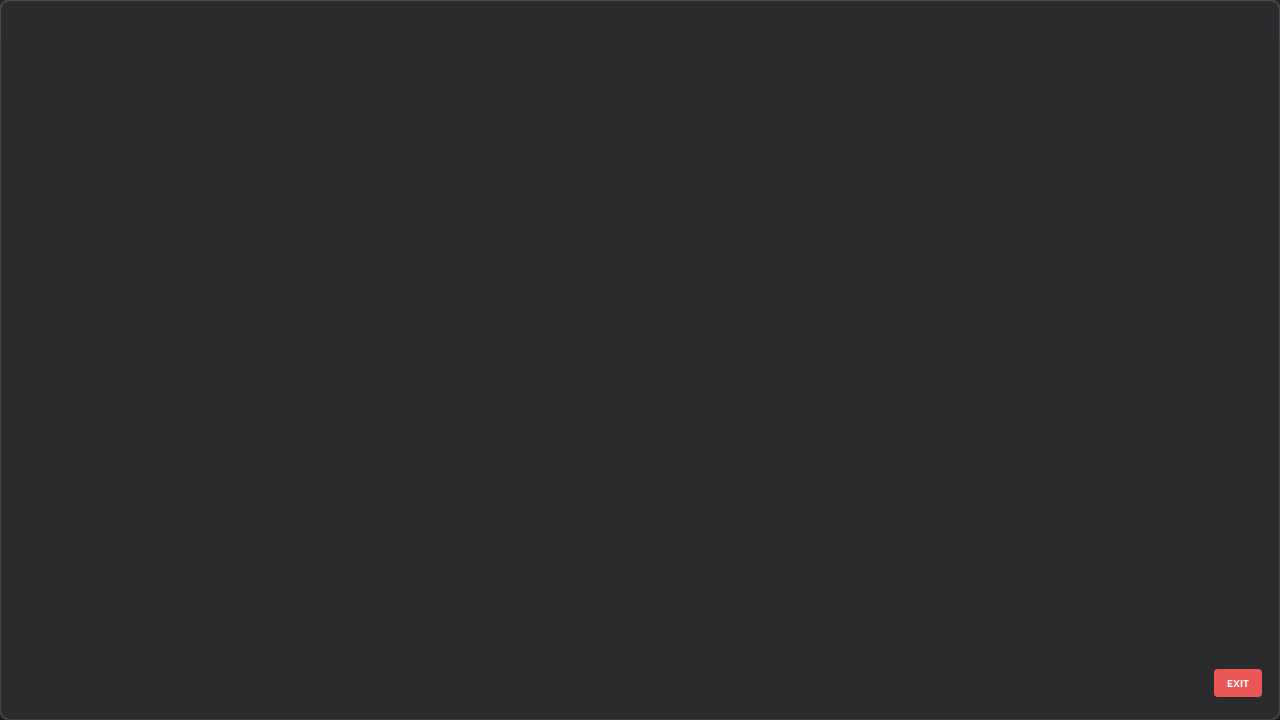 scroll, scrollTop: 4673, scrollLeft: 0, axis: vertical 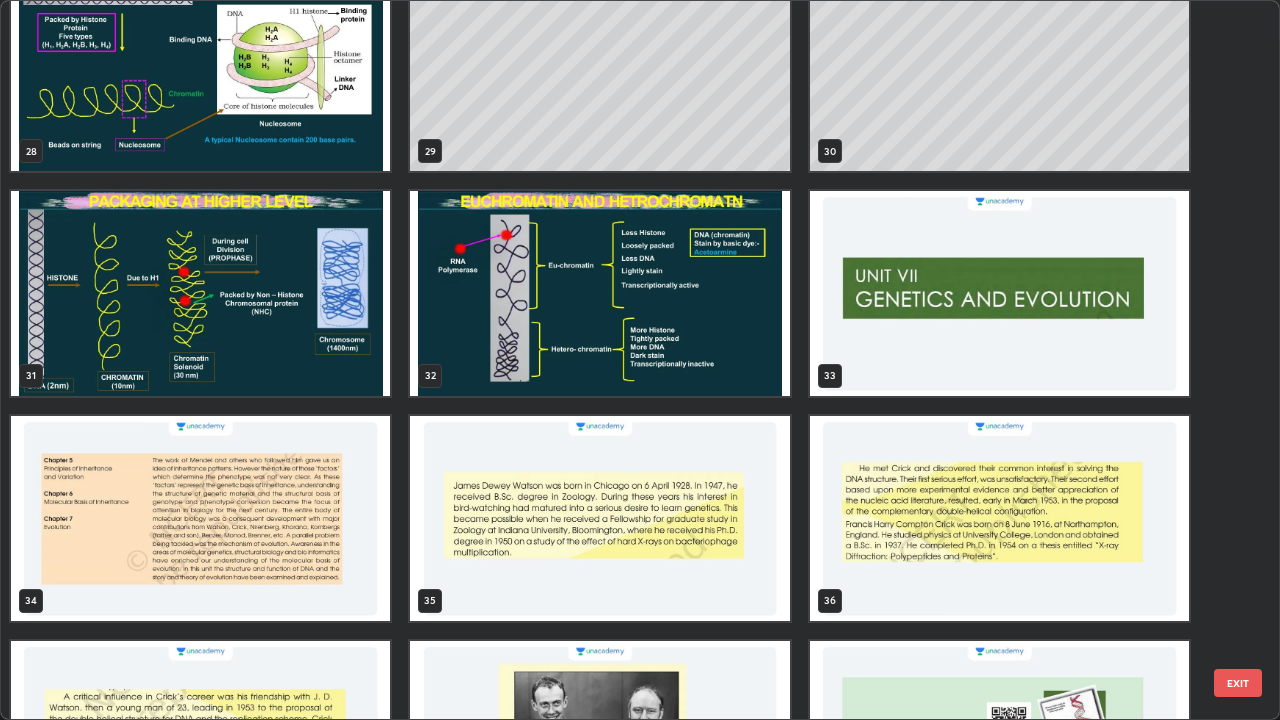 click on "35" at bounding box center [599, 518] 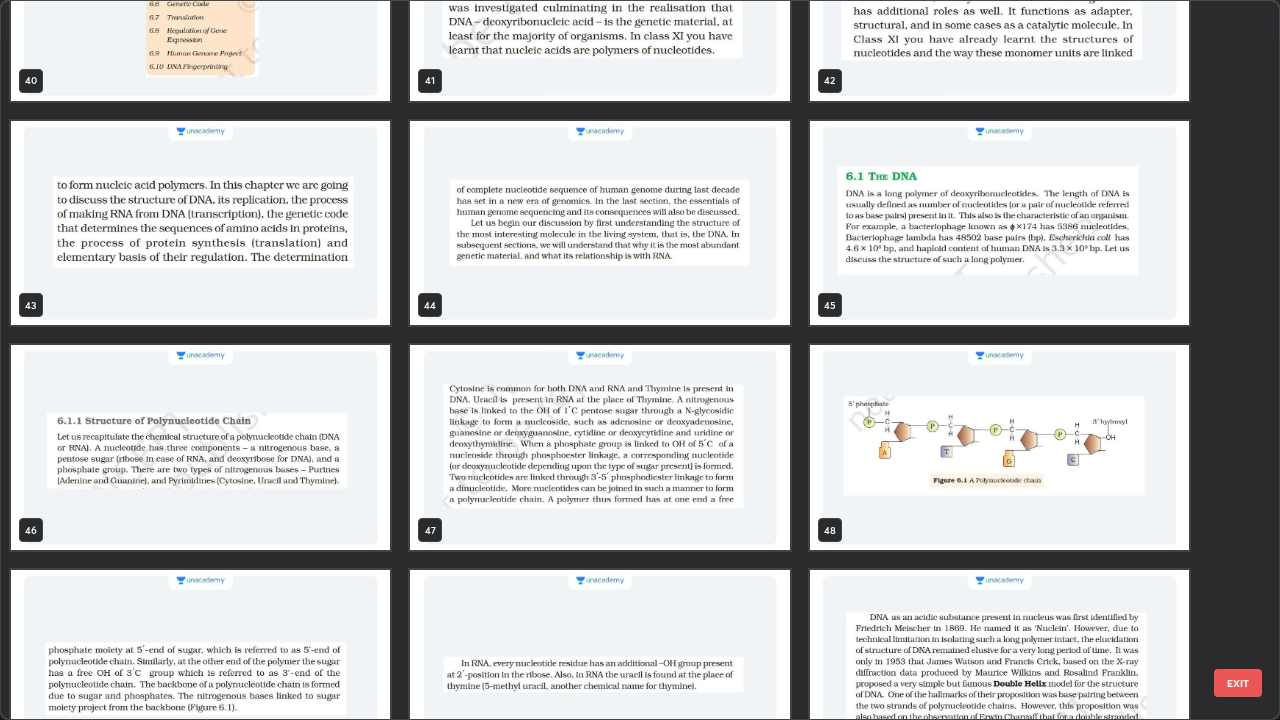 scroll, scrollTop: 3037, scrollLeft: 0, axis: vertical 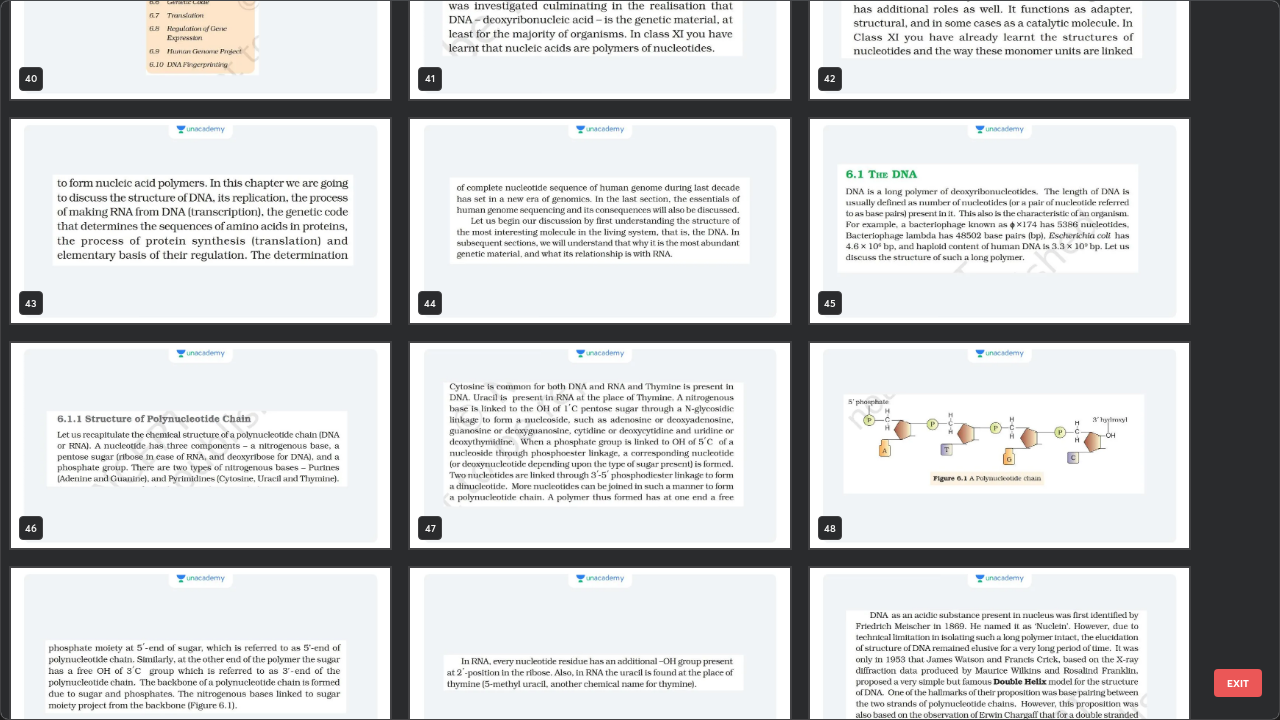 click at bounding box center (999, 445) 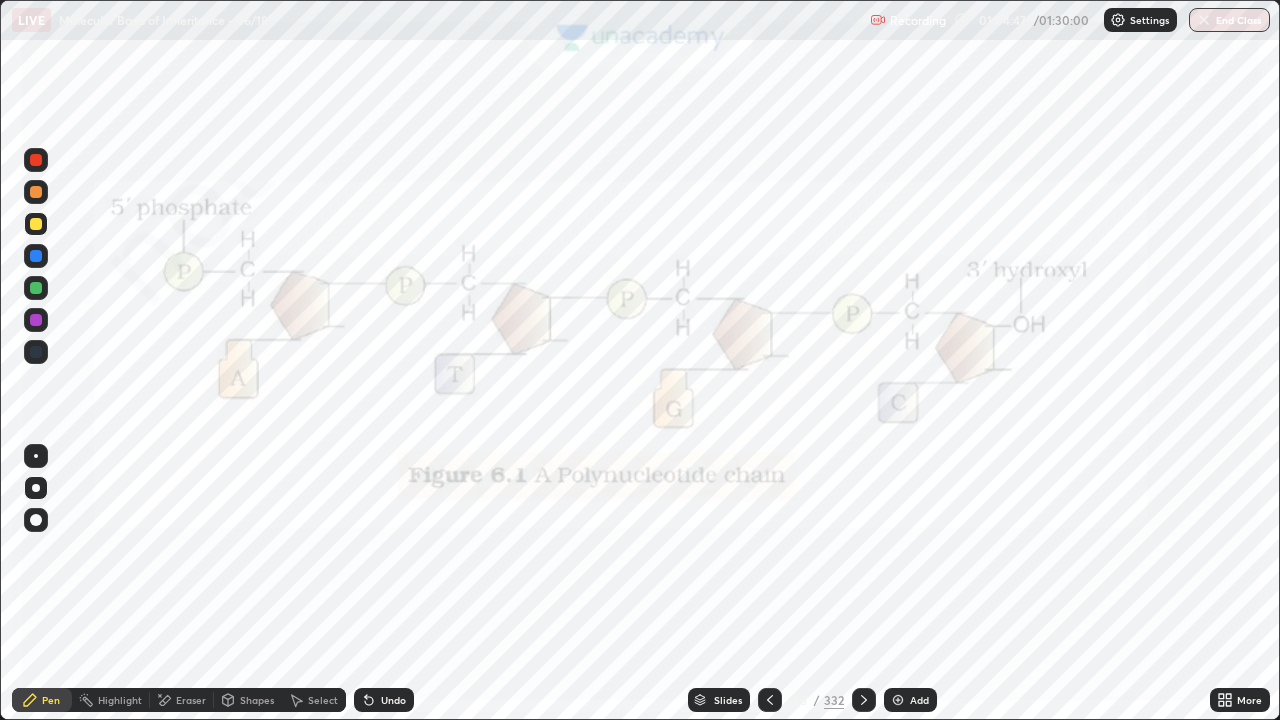 click at bounding box center (999, 445) 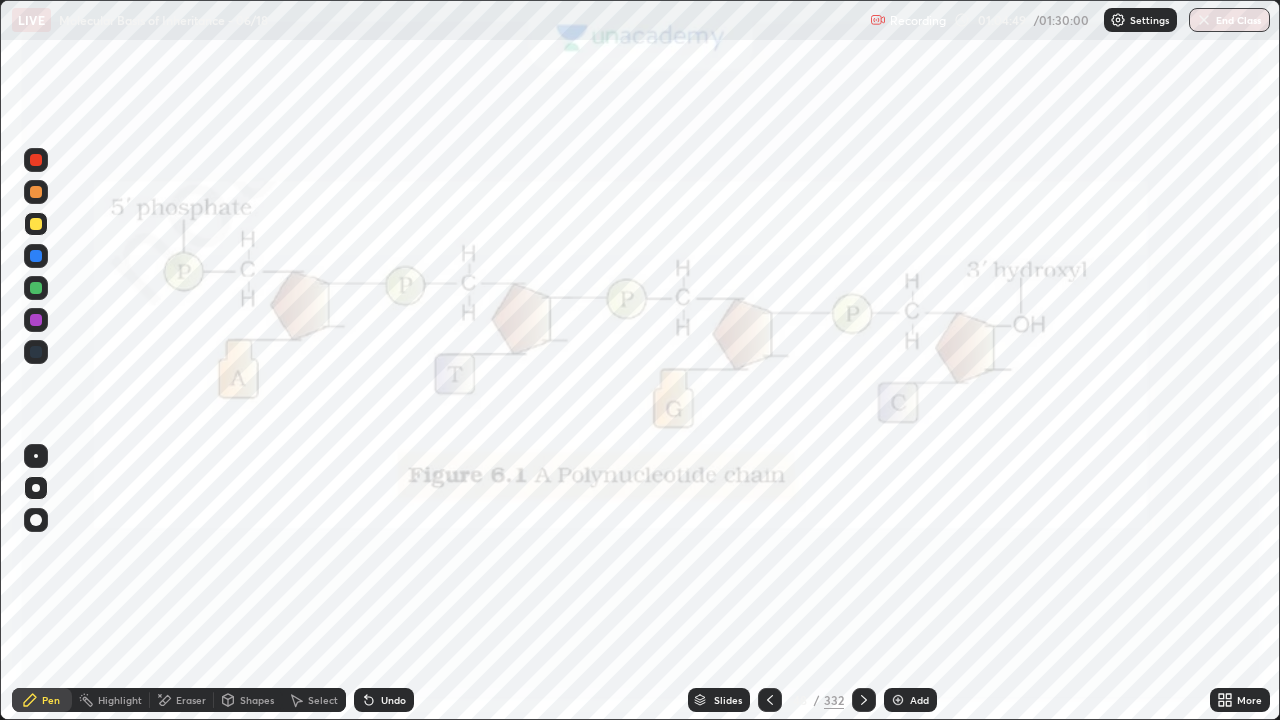 click on "Slides" at bounding box center (719, 700) 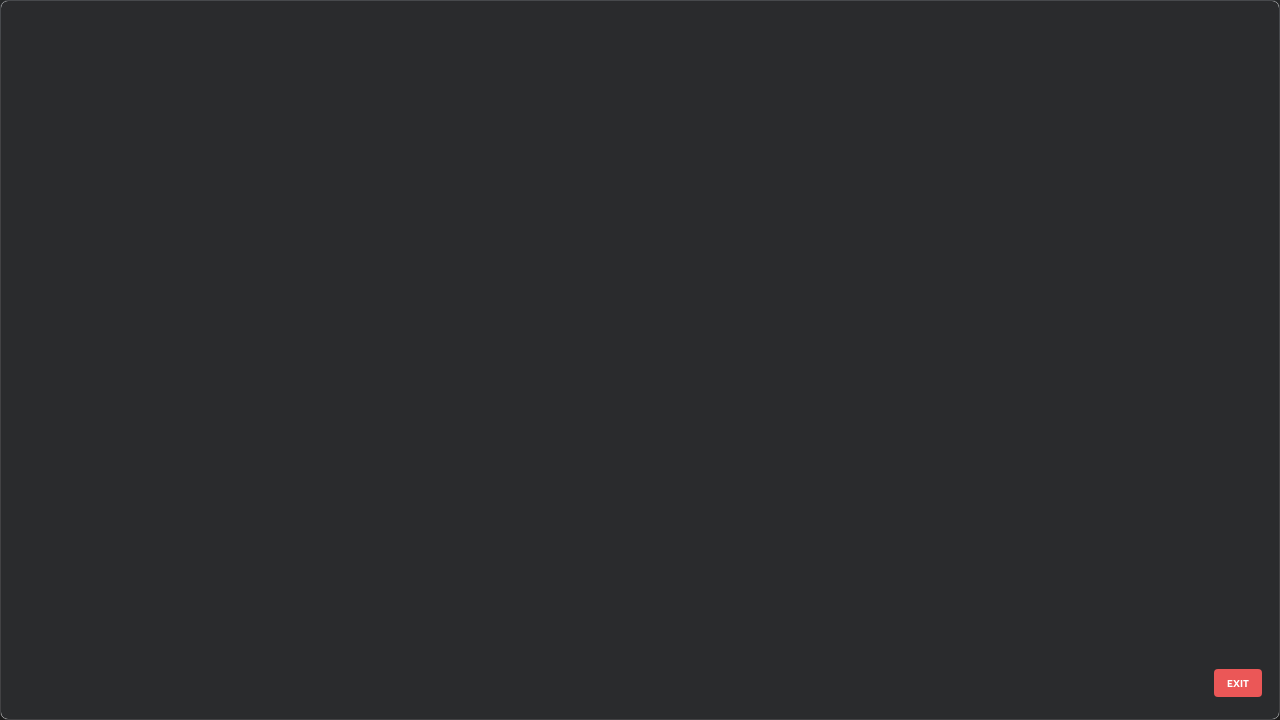 scroll, scrollTop: 2876, scrollLeft: 0, axis: vertical 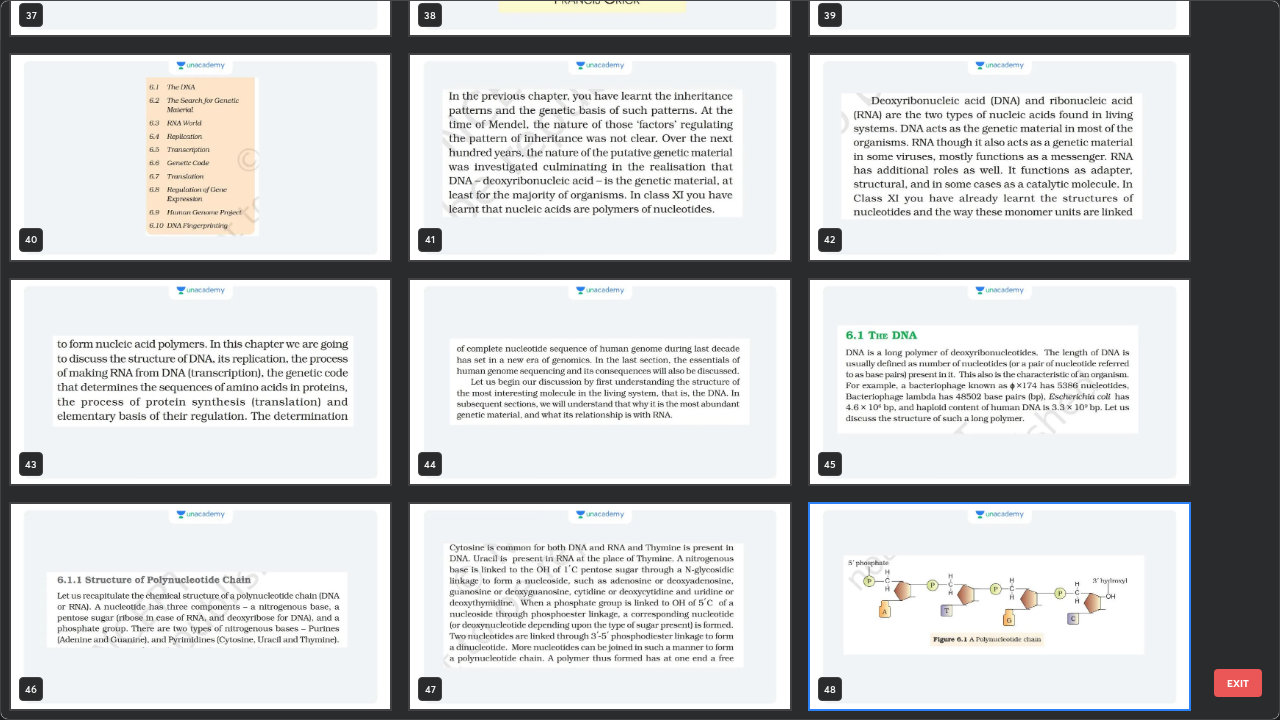 click at bounding box center [999, 606] 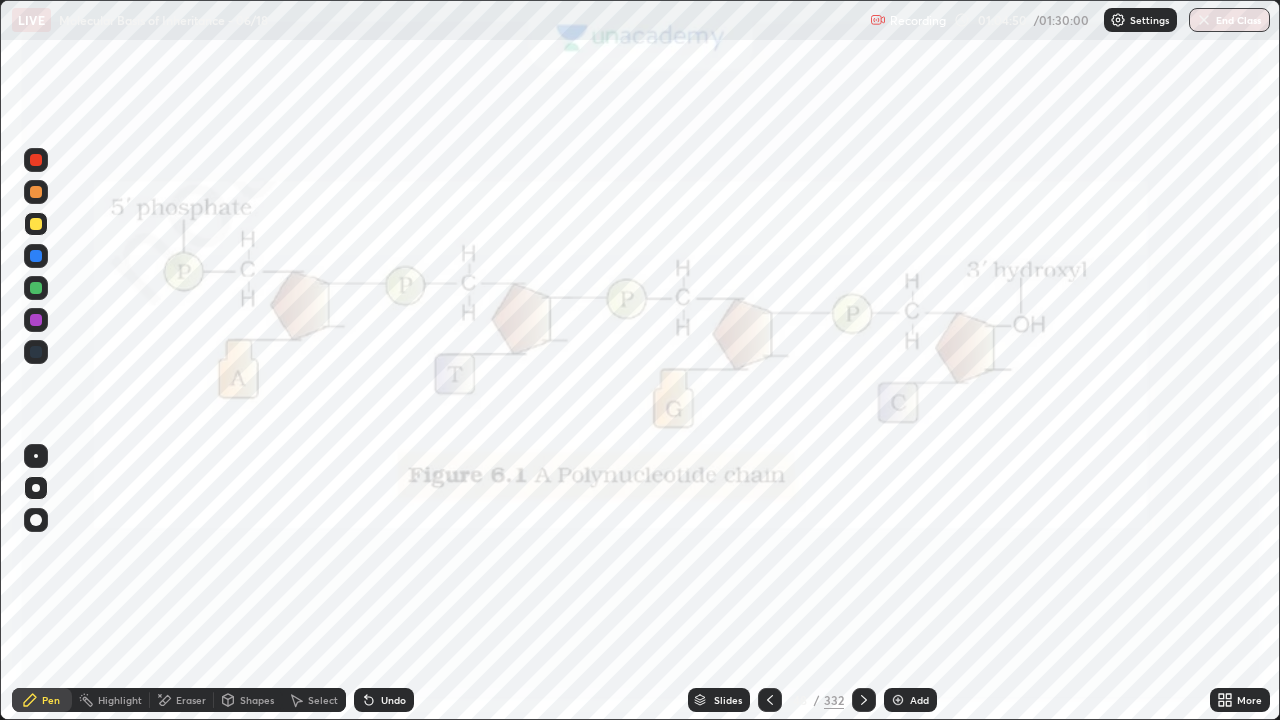 click at bounding box center (999, 606) 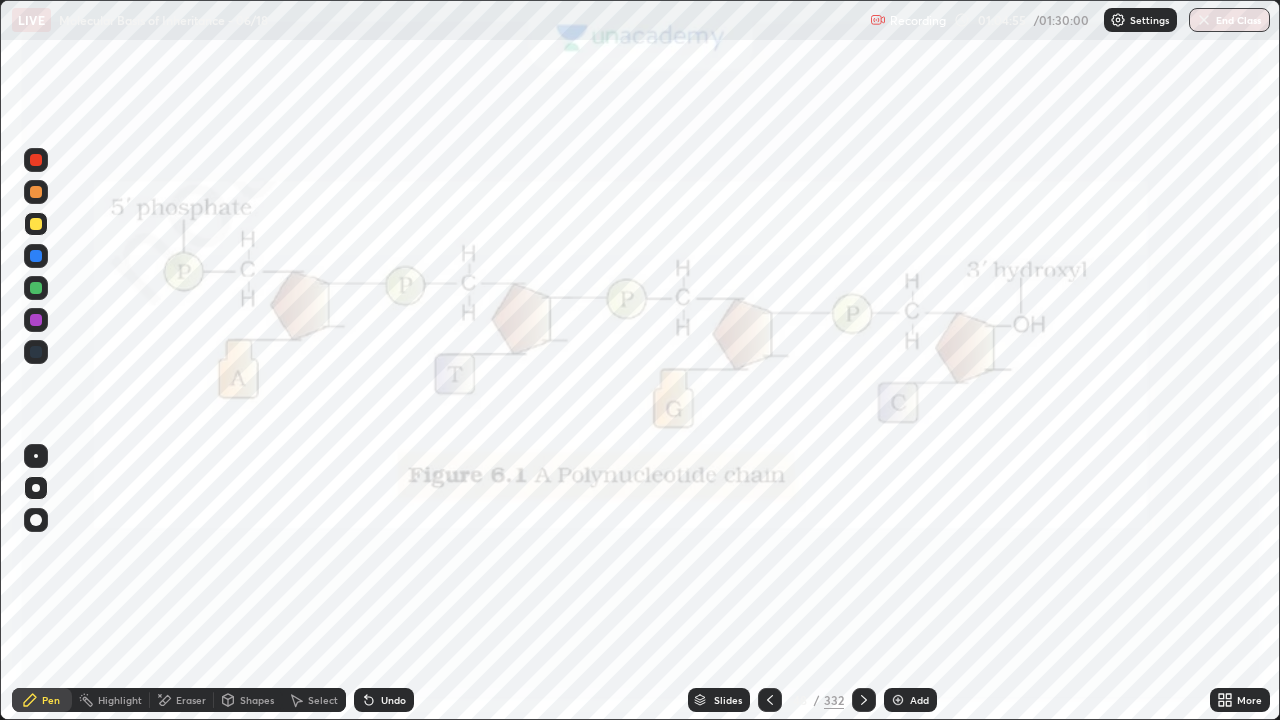 click at bounding box center (36, 160) 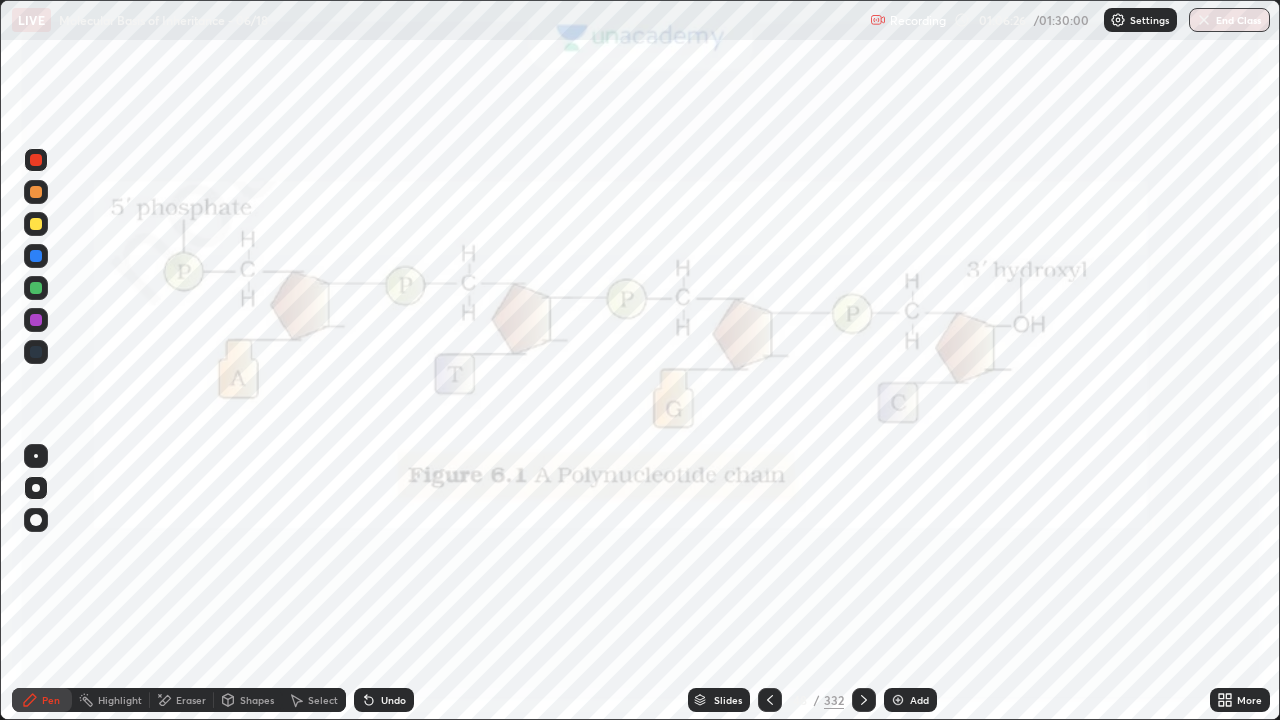 click 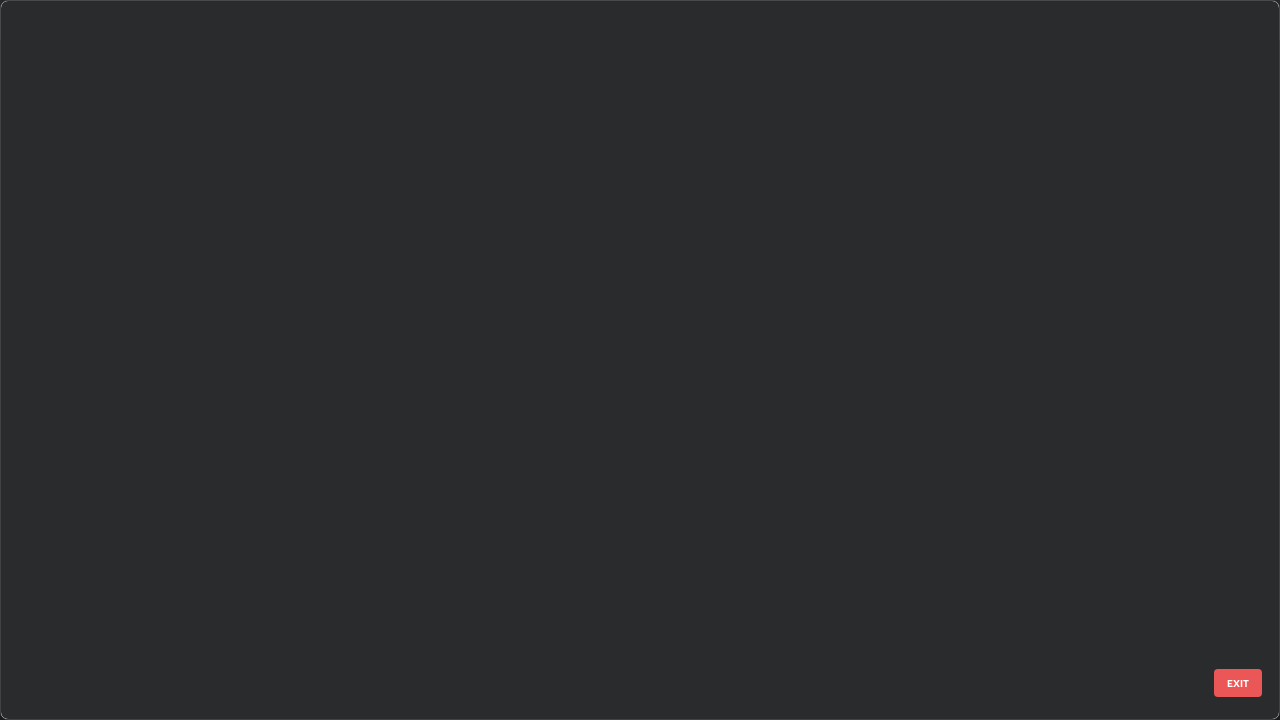 scroll, scrollTop: 2876, scrollLeft: 0, axis: vertical 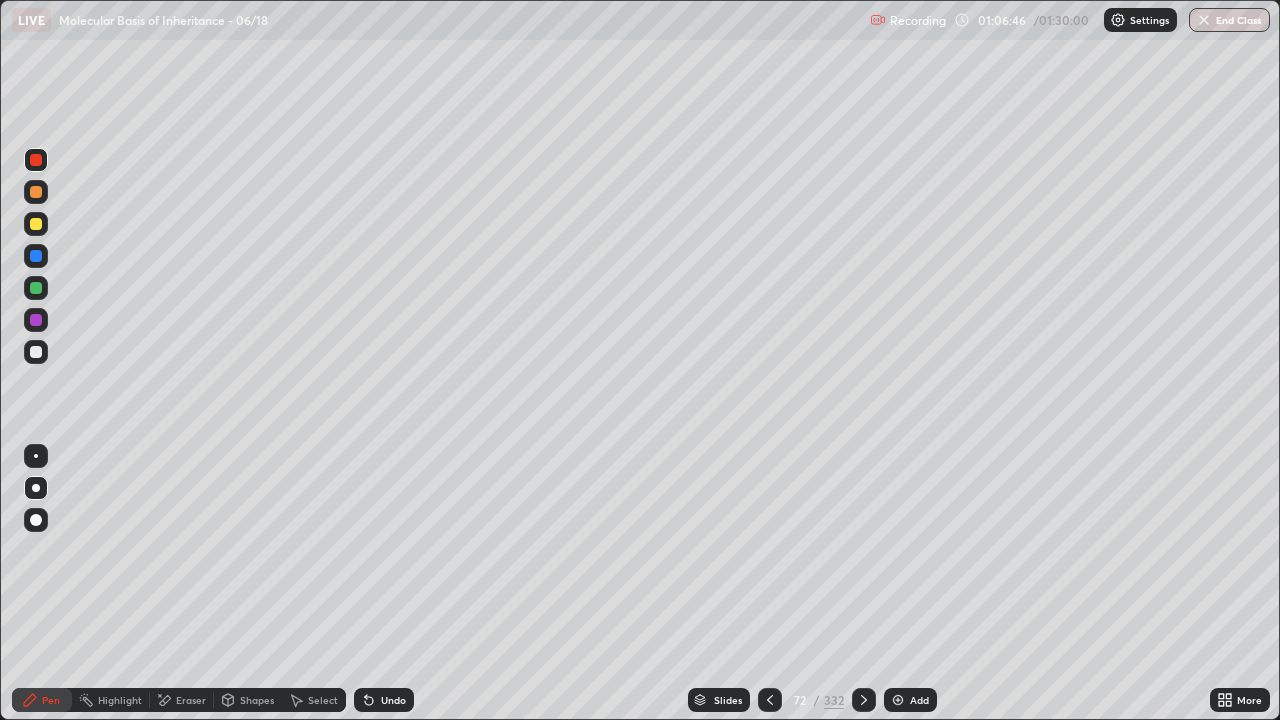 click at bounding box center (36, 352) 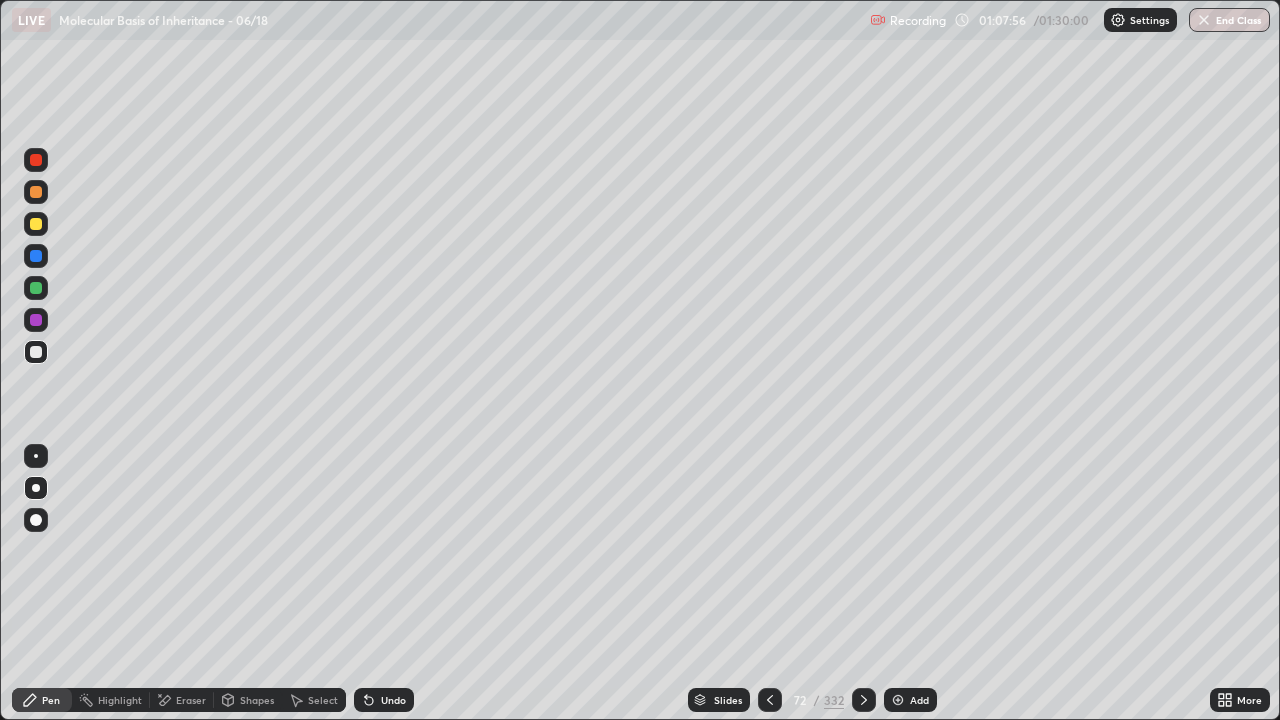 click at bounding box center [36, 320] 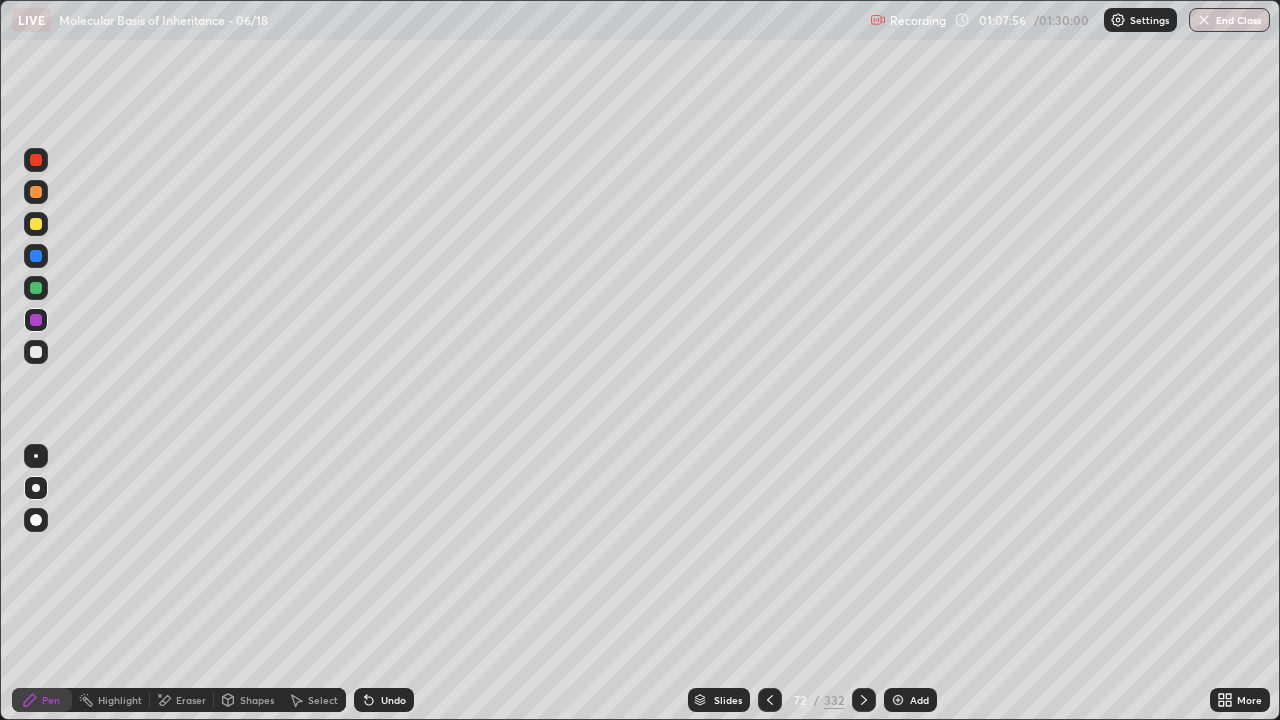 click at bounding box center (36, 320) 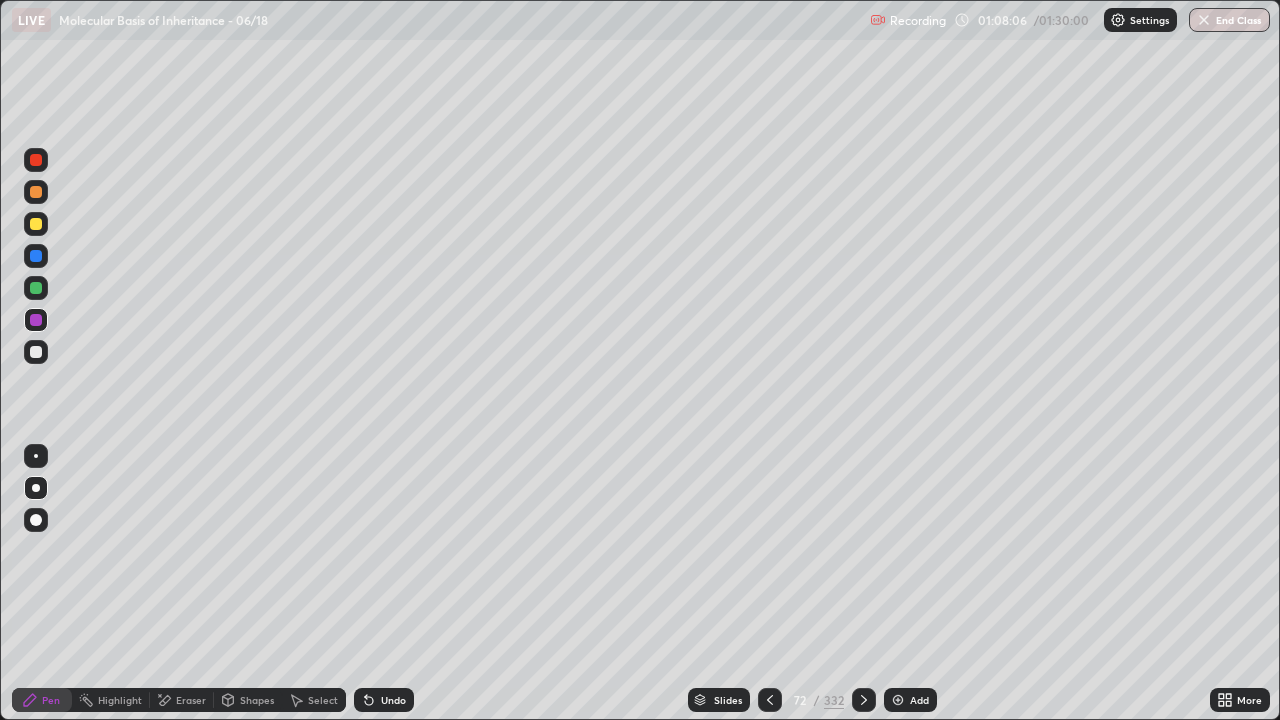 click on "Undo" at bounding box center [393, 700] 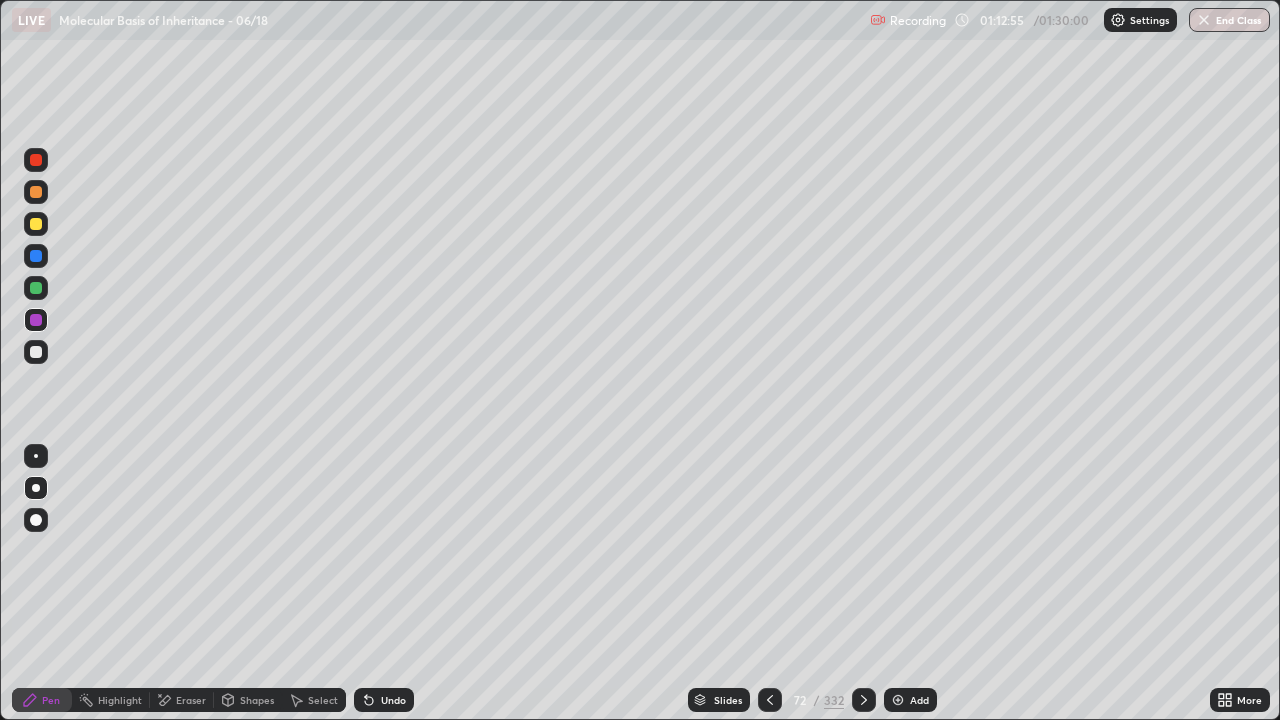 click at bounding box center [898, 700] 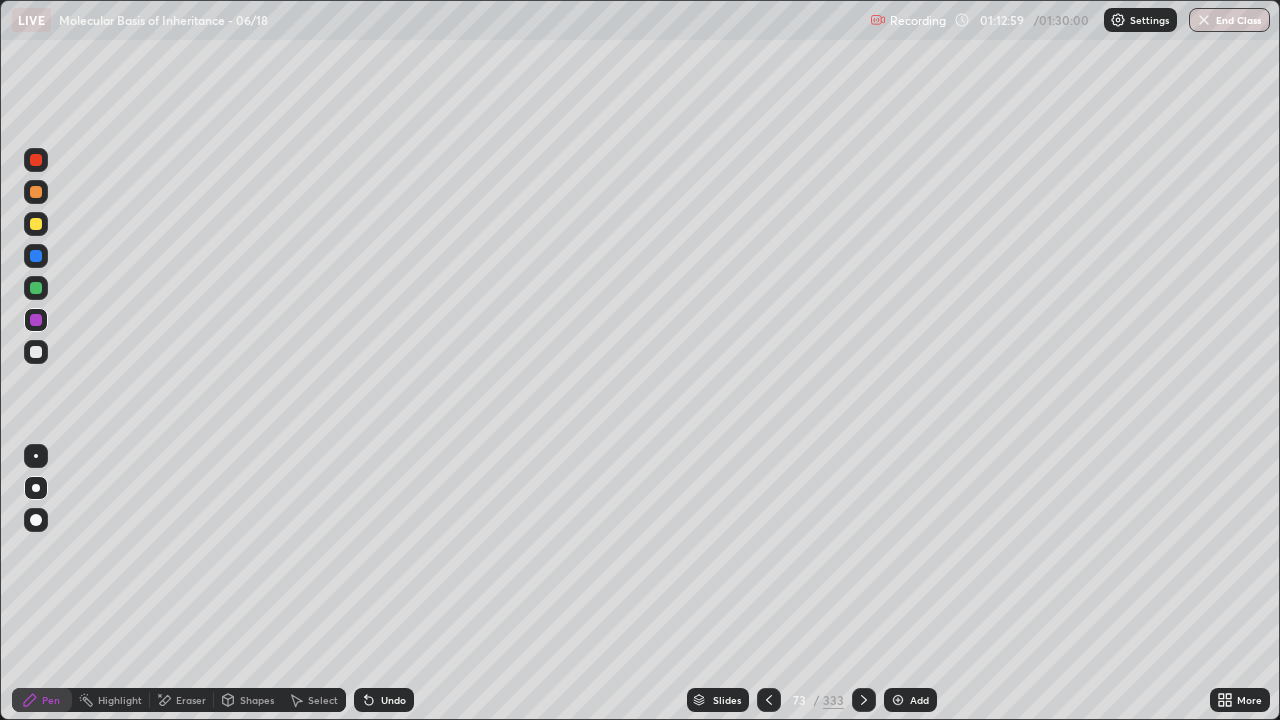 click at bounding box center [36, 224] 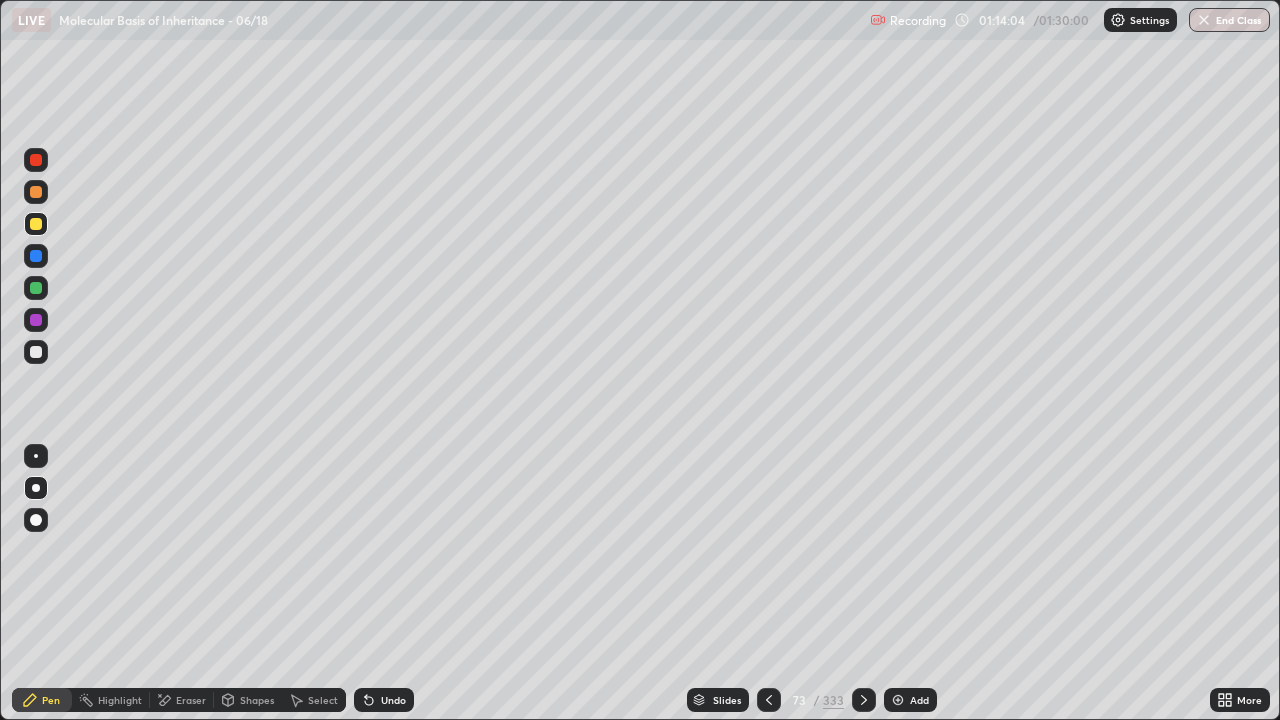 click on "Eraser" at bounding box center (182, 700) 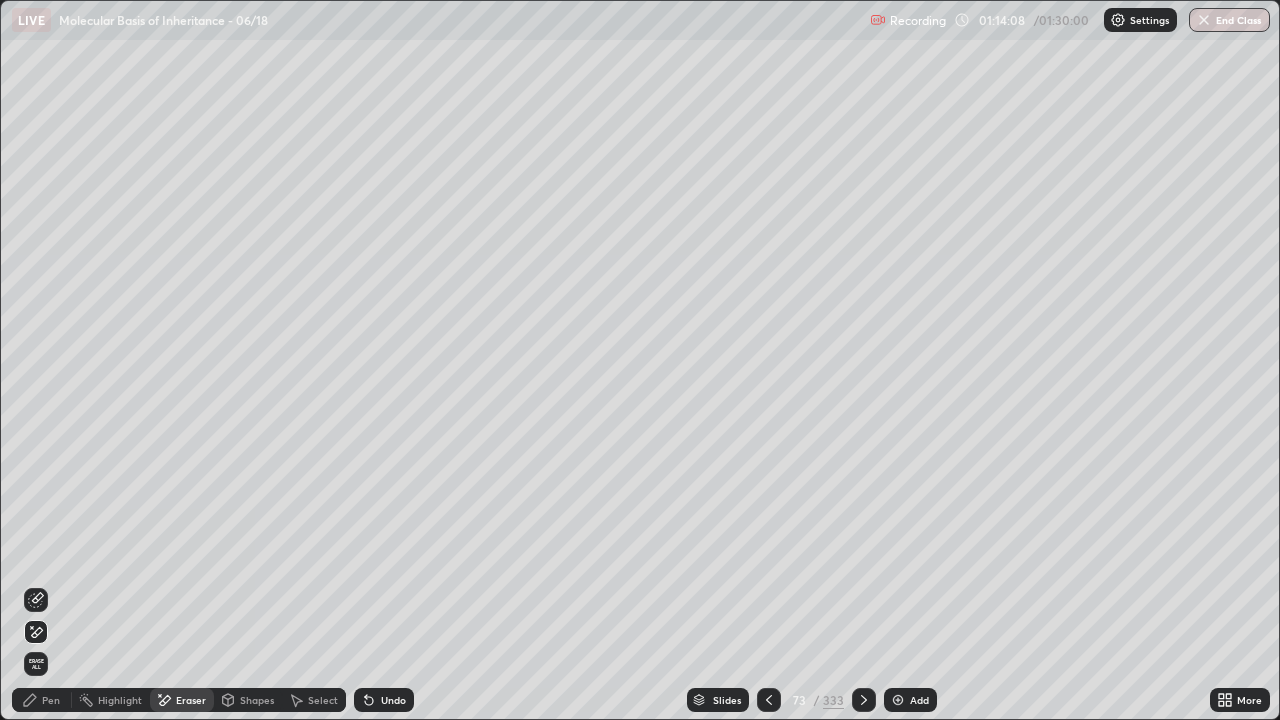 click on "Pen" at bounding box center [42, 700] 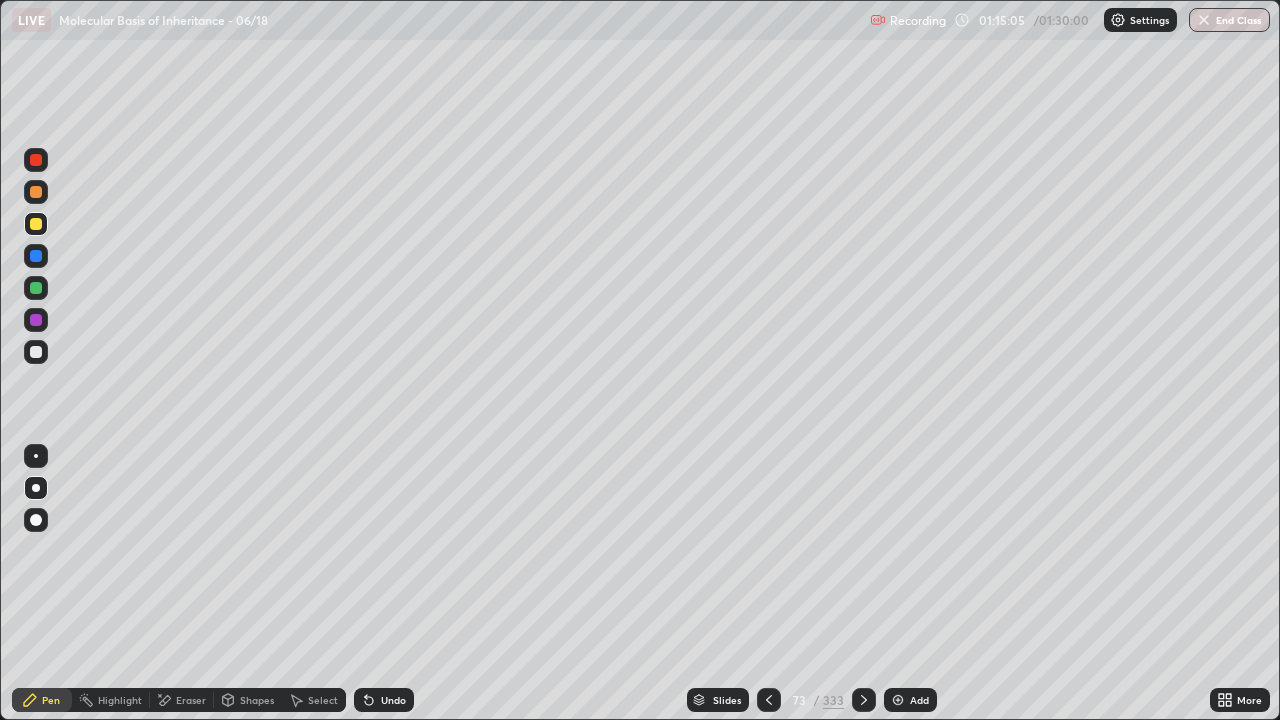 click on "Eraser" at bounding box center (191, 700) 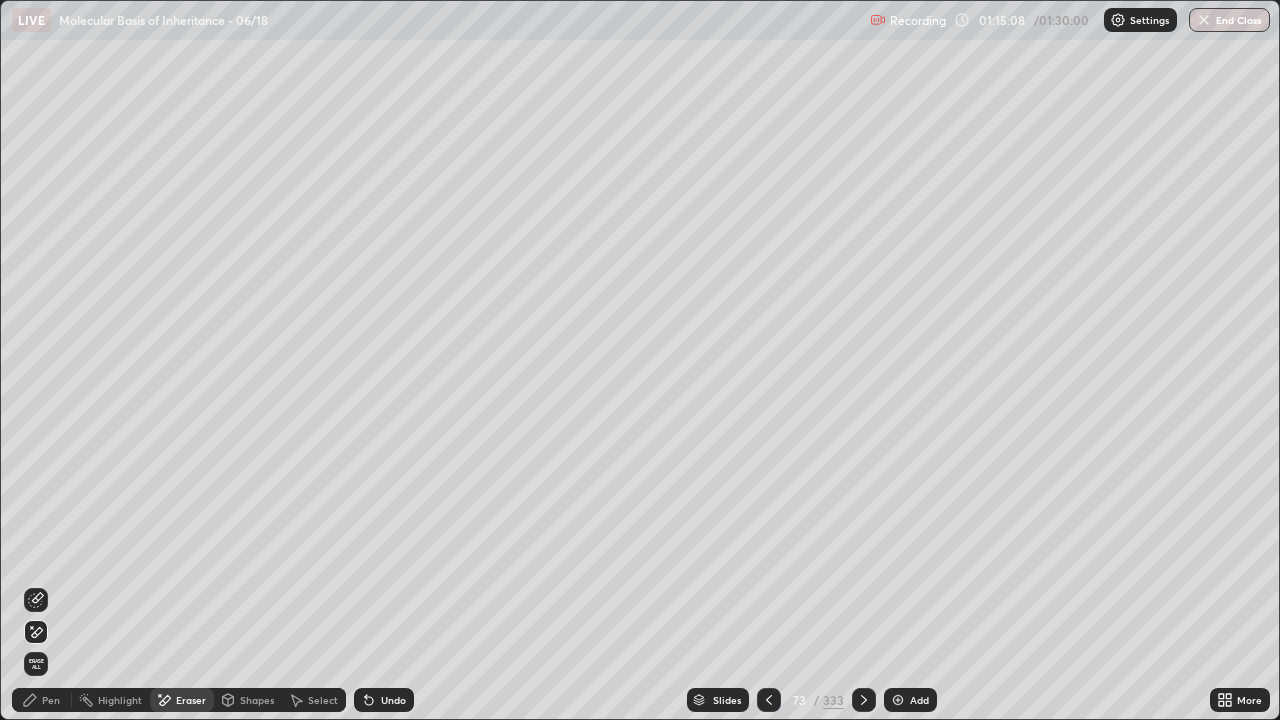 click on "Pen" at bounding box center (51, 700) 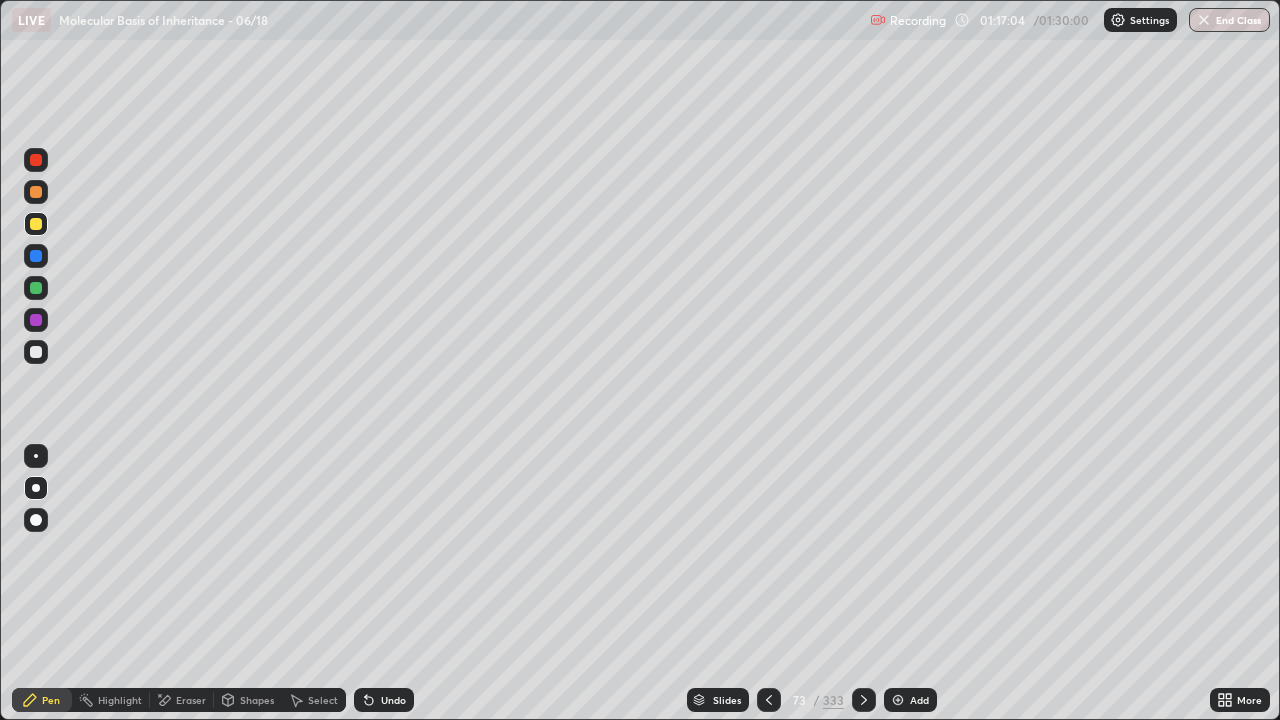 click on "Eraser" at bounding box center (191, 700) 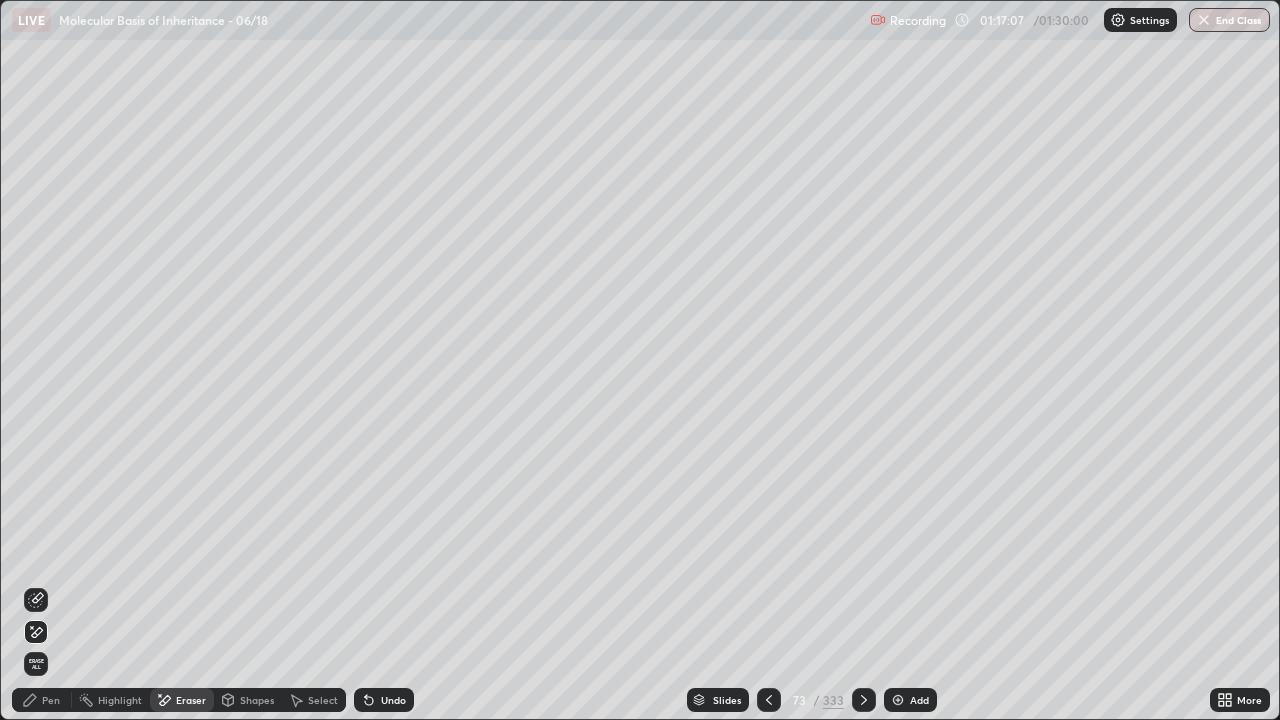 click on "Pen" at bounding box center (51, 700) 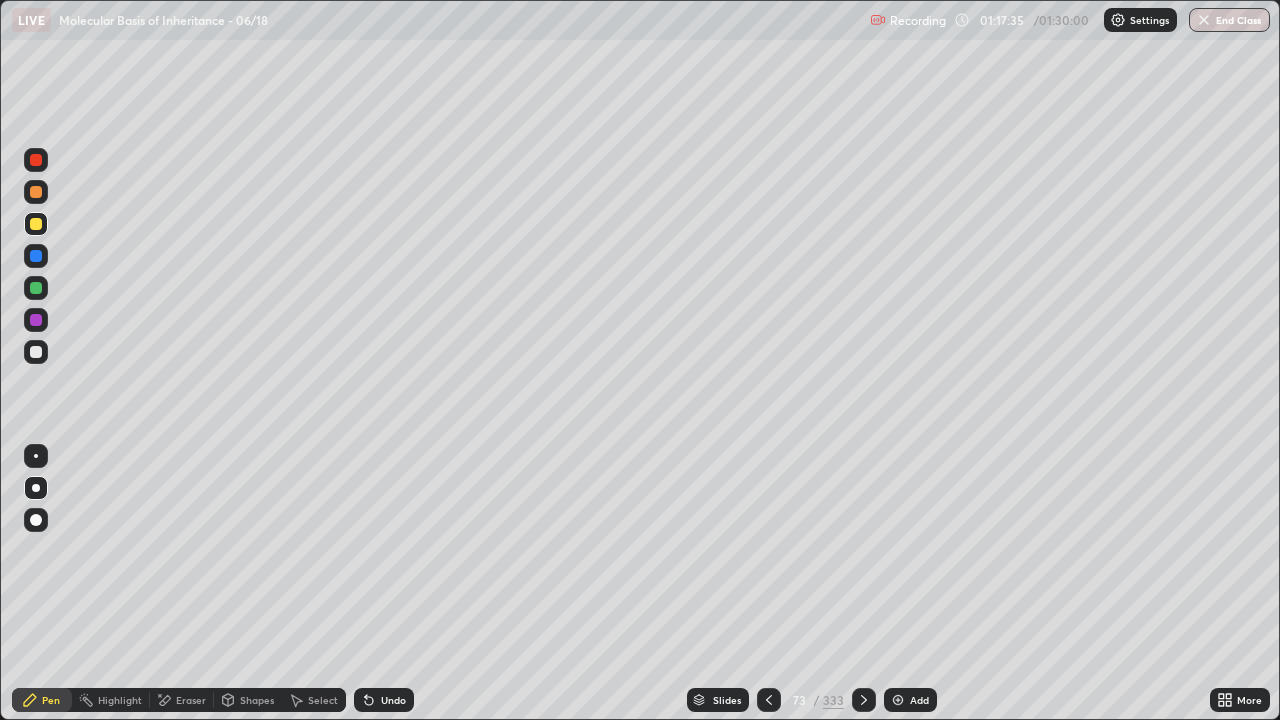 click at bounding box center [36, 288] 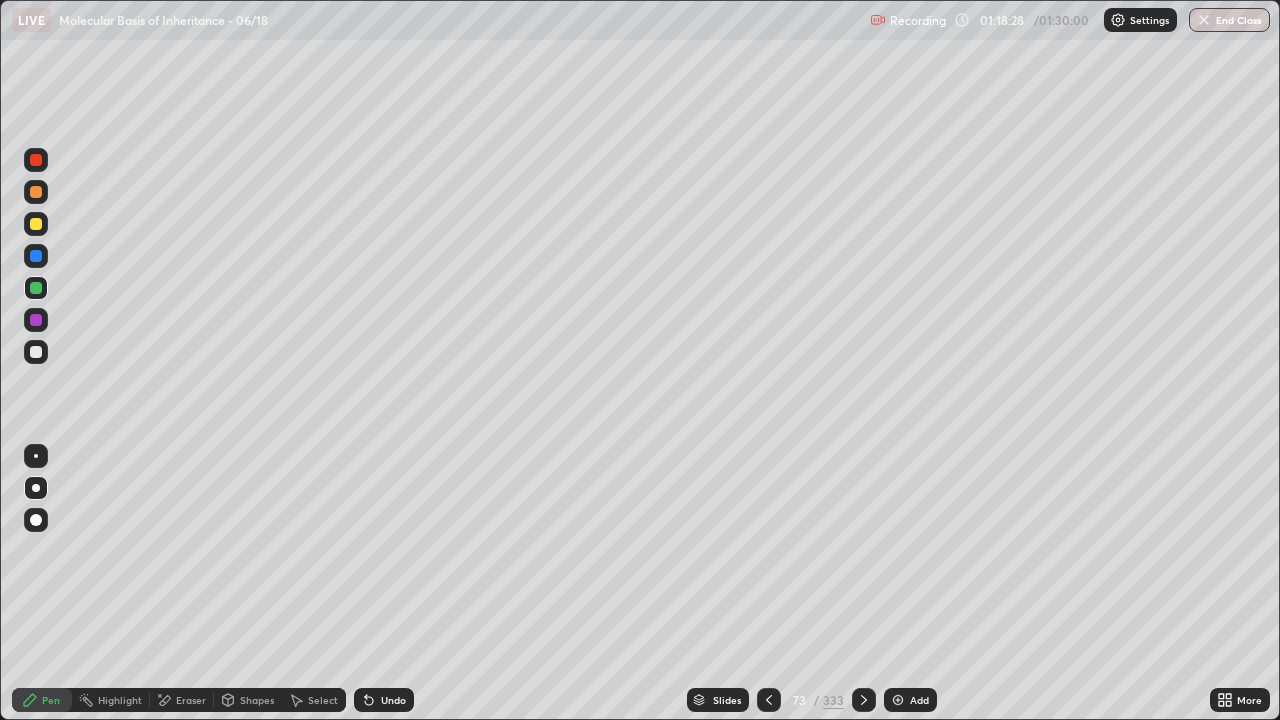 click on "Highlight" at bounding box center [120, 700] 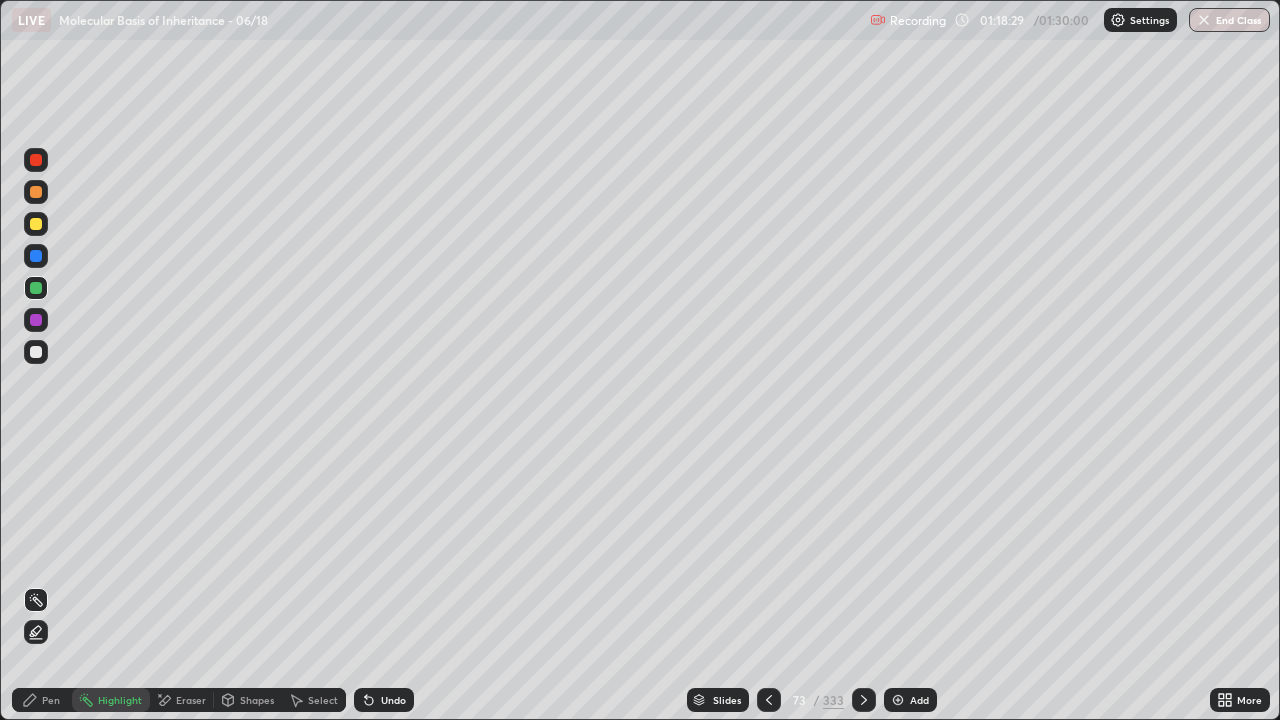 click 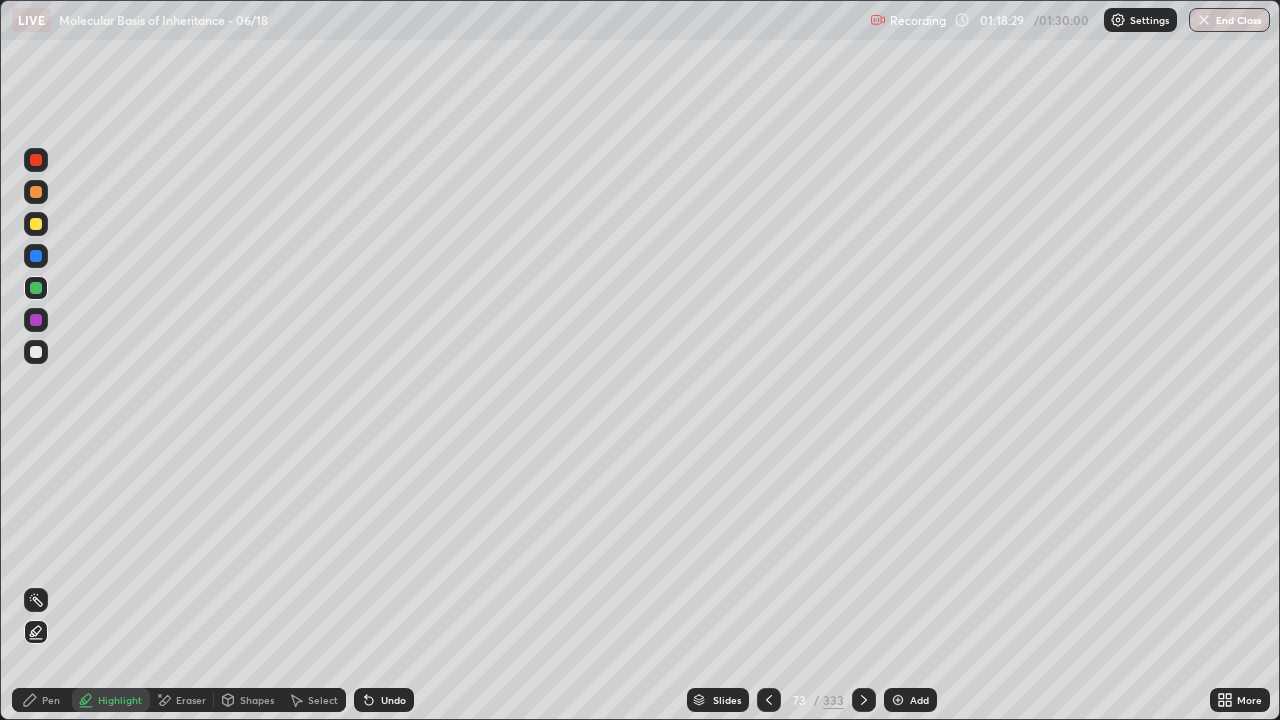 click at bounding box center (36, 320) 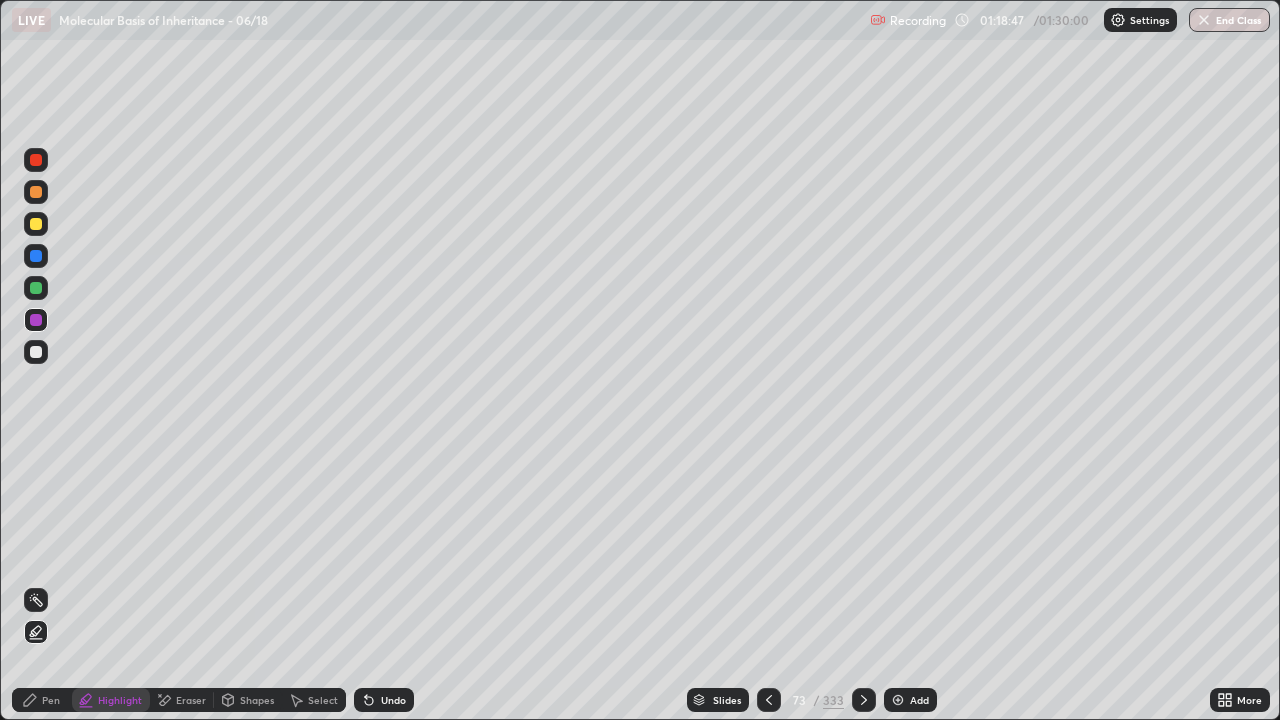 click on "Pen" at bounding box center [51, 700] 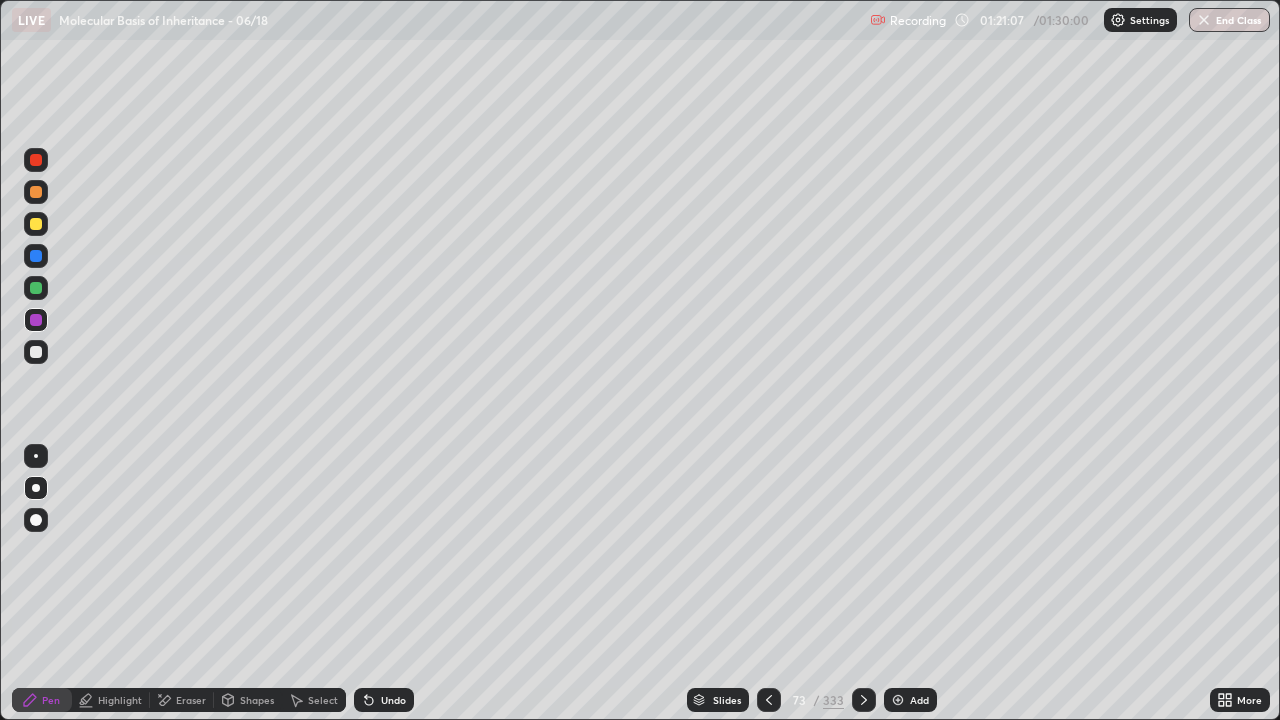 click 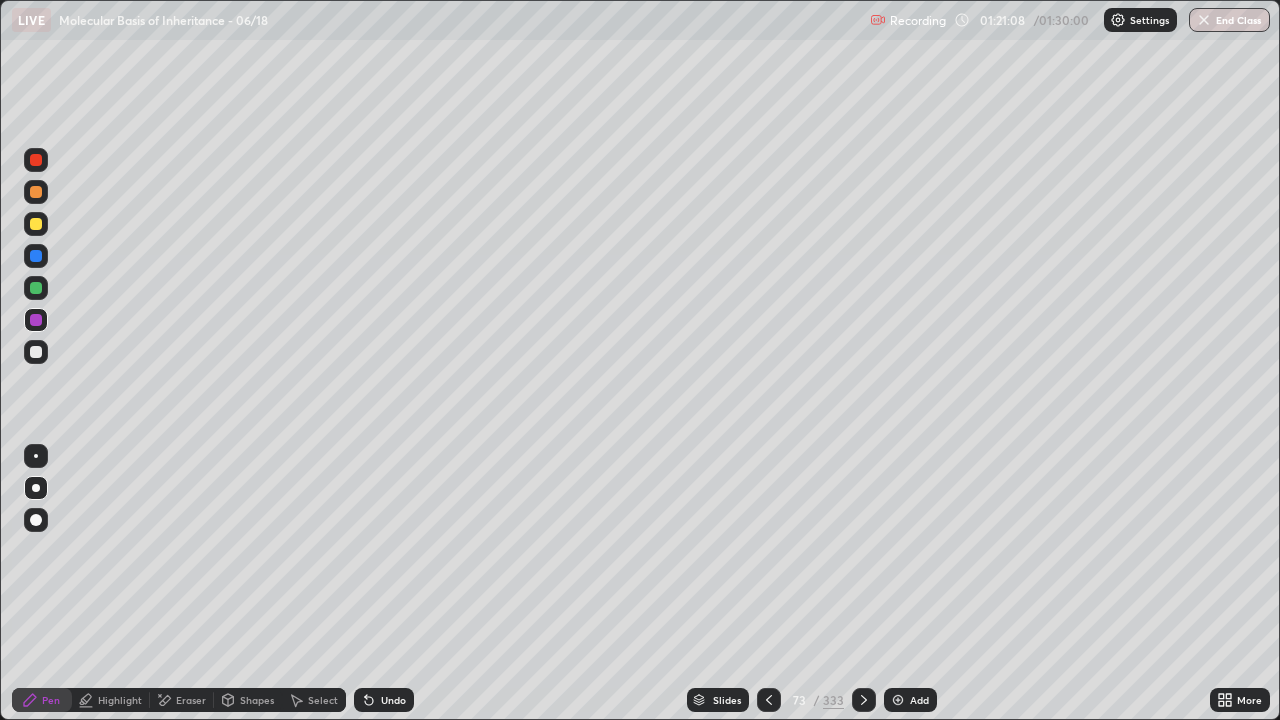 click at bounding box center [36, 488] 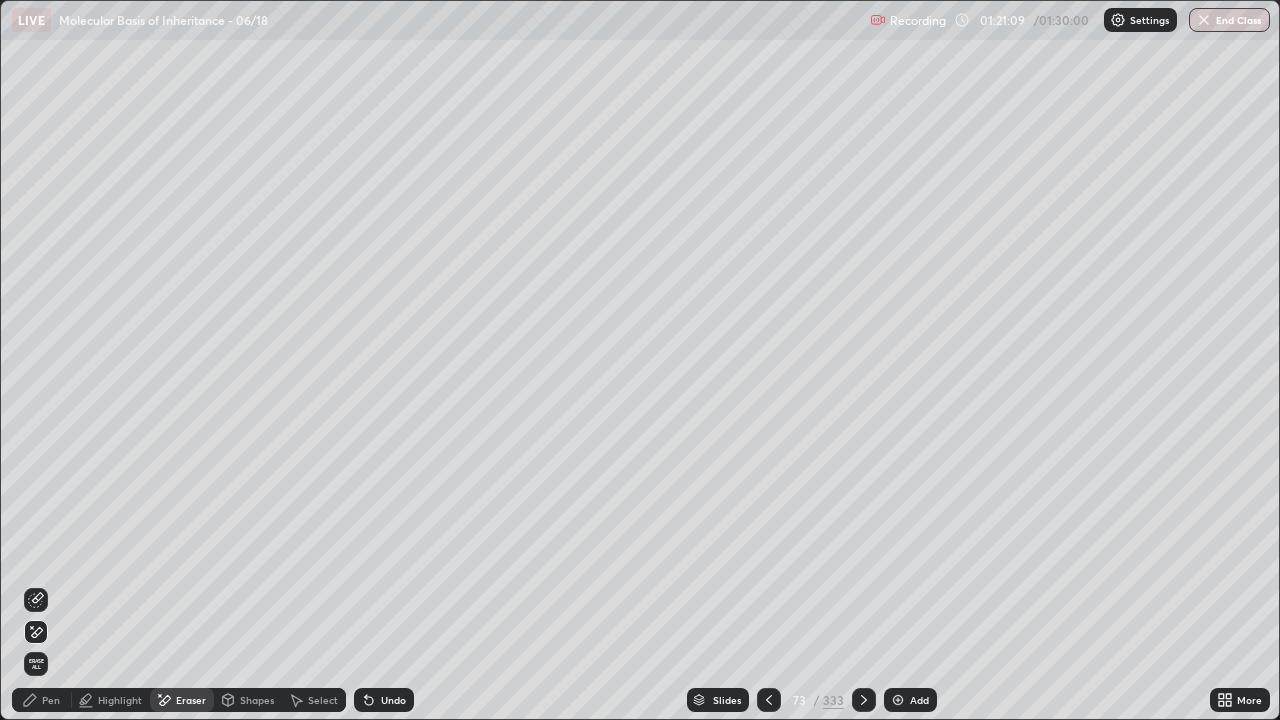 click 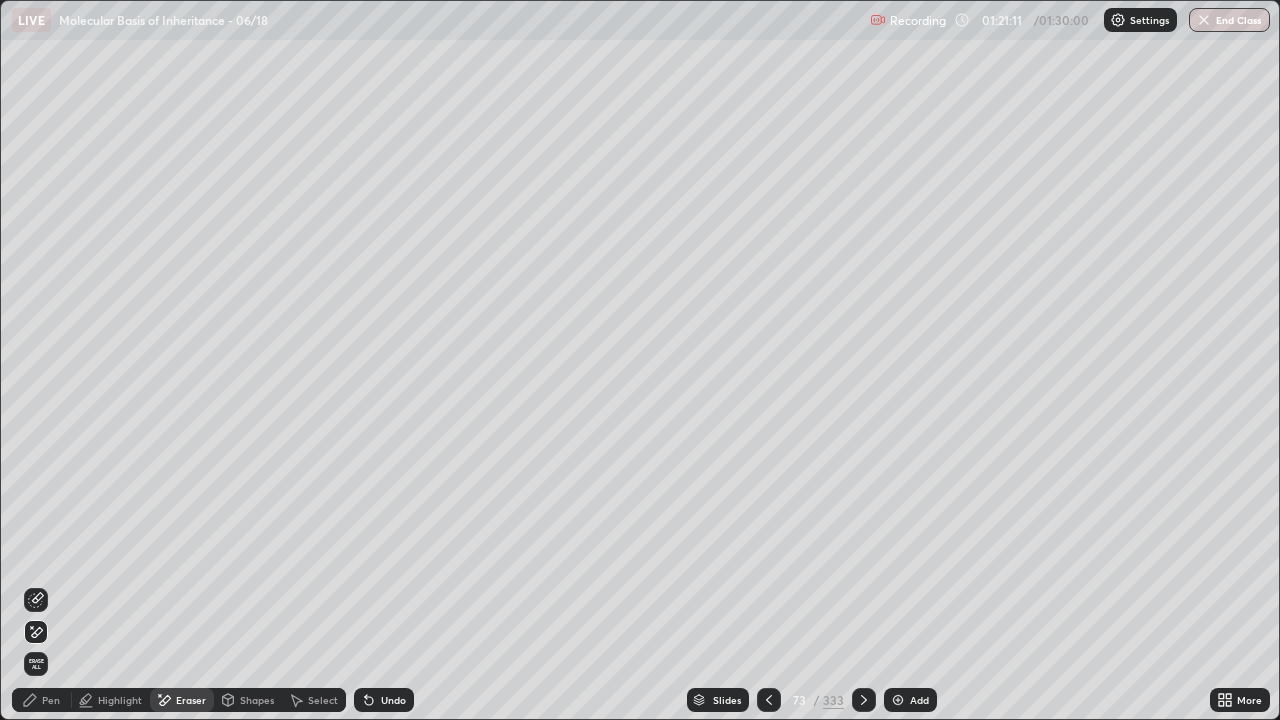 click 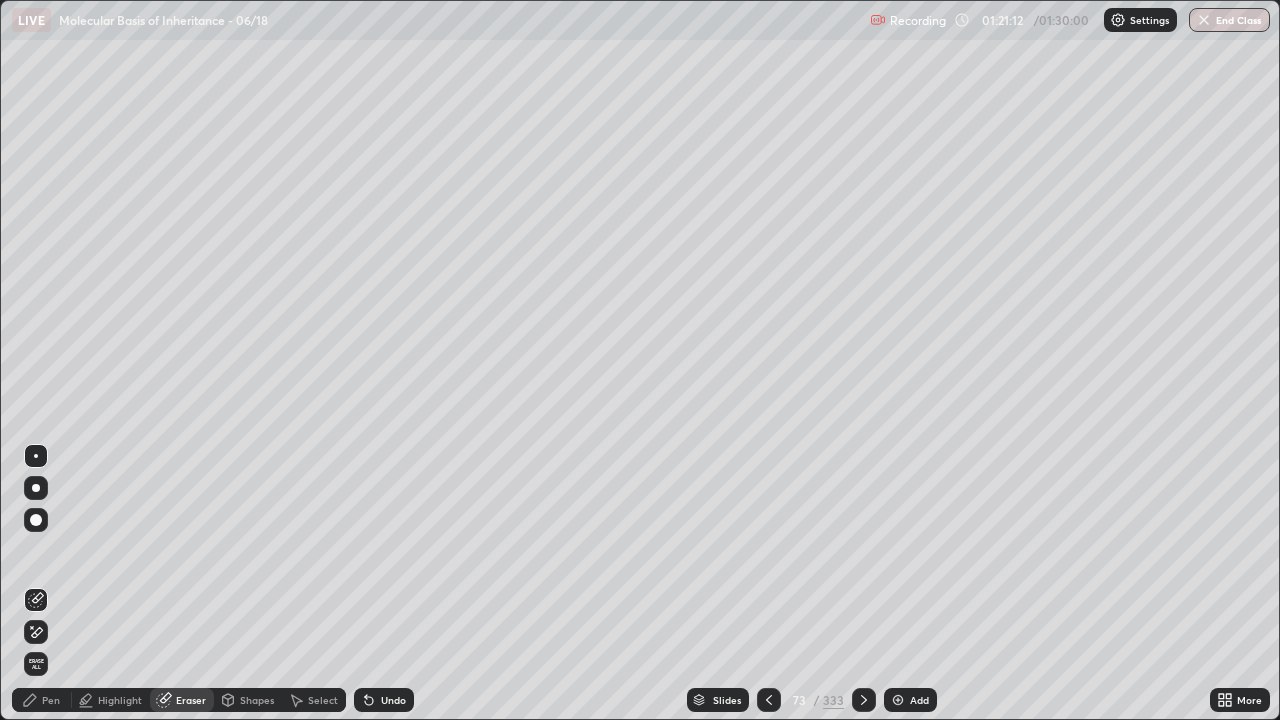 click 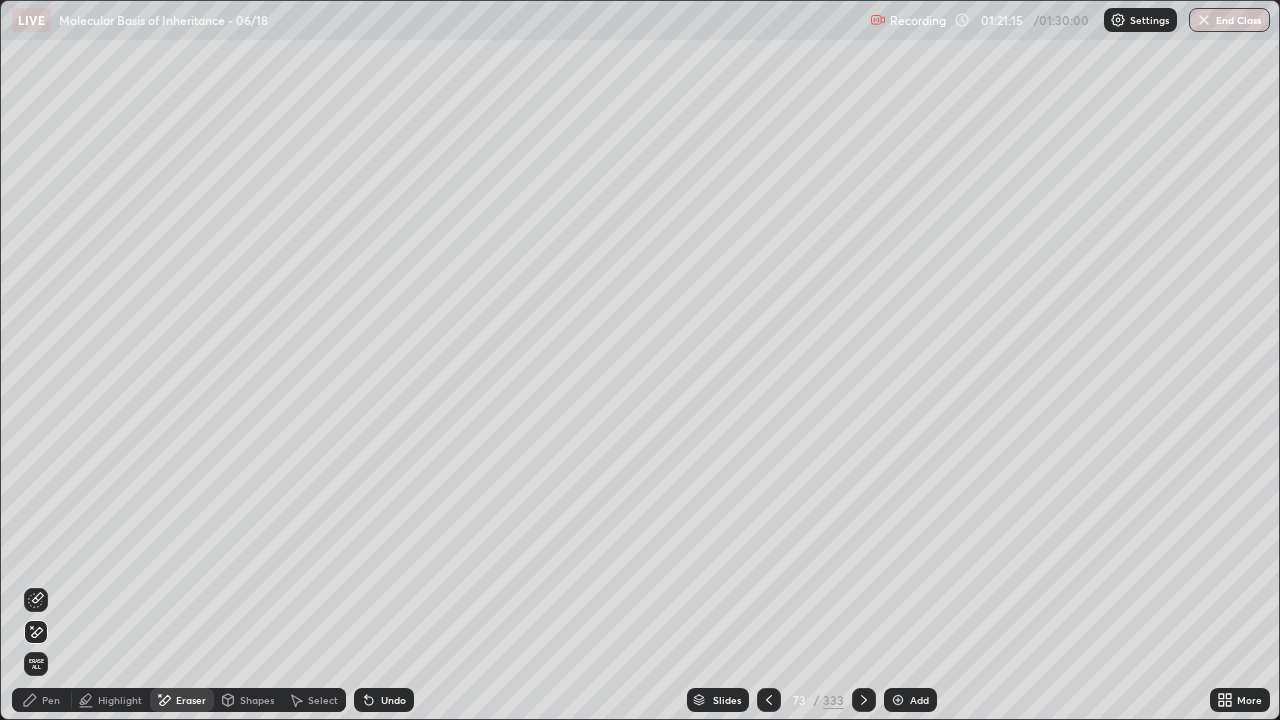 click on "Pen" at bounding box center (51, 700) 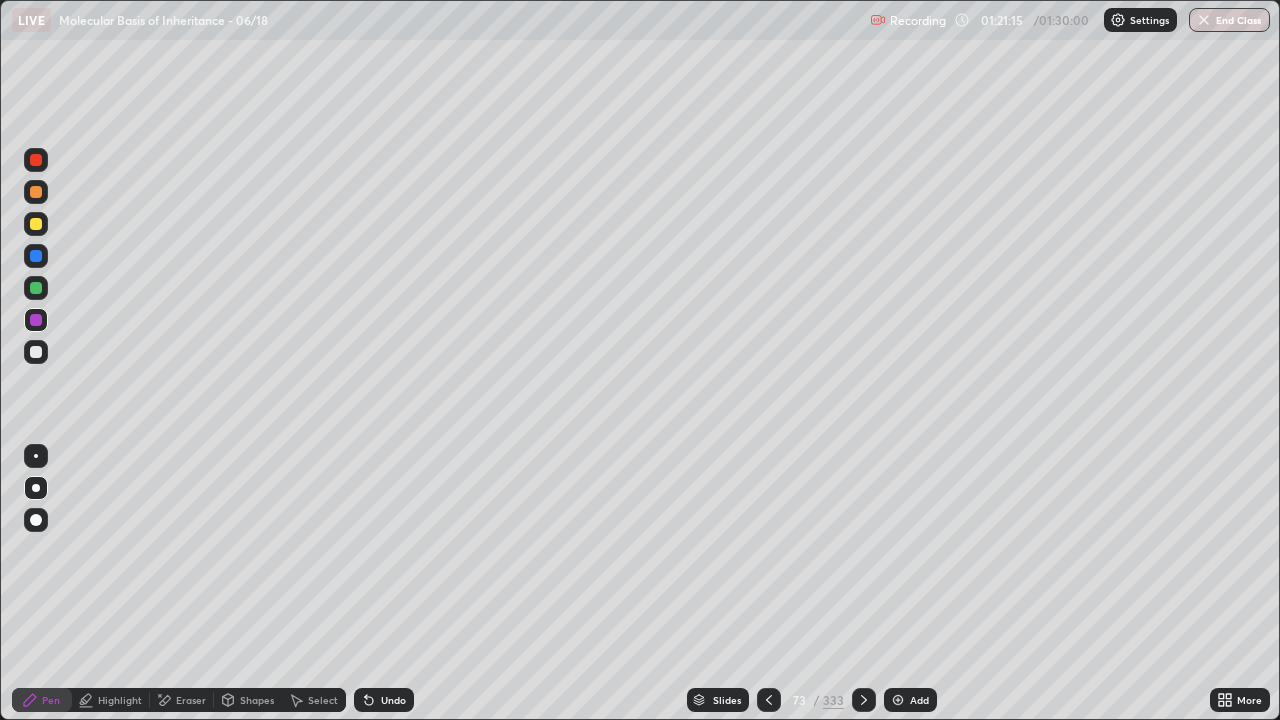 click at bounding box center (36, 488) 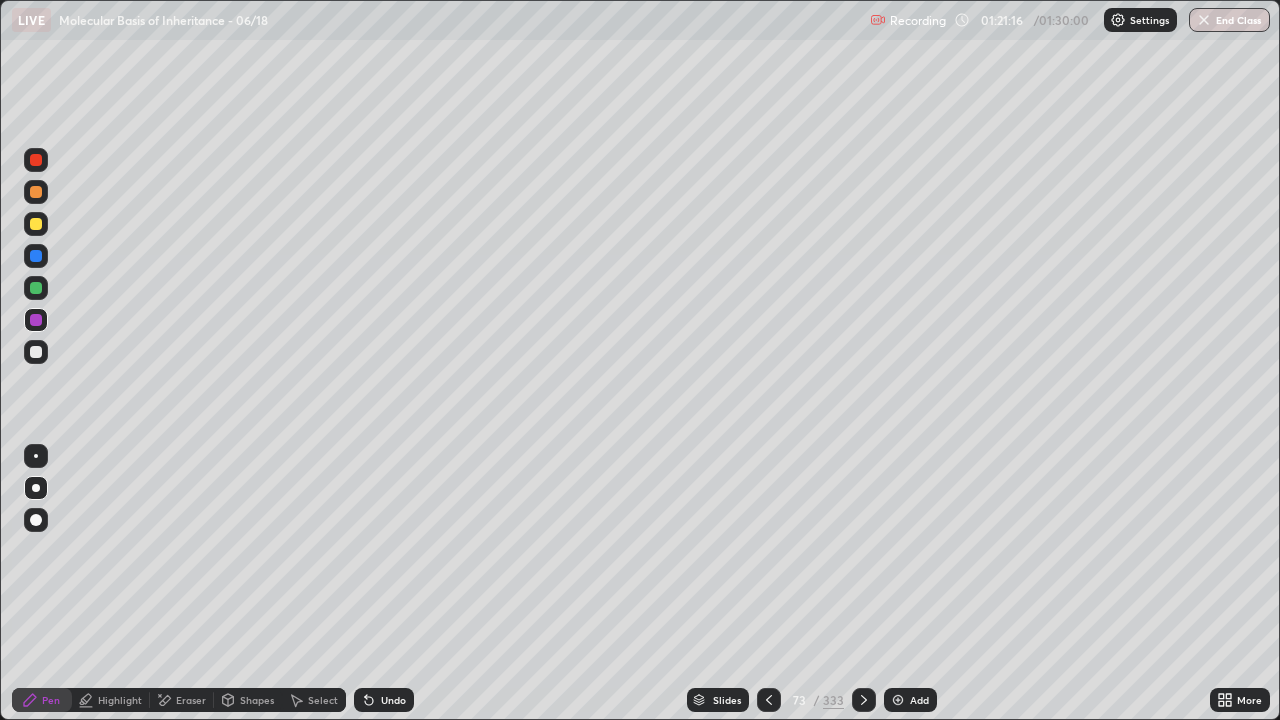click at bounding box center [36, 320] 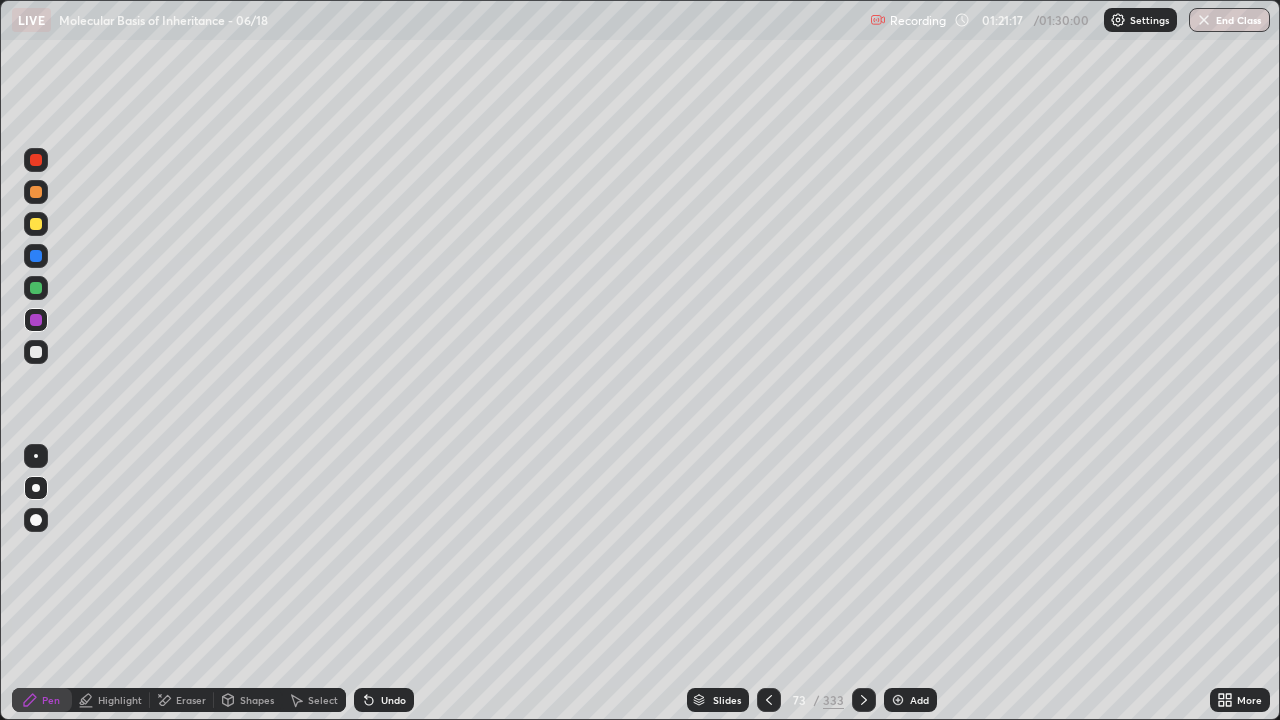 click at bounding box center [36, 224] 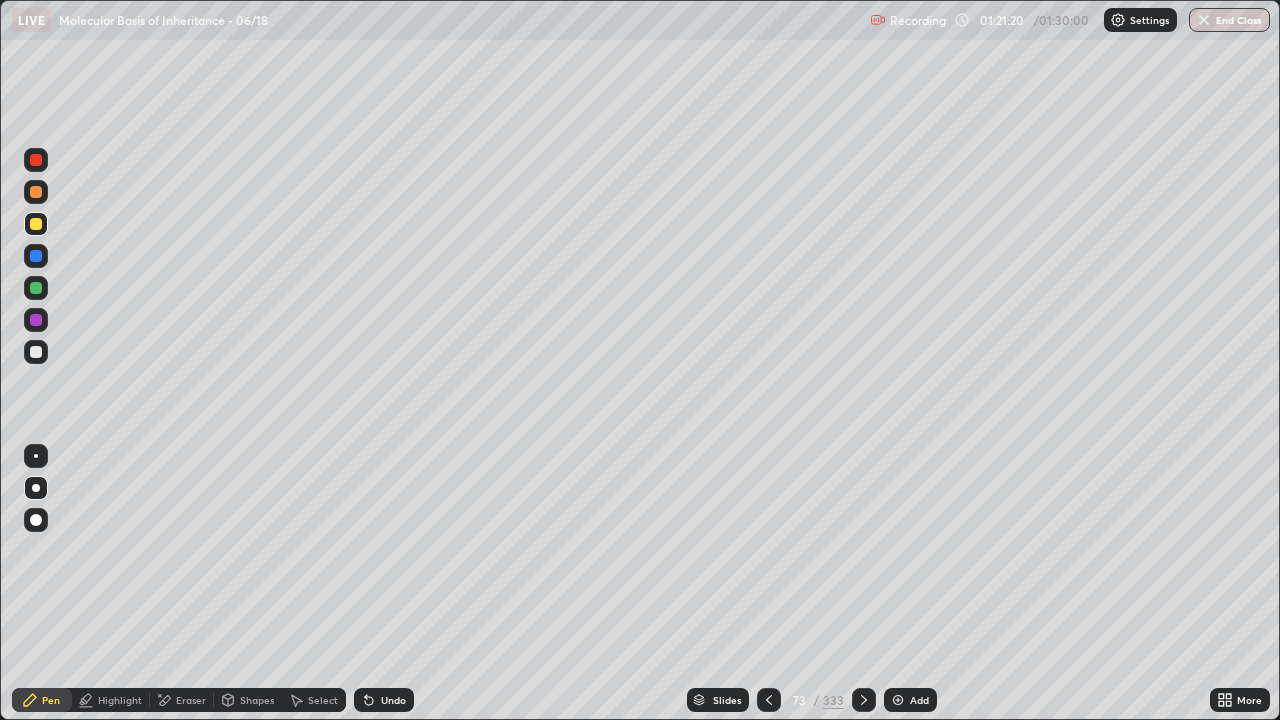 click on "Eraser" at bounding box center (191, 700) 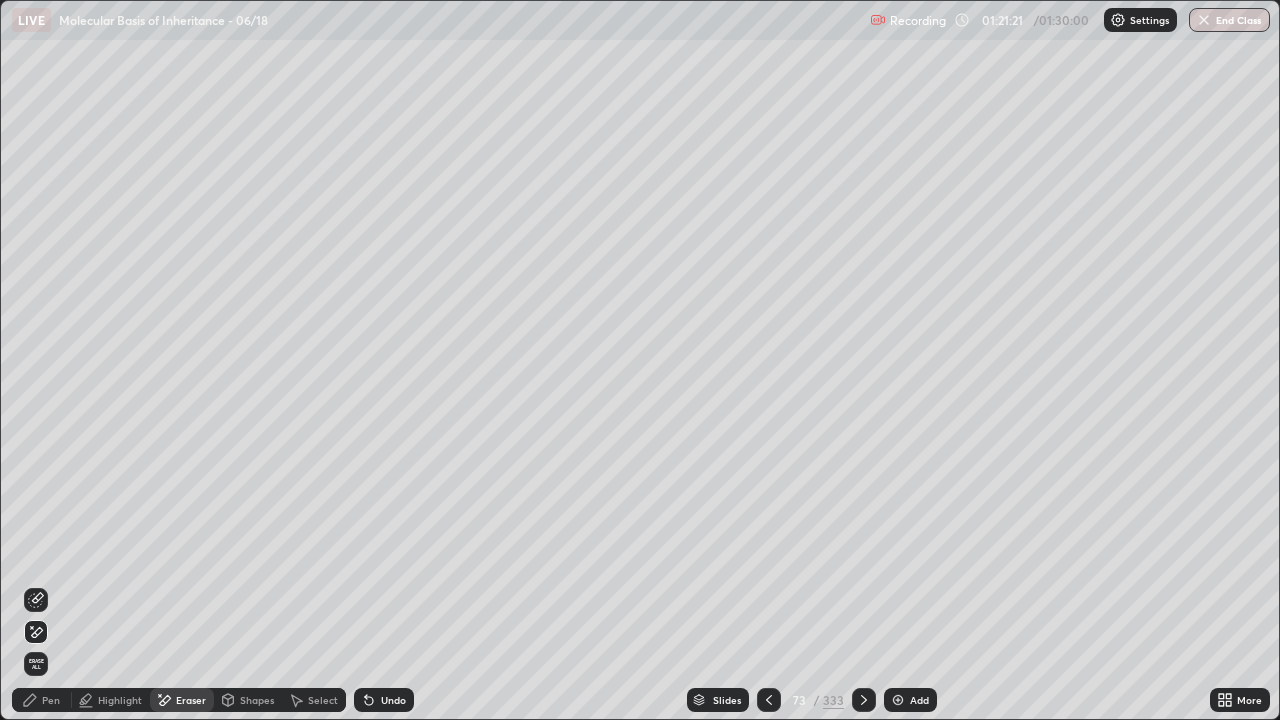 click 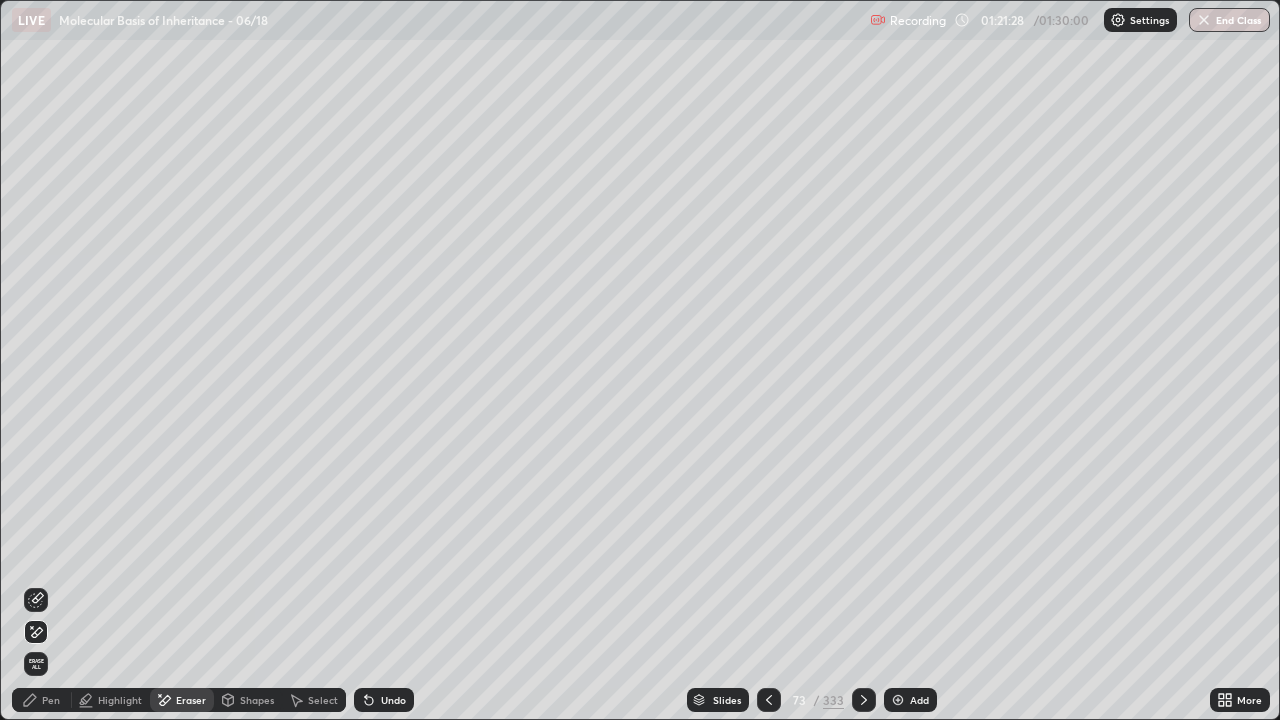 click on "Pen" at bounding box center [42, 700] 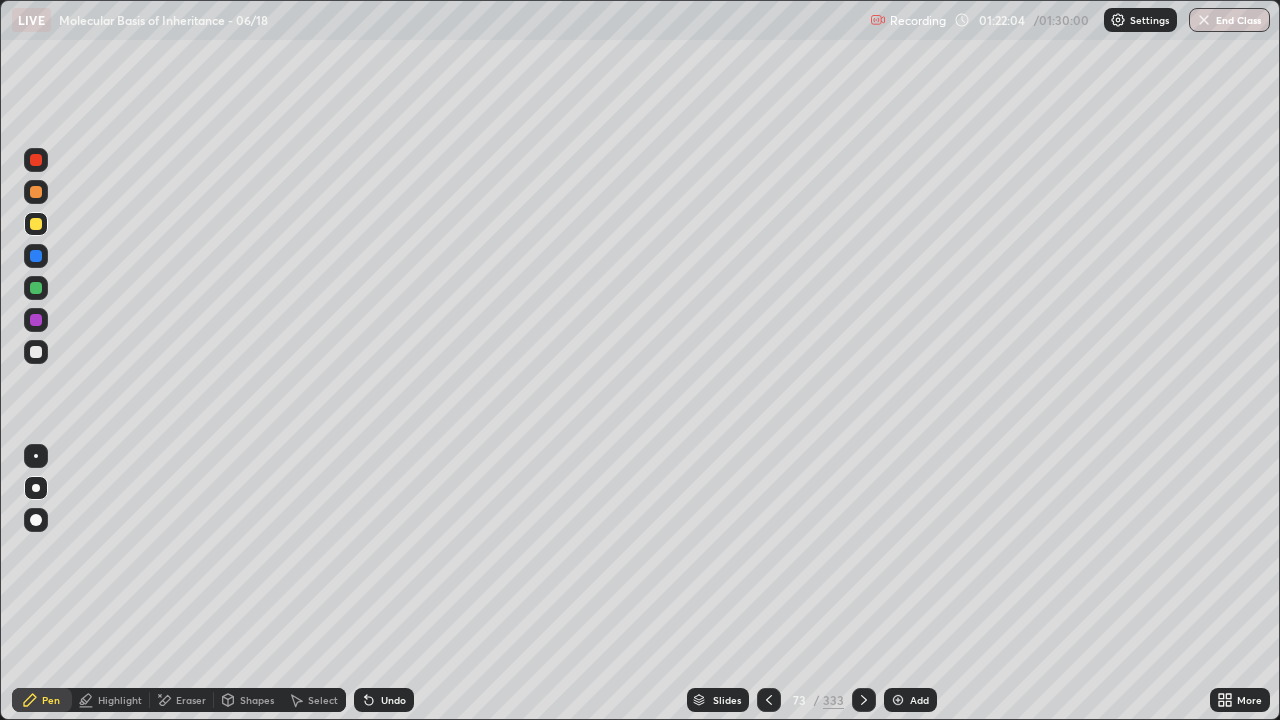 click at bounding box center (36, 352) 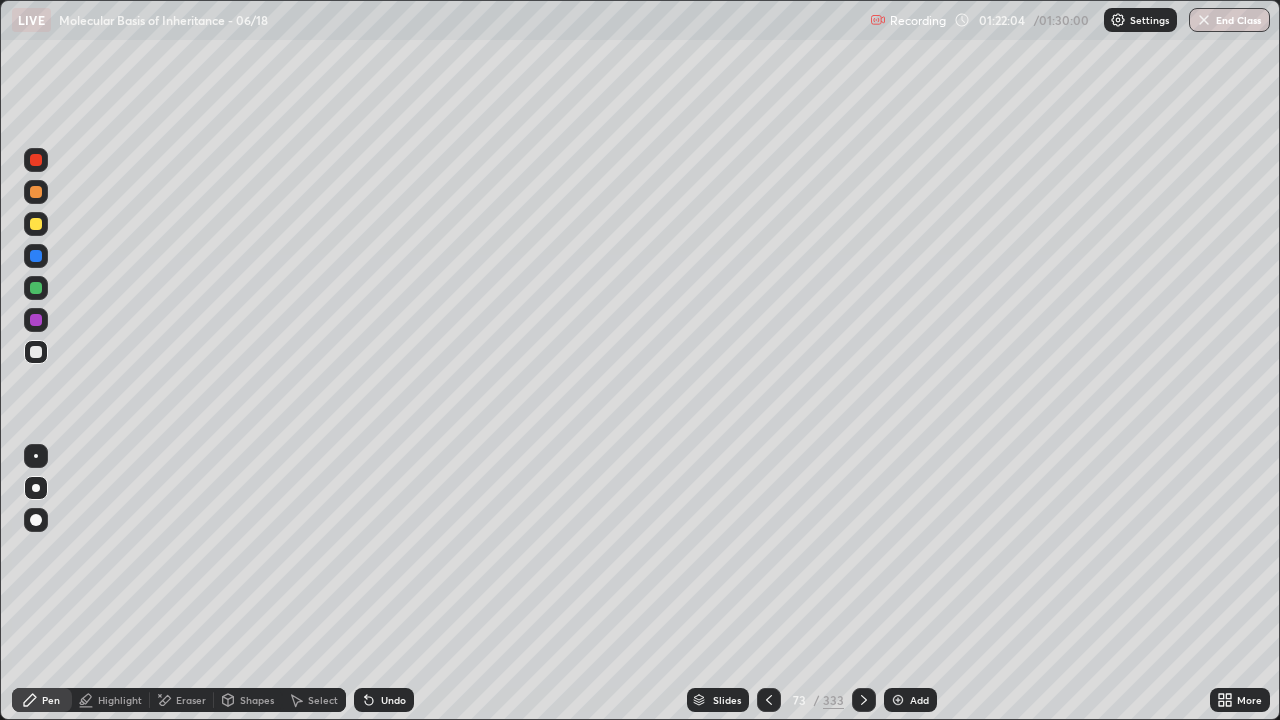 click at bounding box center [36, 352] 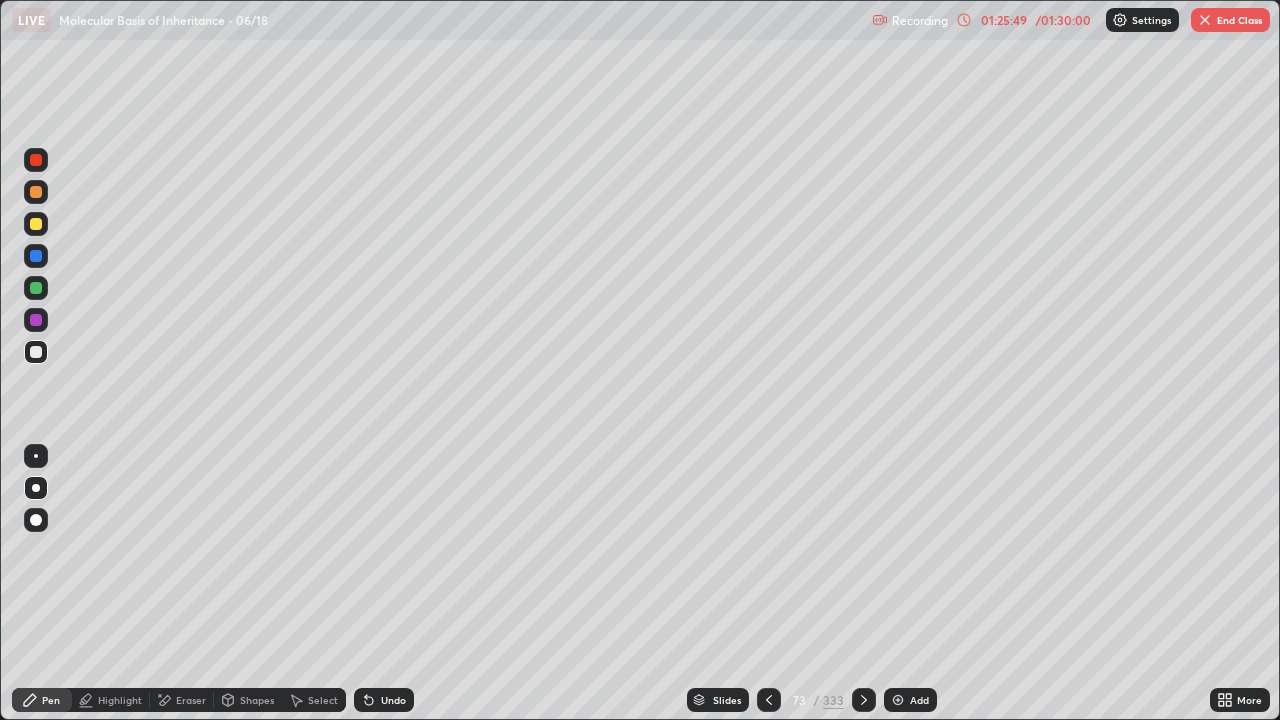 click 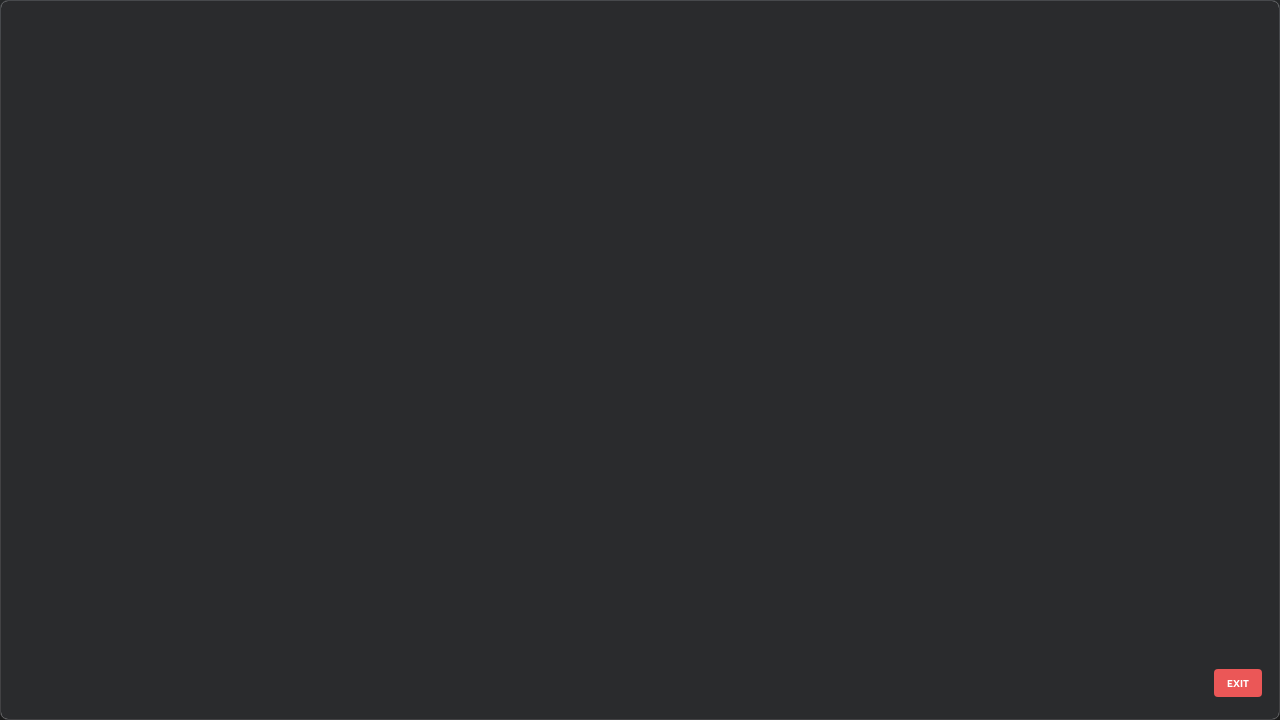 scroll, scrollTop: 4897, scrollLeft: 0, axis: vertical 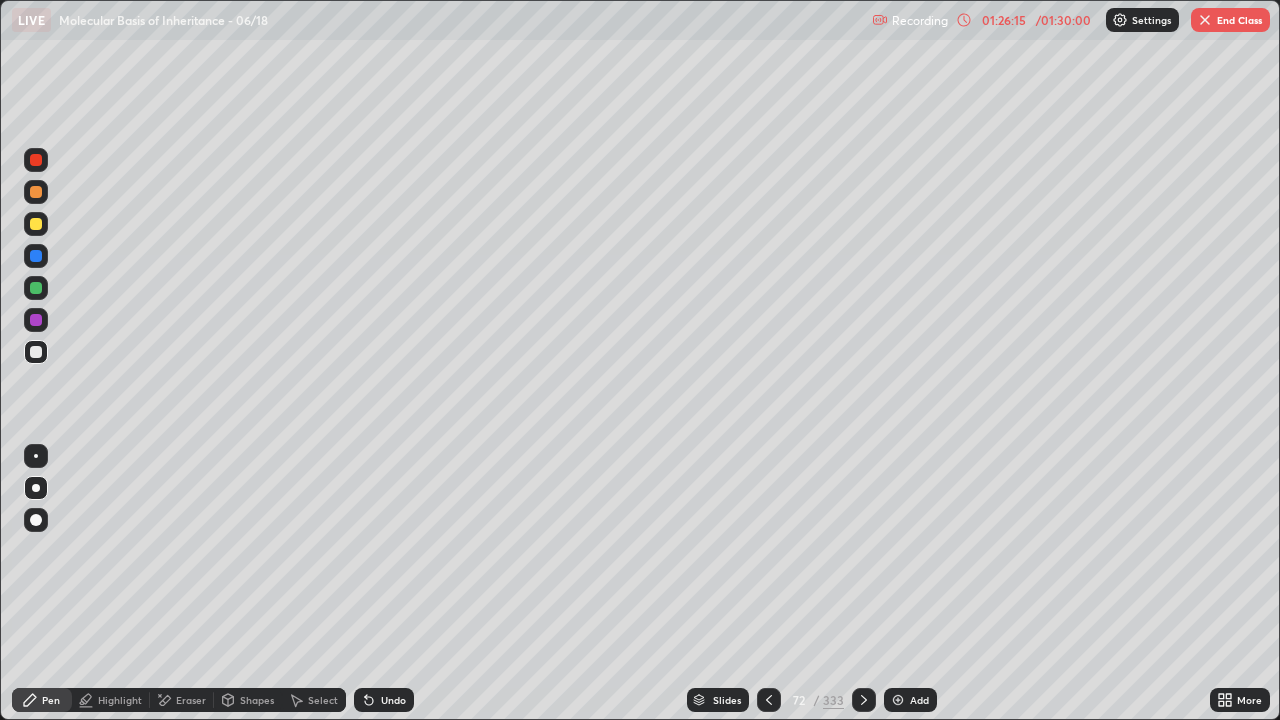 click on "Eraser" at bounding box center [191, 700] 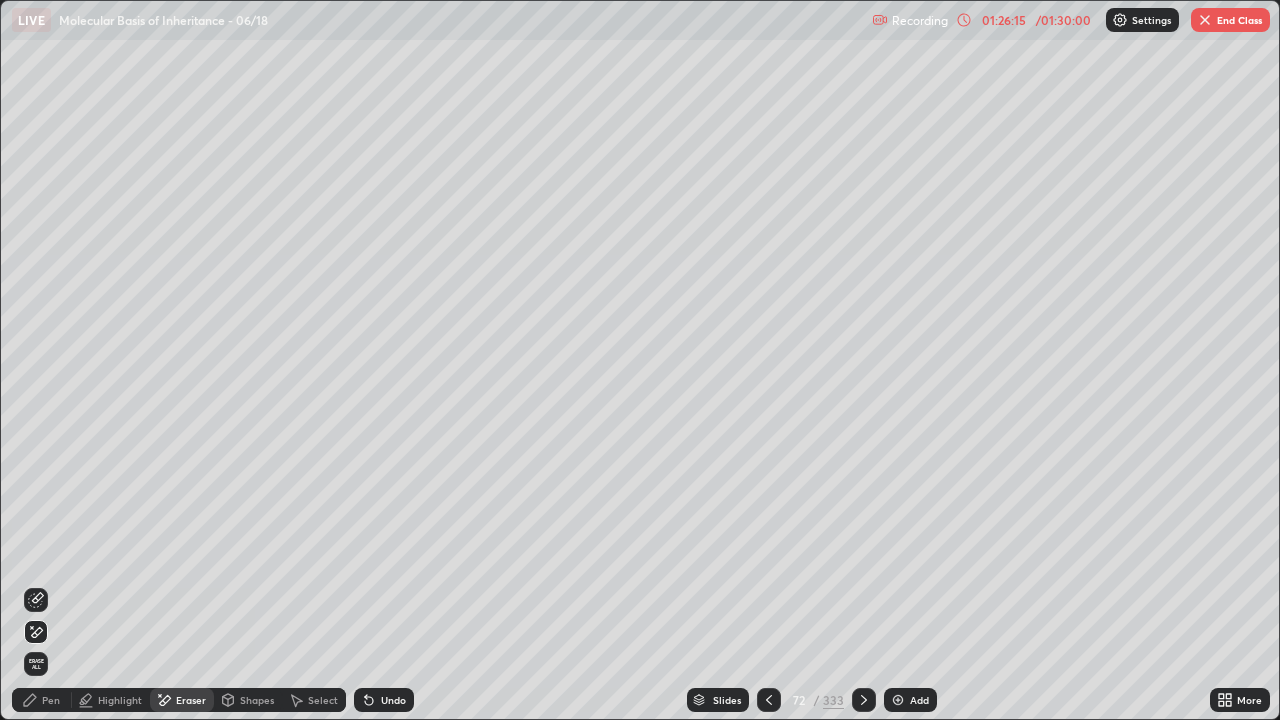 click 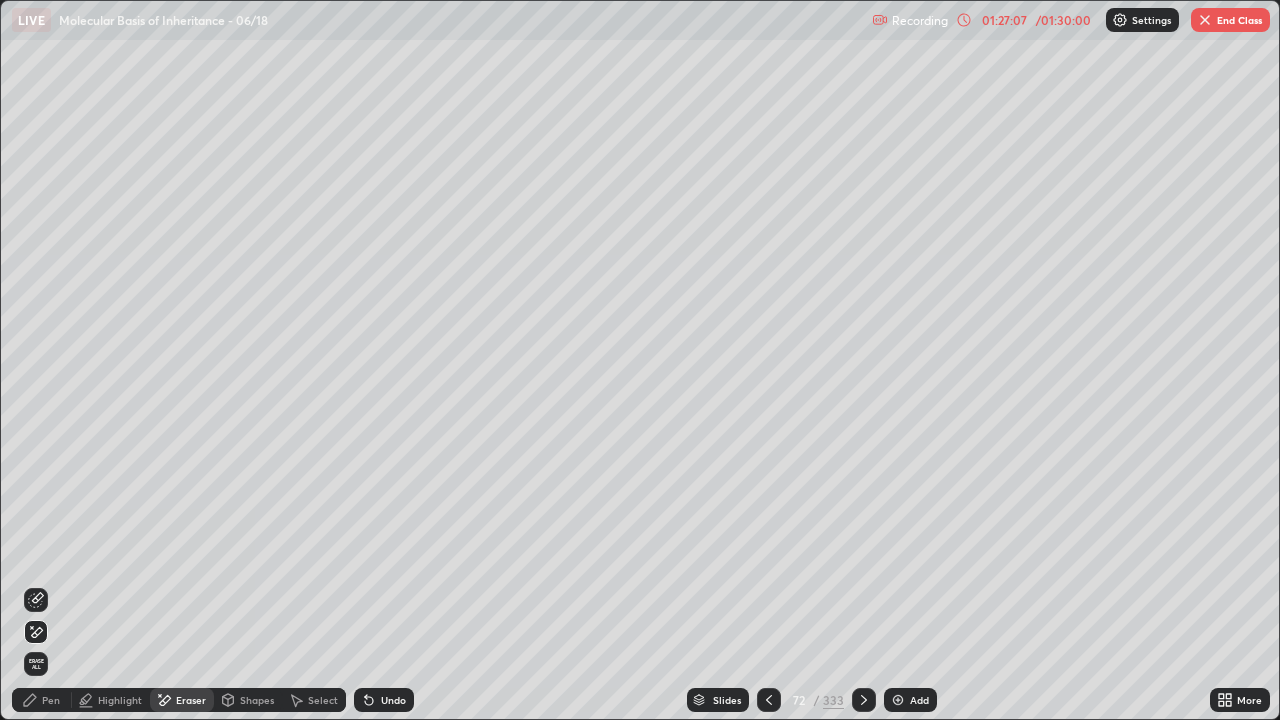 click on "End Class" at bounding box center [1230, 20] 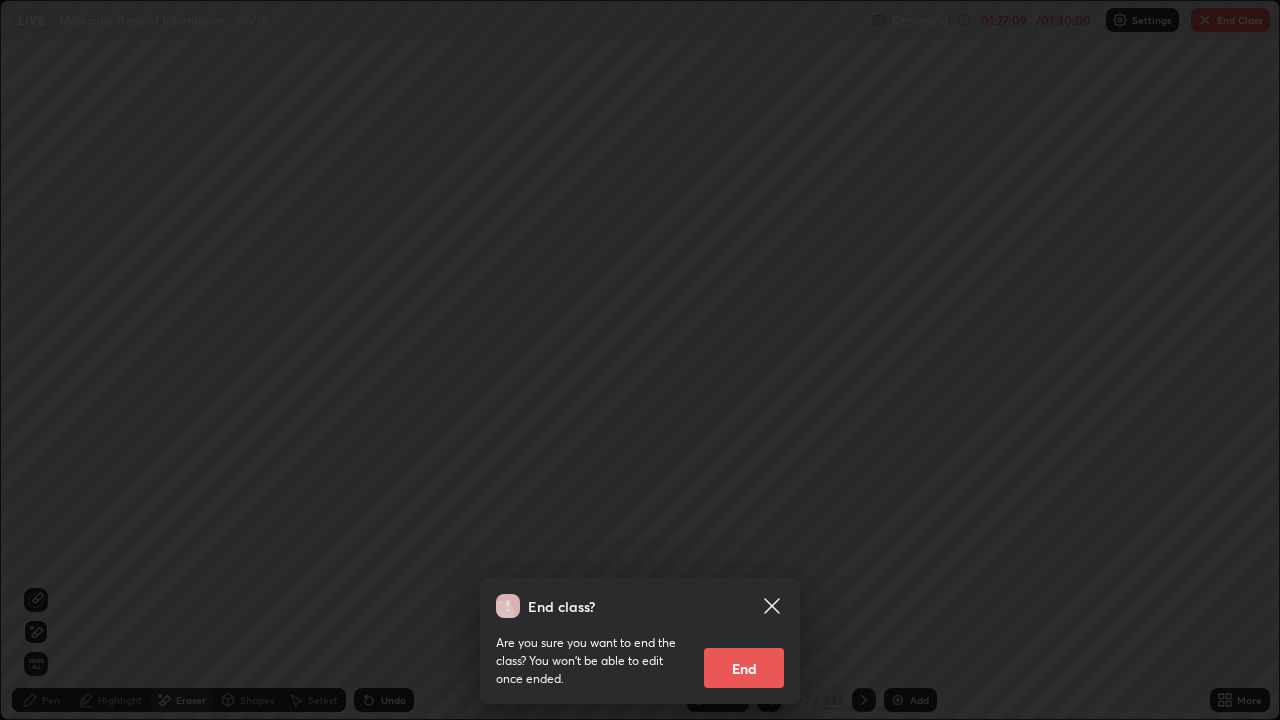 click on "End" at bounding box center [744, 668] 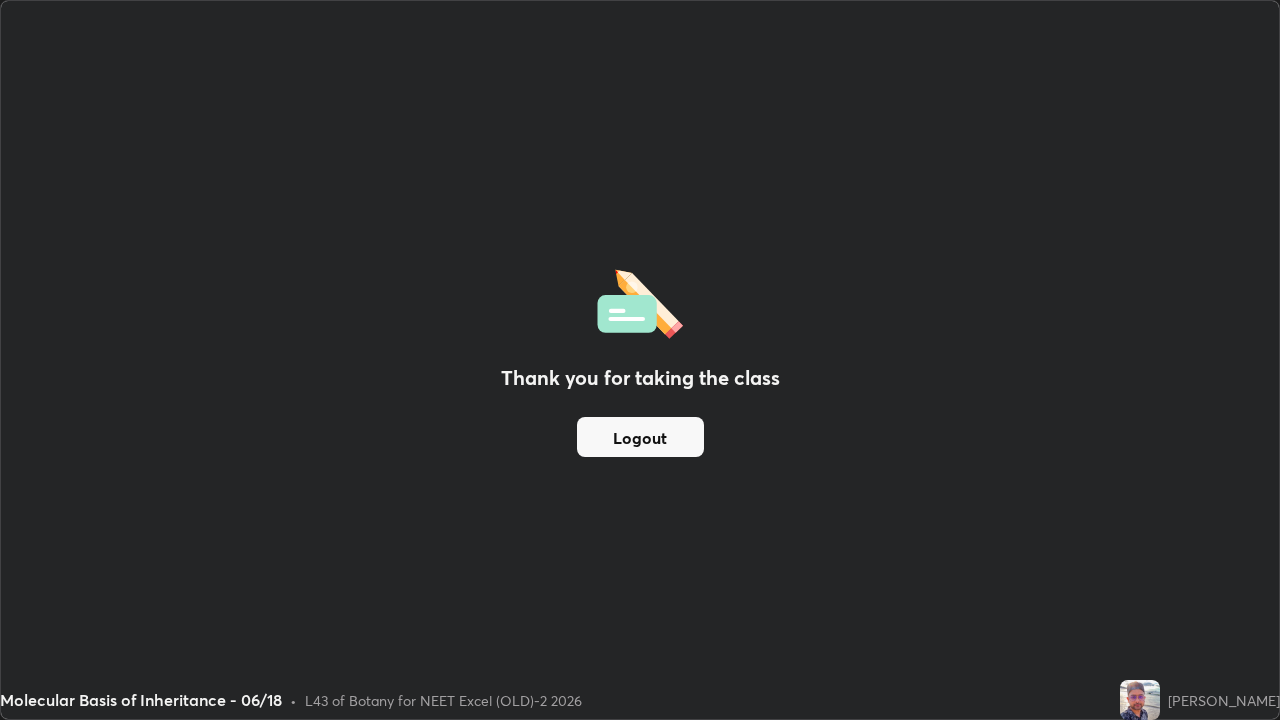 click on "Logout" at bounding box center [640, 437] 